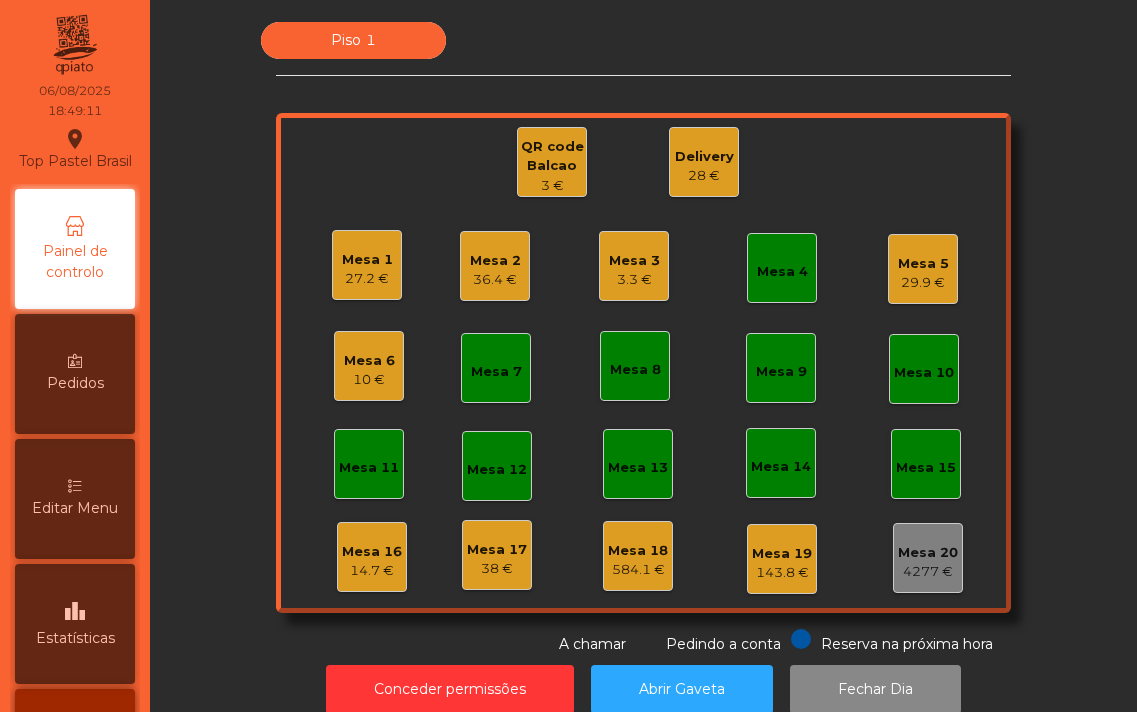 scroll, scrollTop: 0, scrollLeft: 0, axis: both 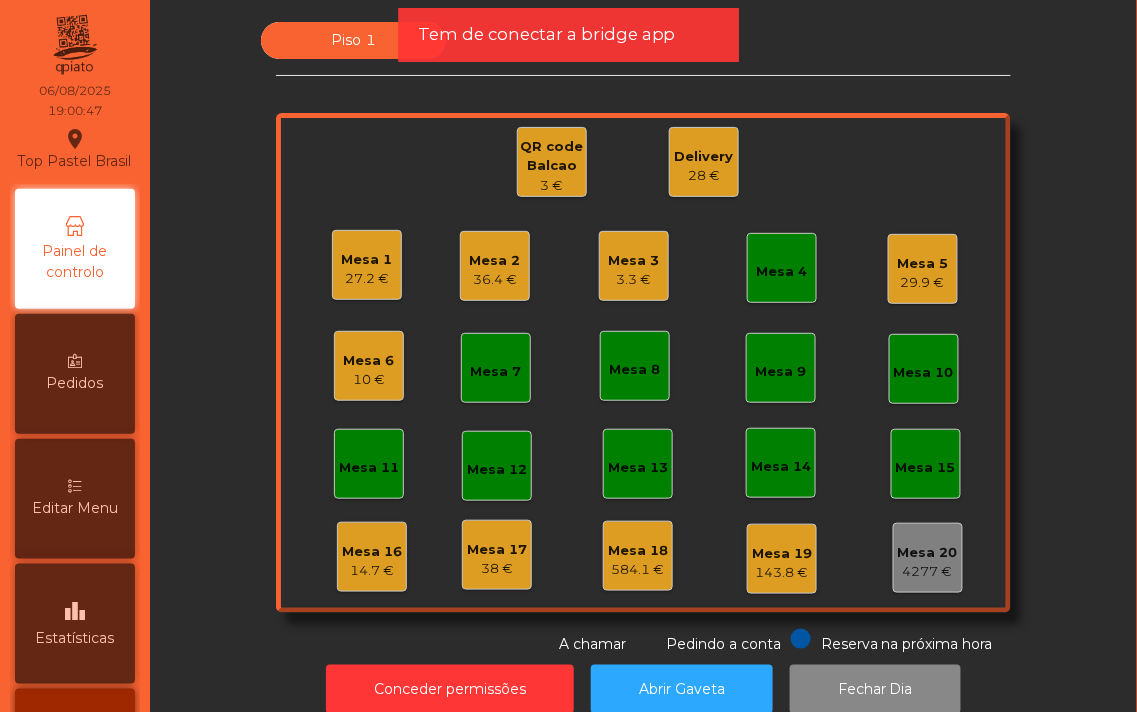 click on "Mesa 4" 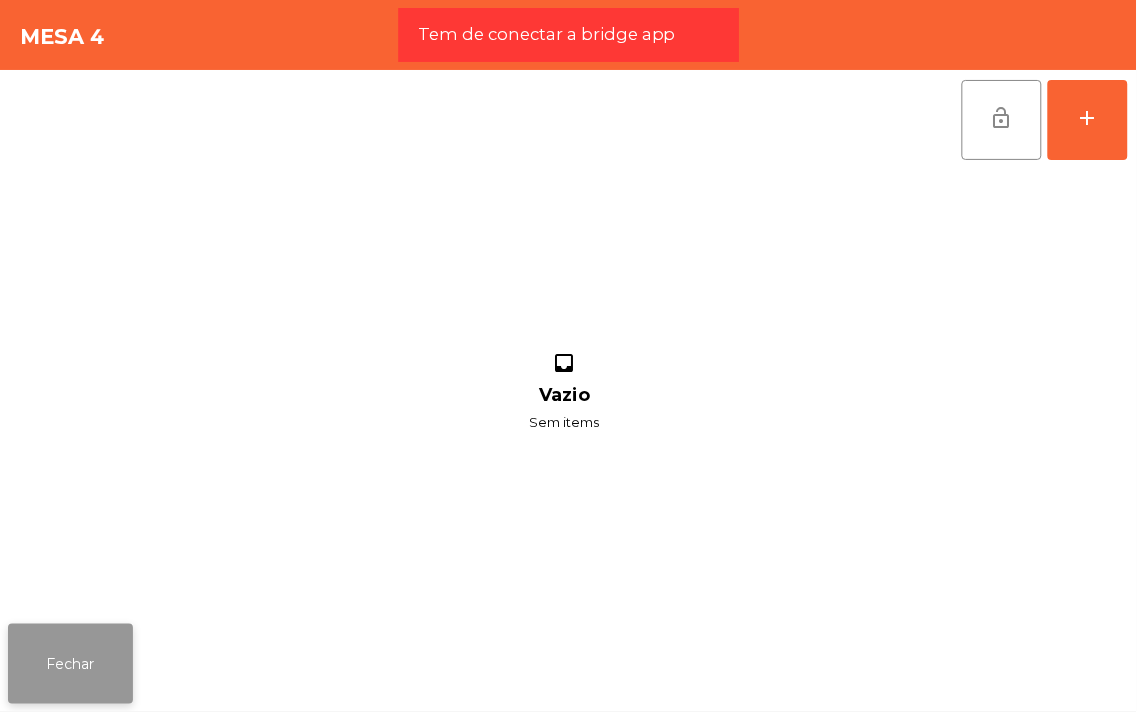 click on "Fechar" 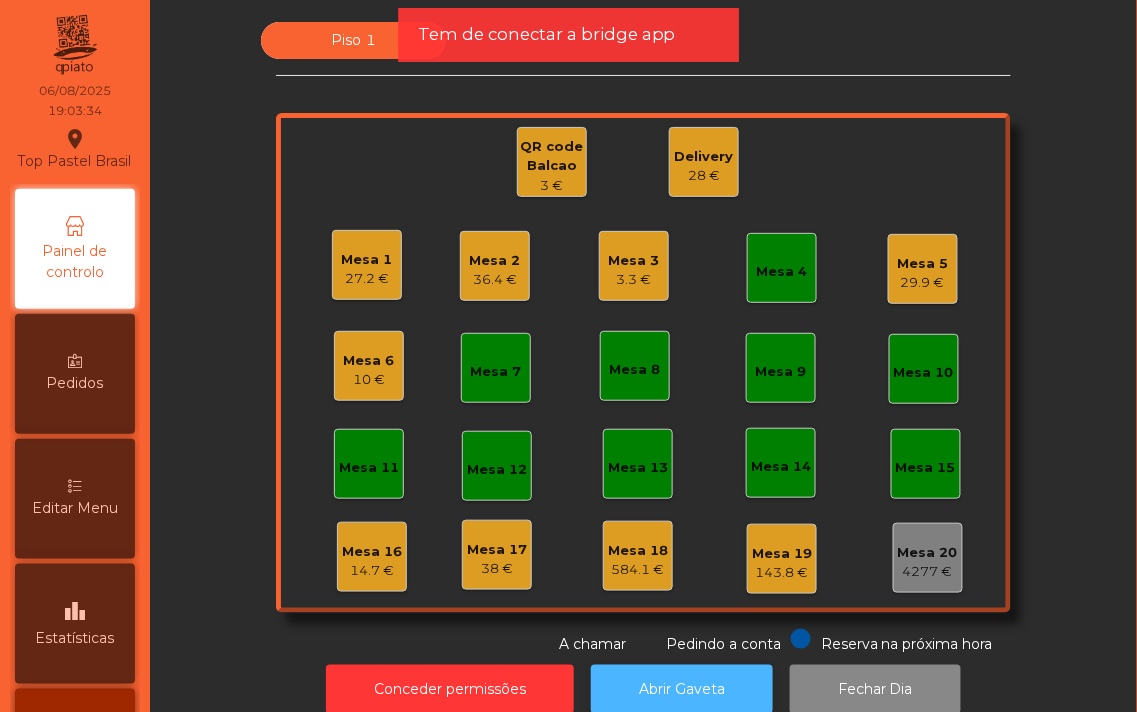 click on "Abrir Gaveta" 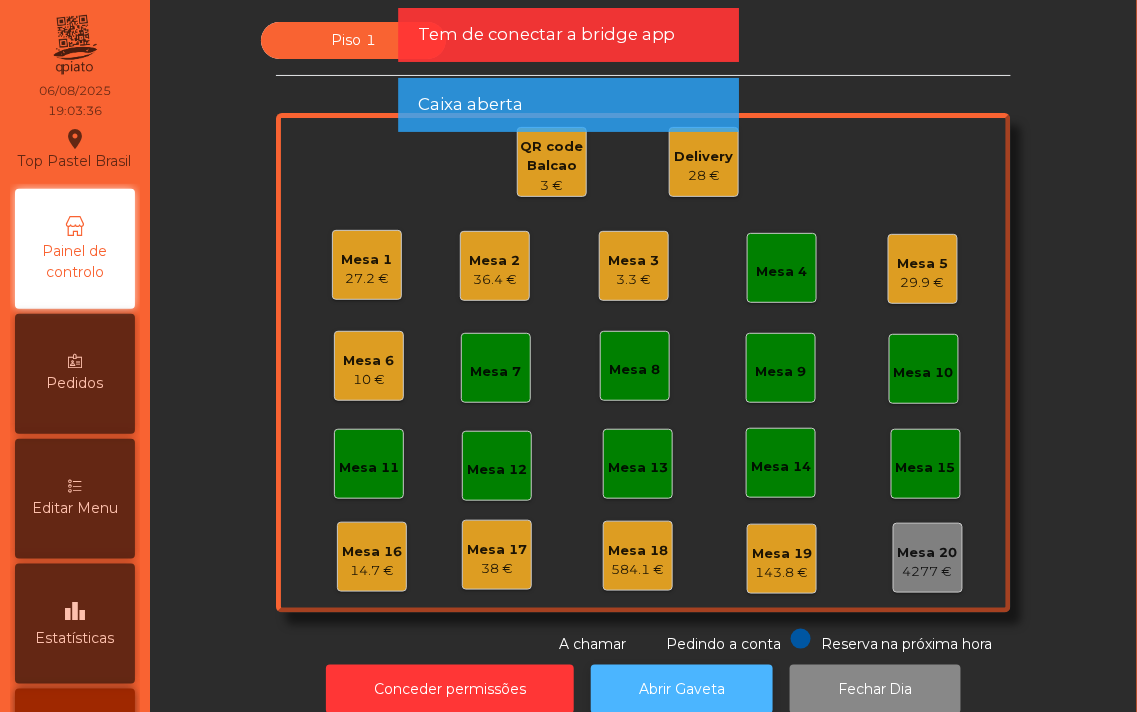 click on "Abrir Gaveta" 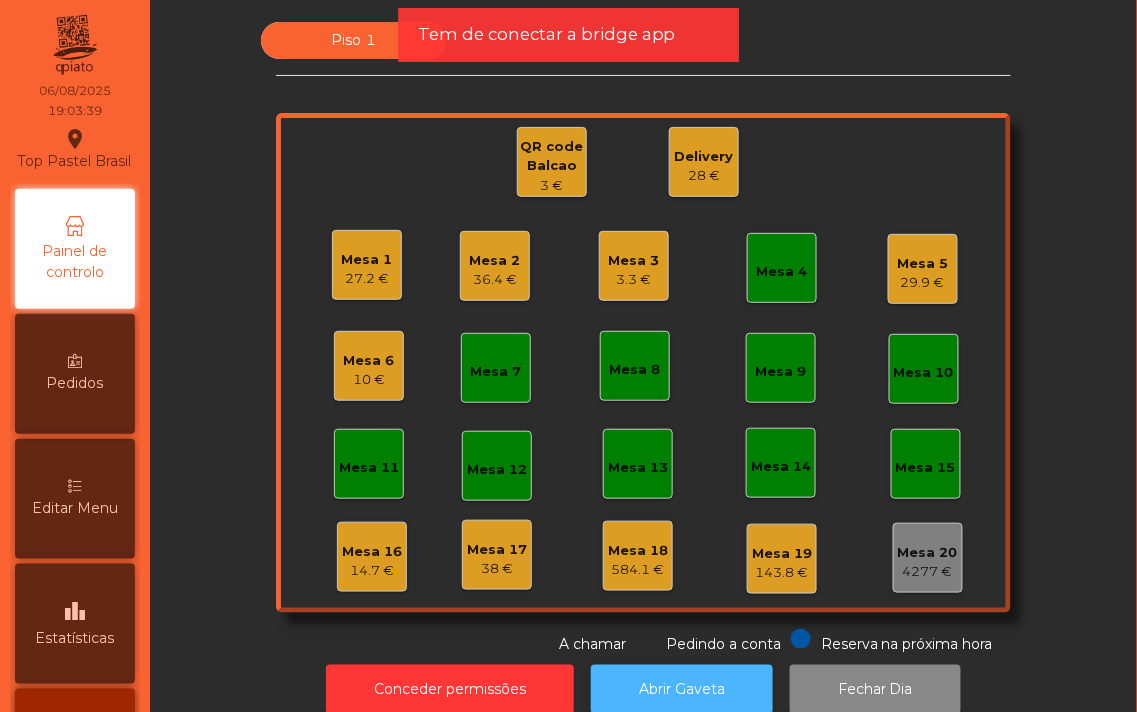 click on "Abrir Gaveta" 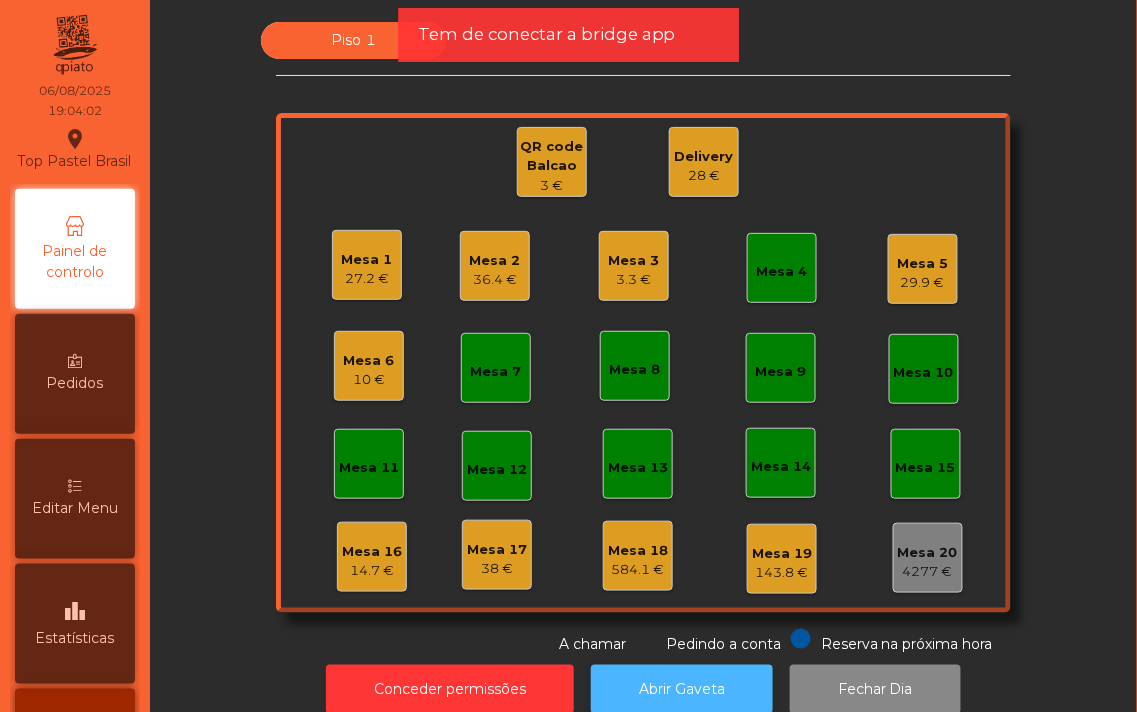 click on "Abrir Gaveta" 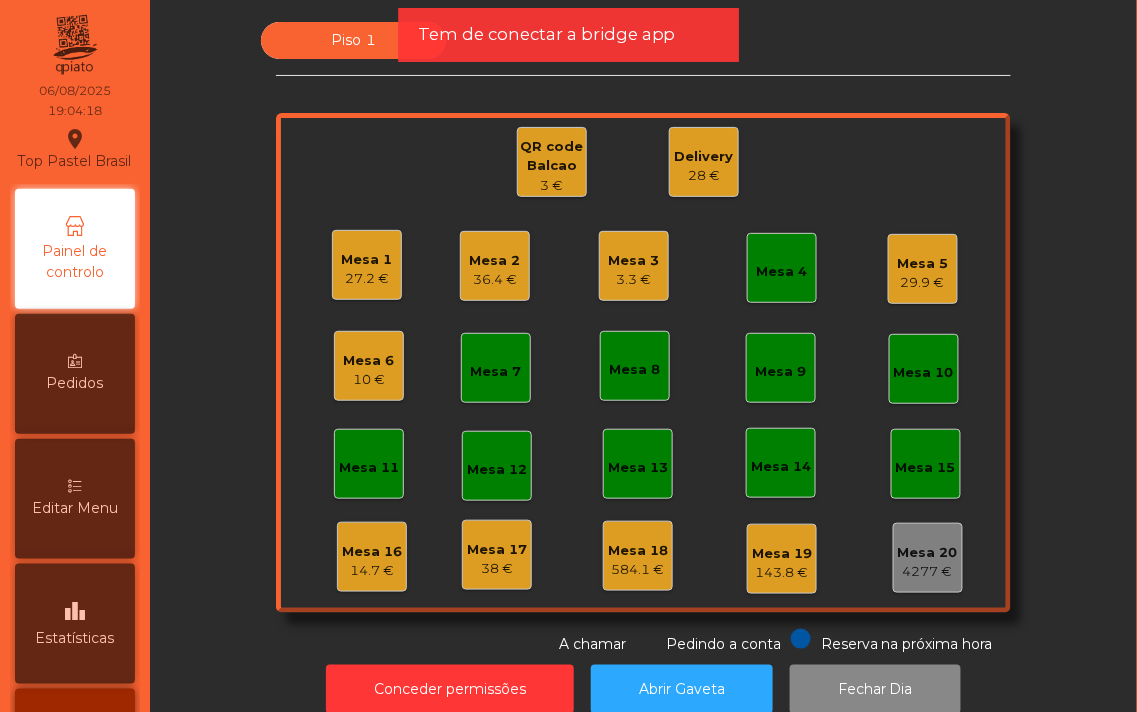 click on "Delivery" 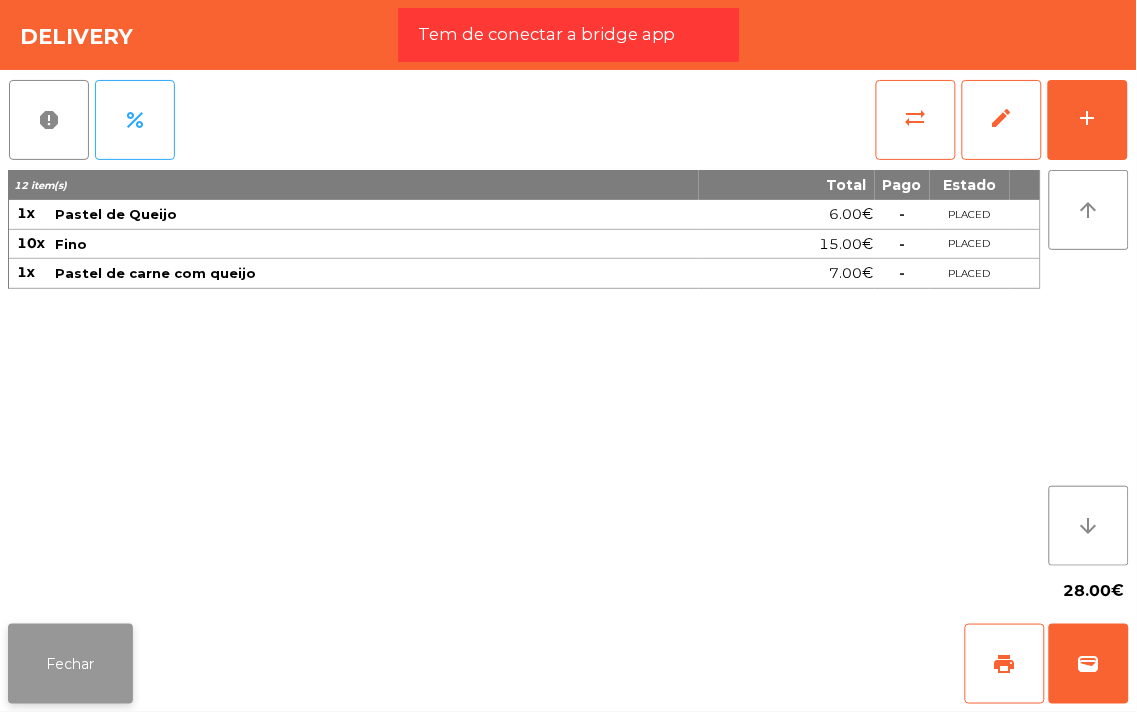 click on "Fechar" 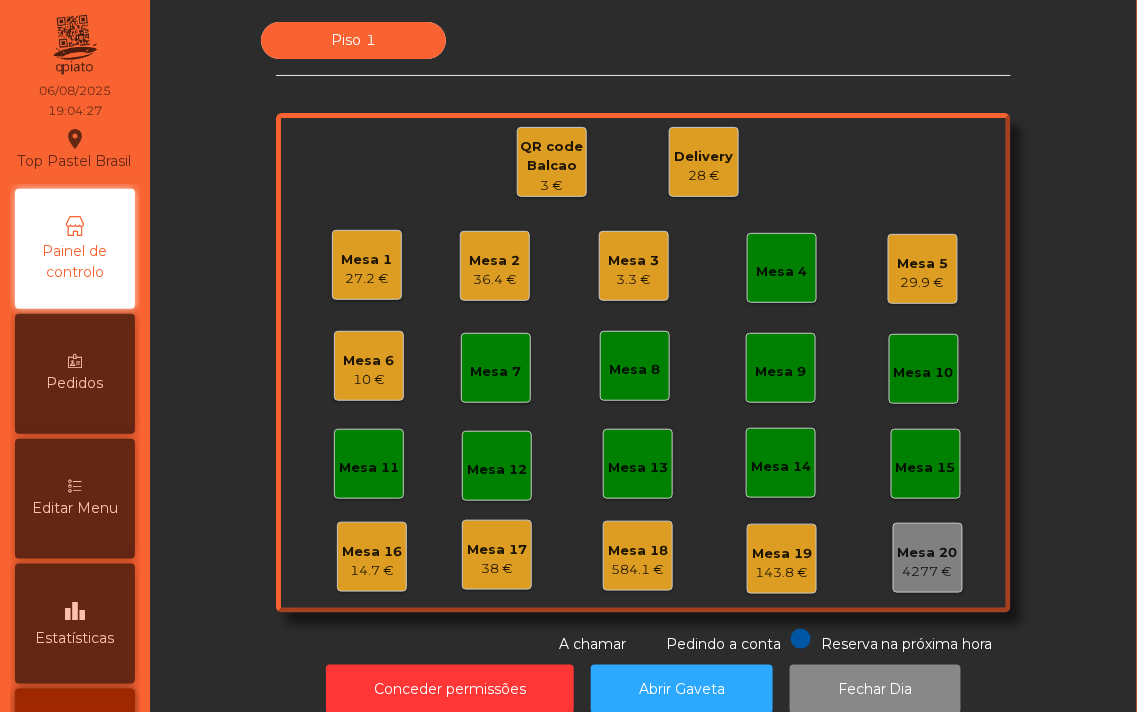 click on "4277 €" 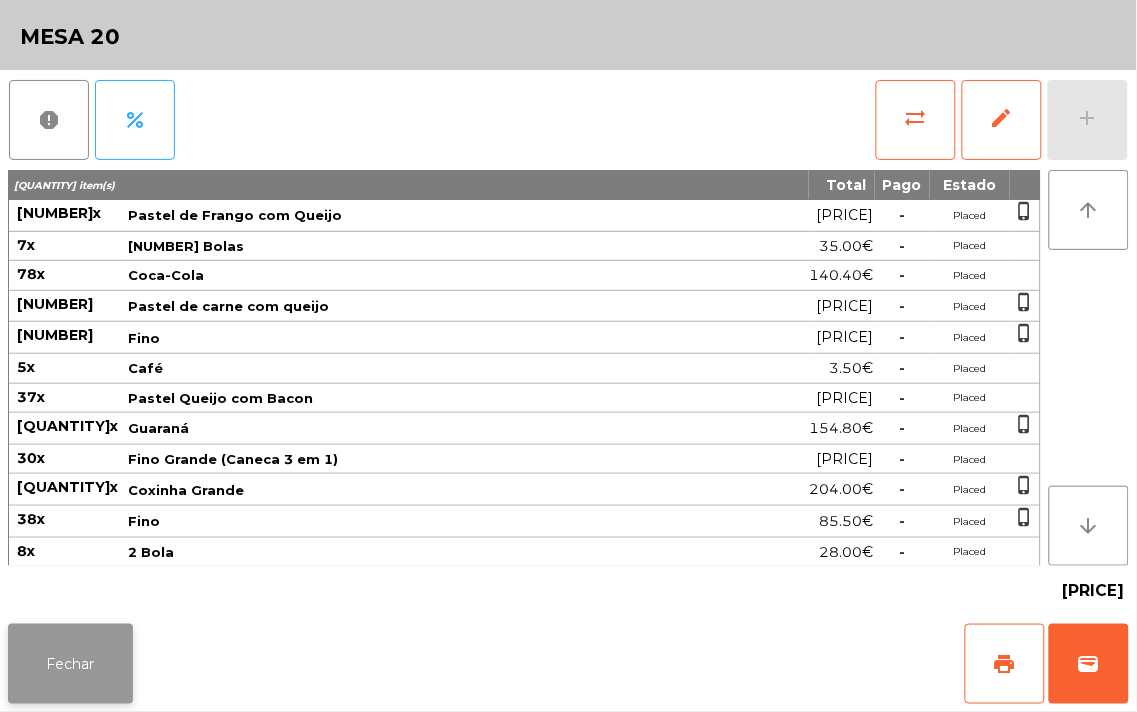 click on "Fechar" 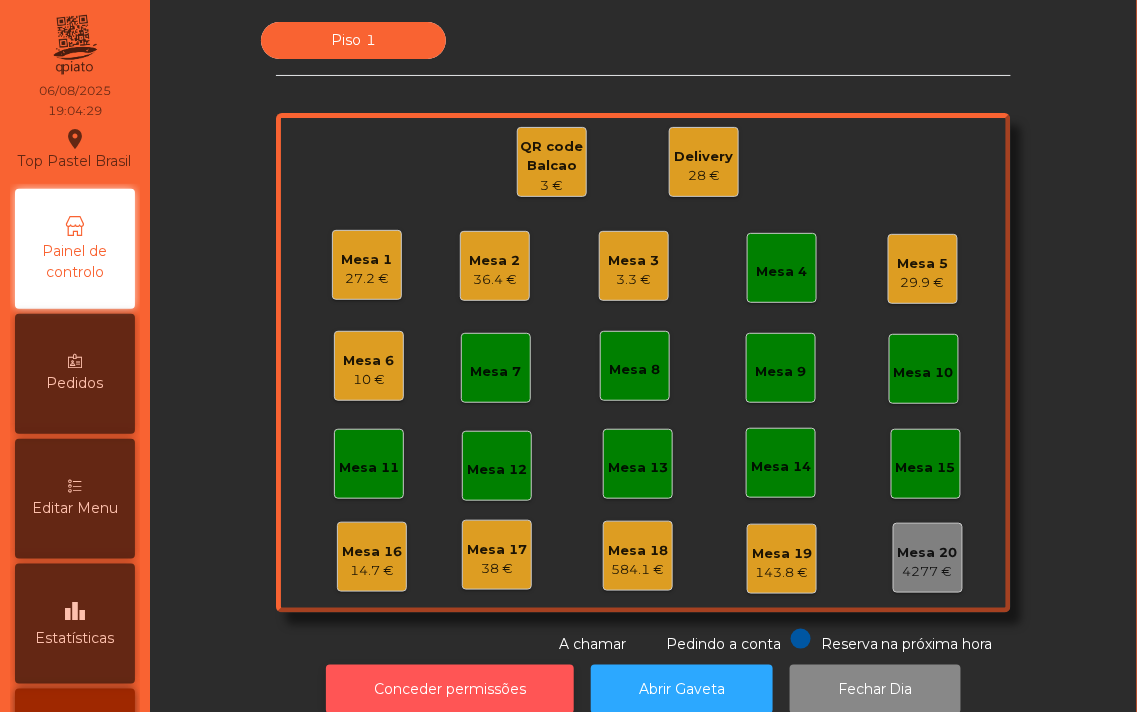 click on "Conceder permissões" 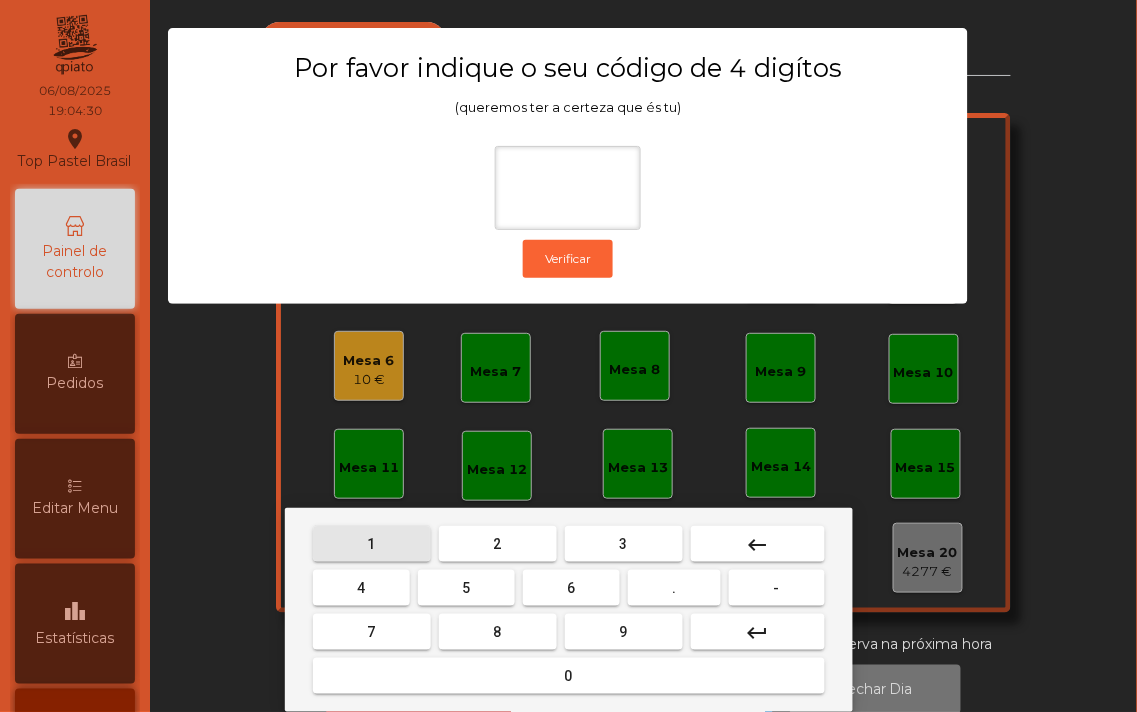 click on "1" at bounding box center [372, 544] 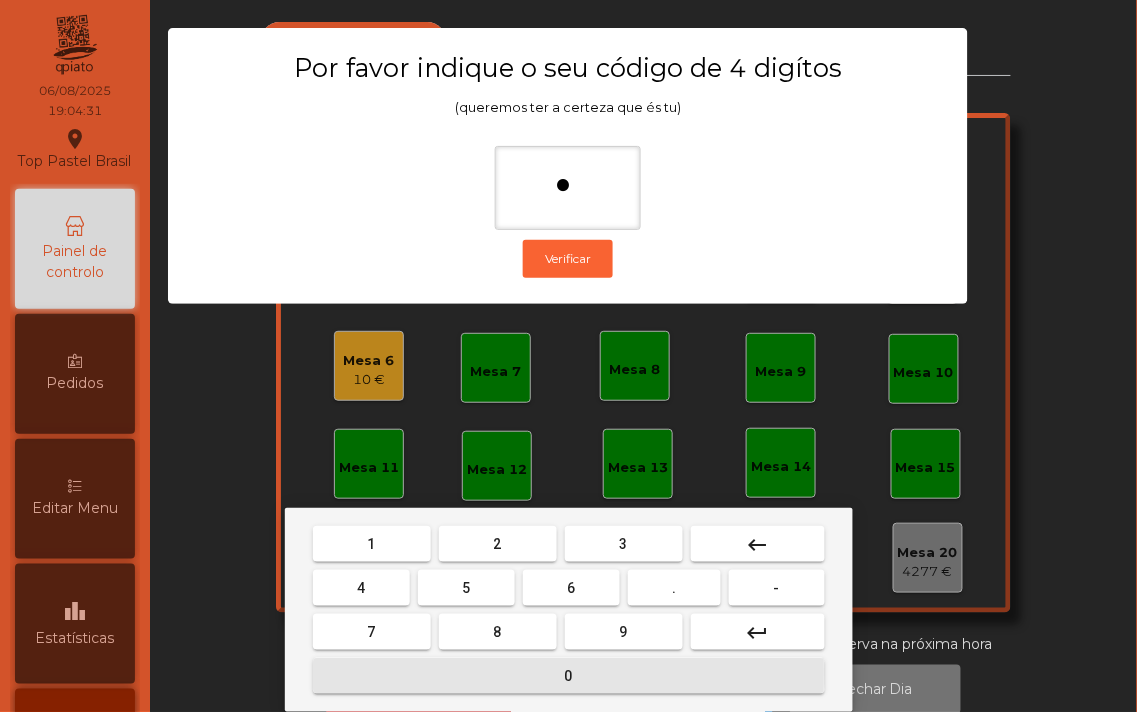 click on "0" at bounding box center [569, 676] 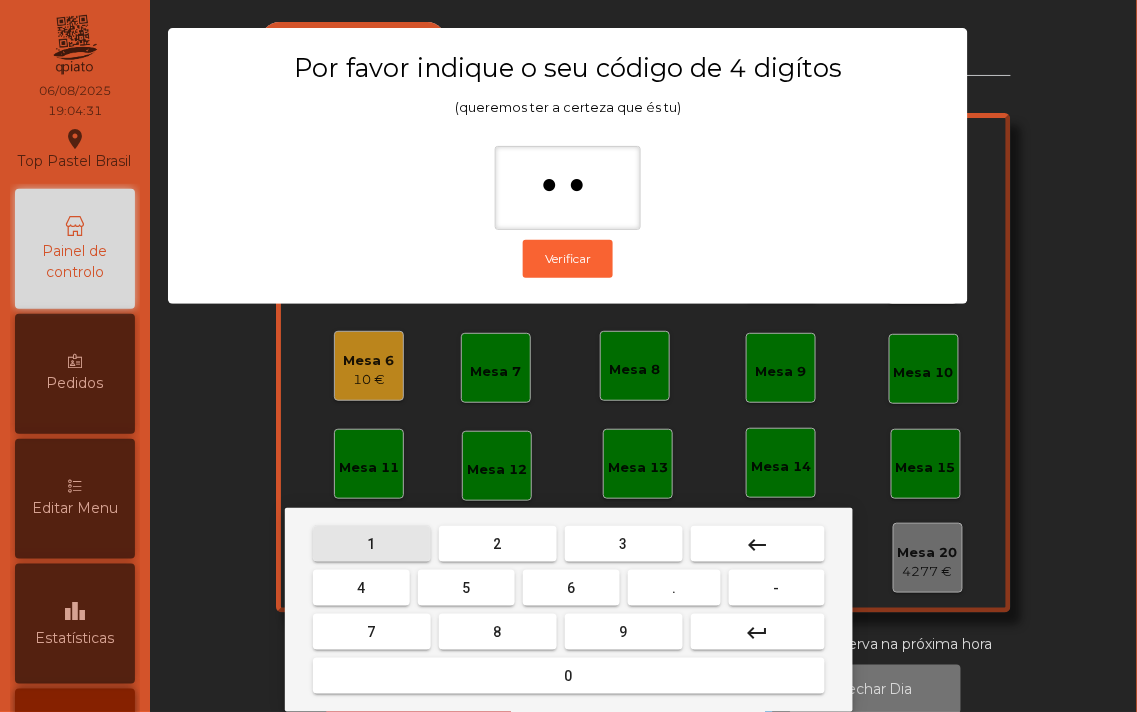 click on "1" at bounding box center [372, 544] 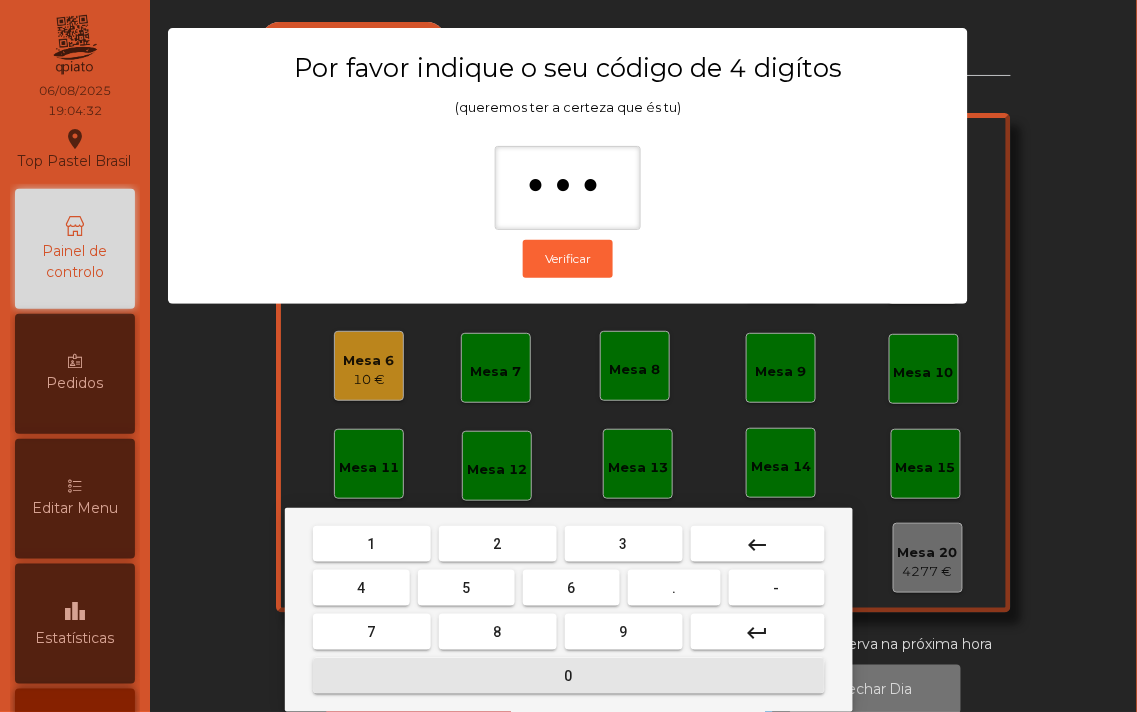 click on "0" at bounding box center (569, 676) 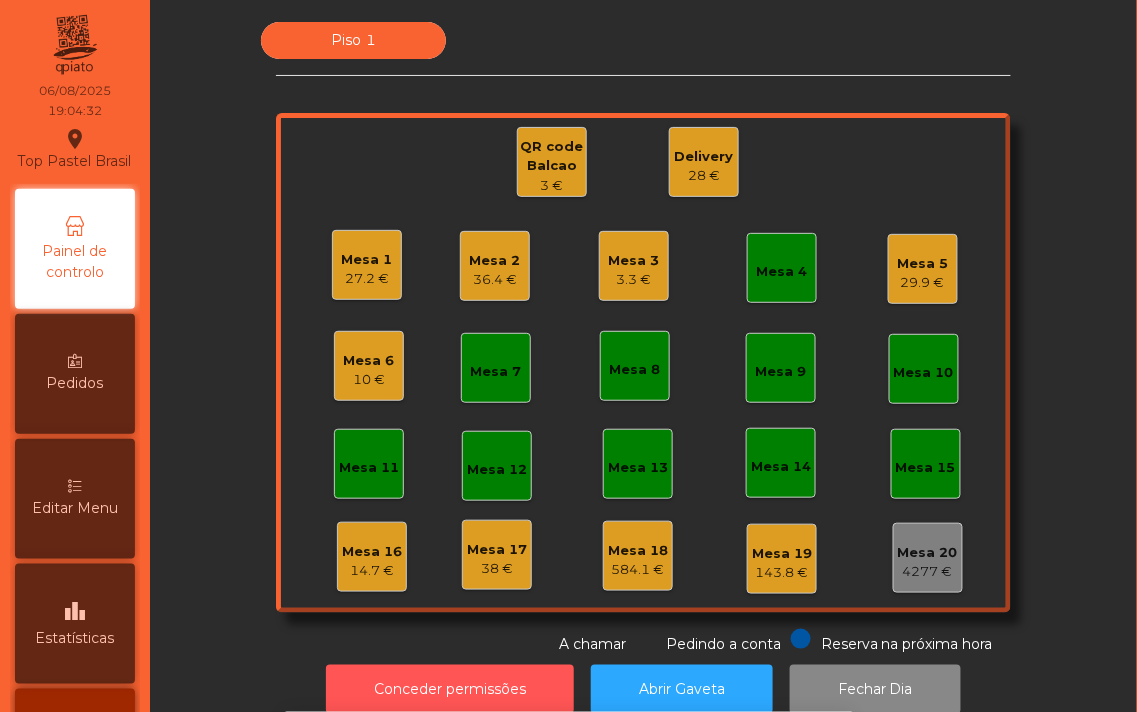 scroll, scrollTop: 18, scrollLeft: 0, axis: vertical 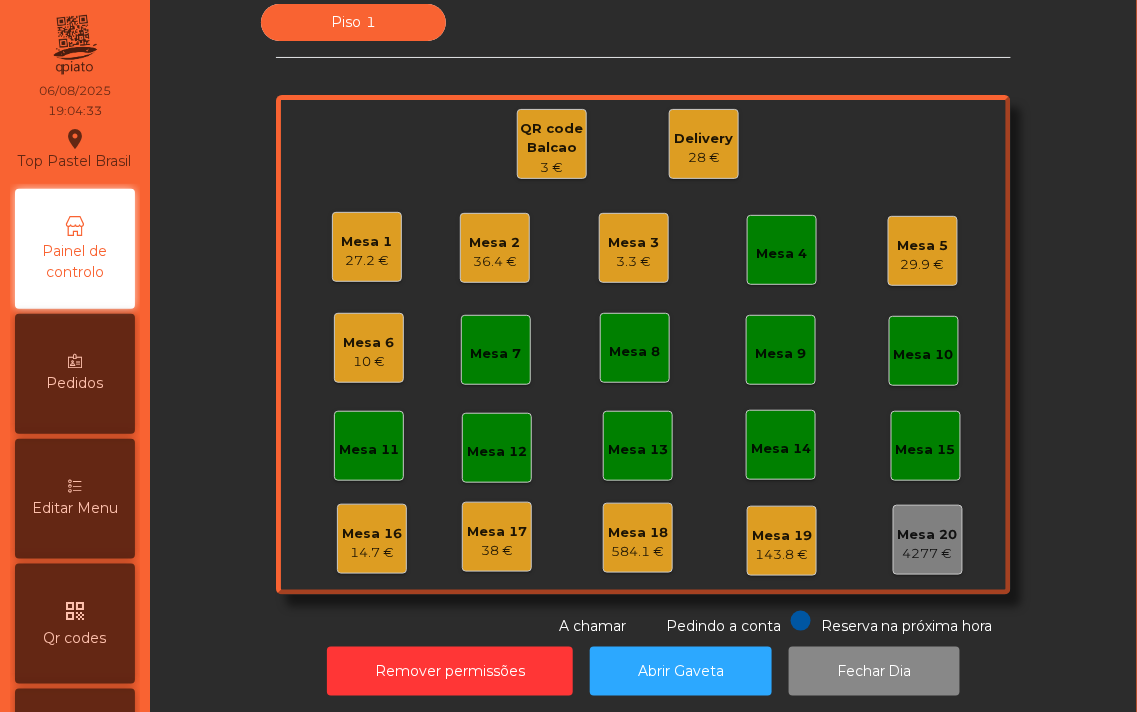 click on "4277 €" 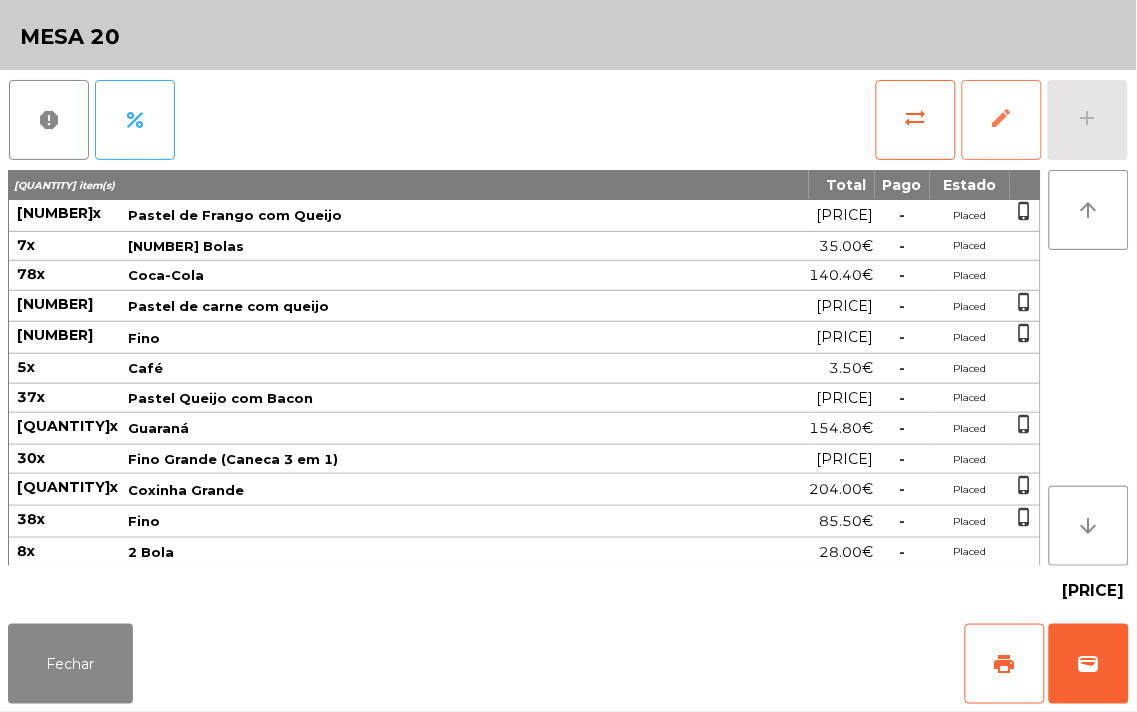 click on "edit" 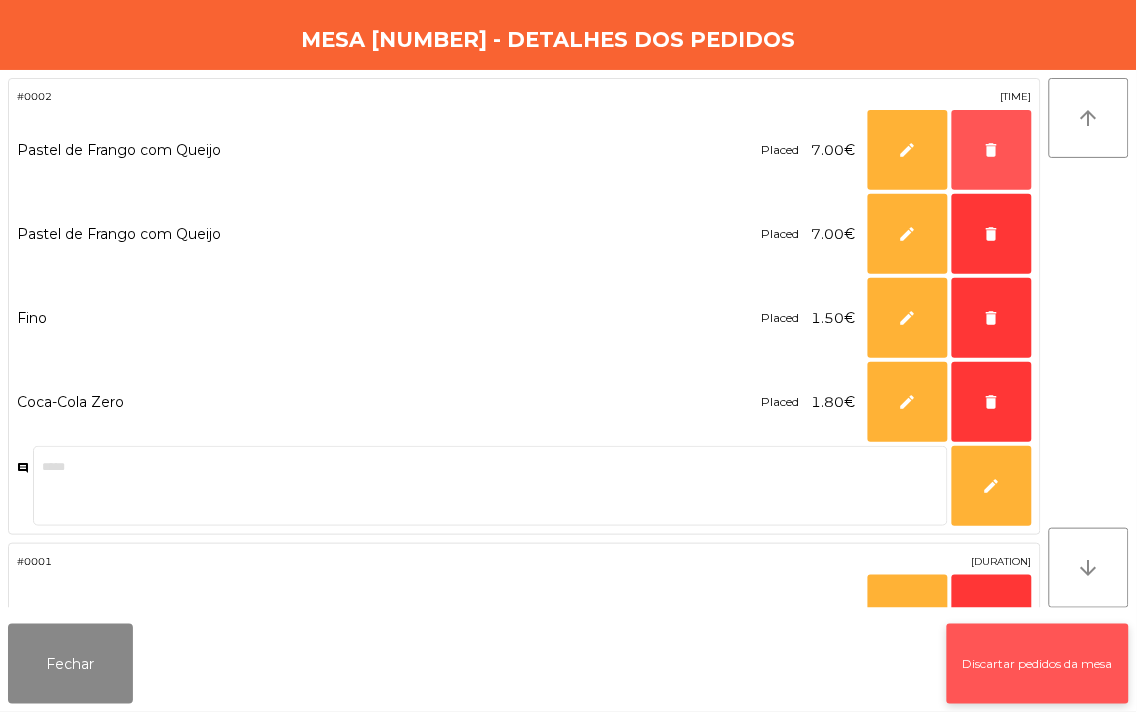 click on "delete" 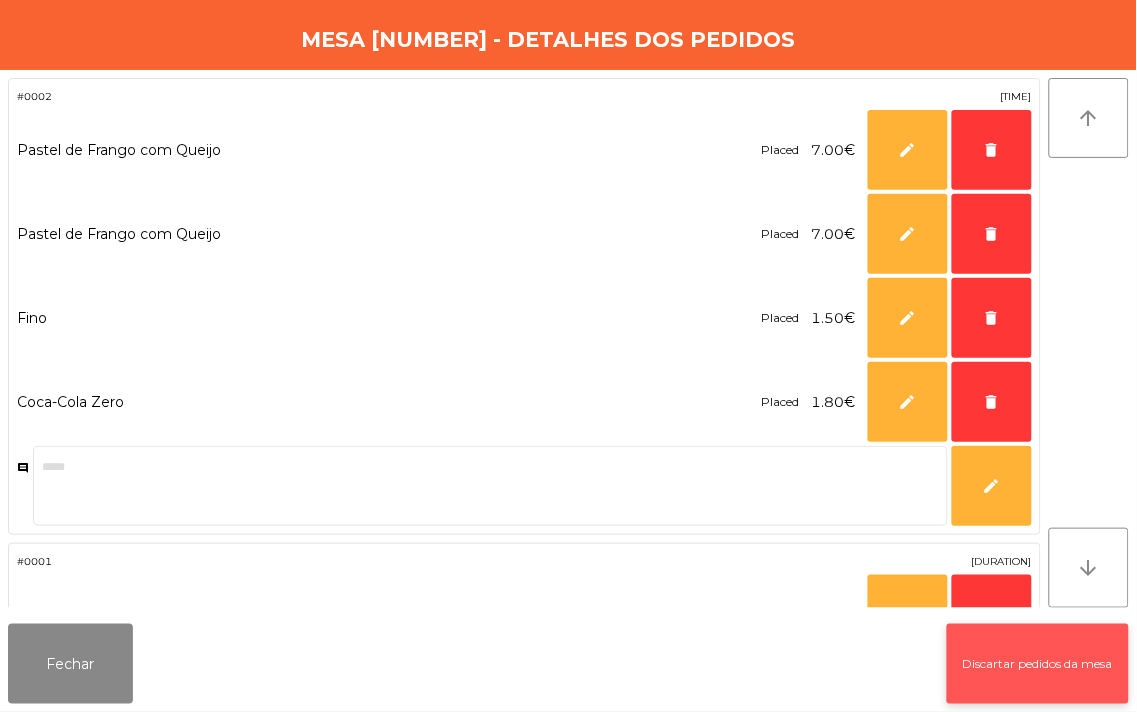 click on "Discartar pedidos da mesa" 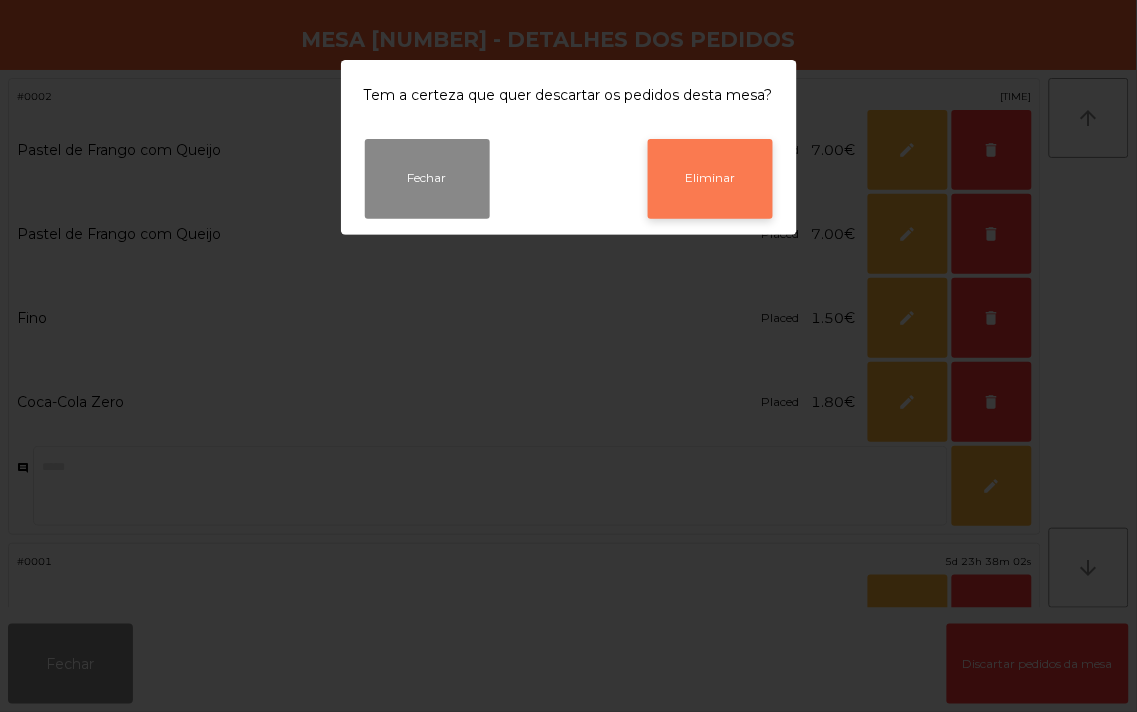 click on "Eliminar" 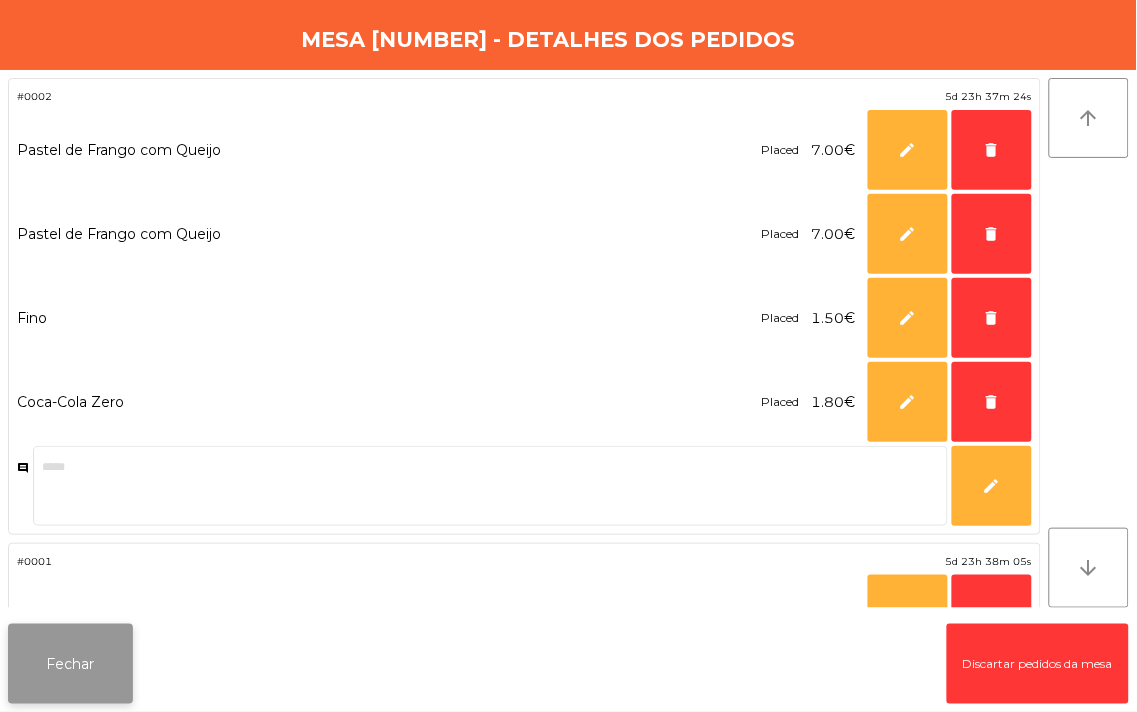 click on "Fechar" 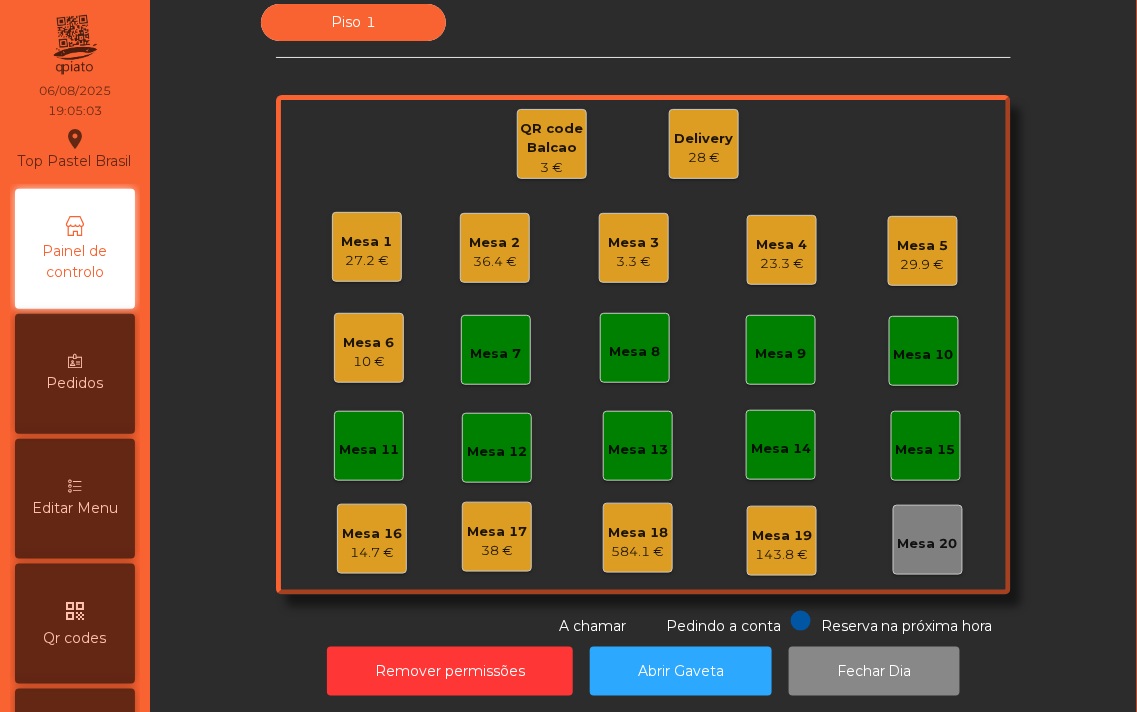 click on "Mesa 4   [PRICE]" 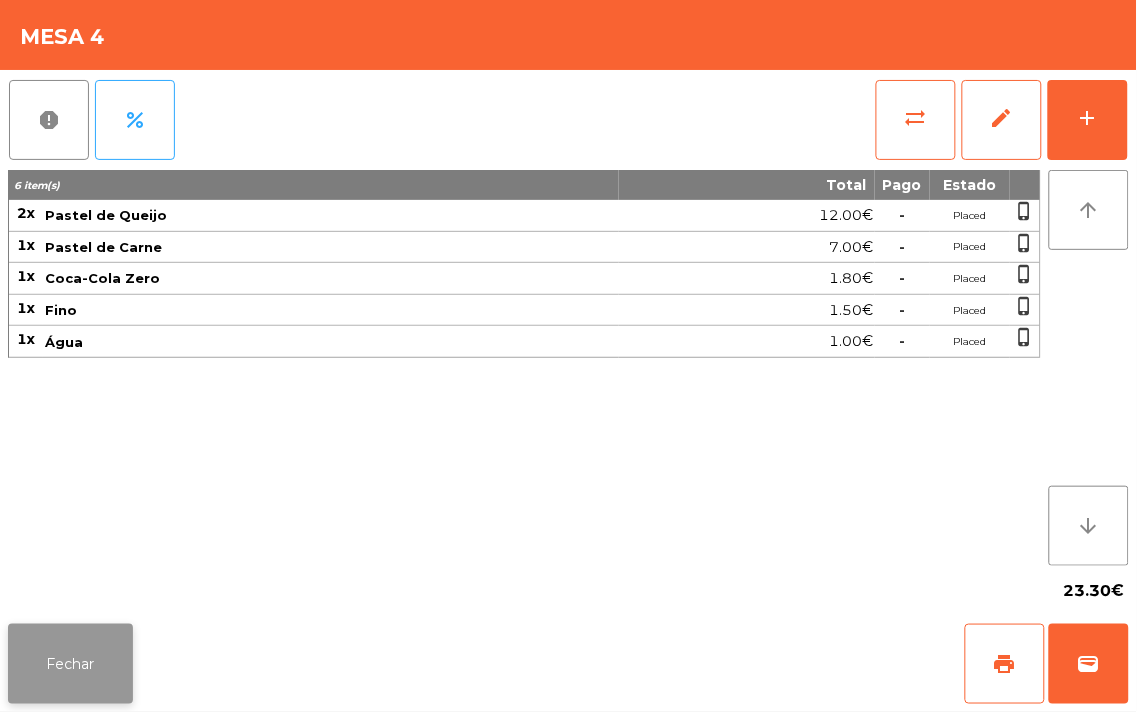 click on "Fechar" 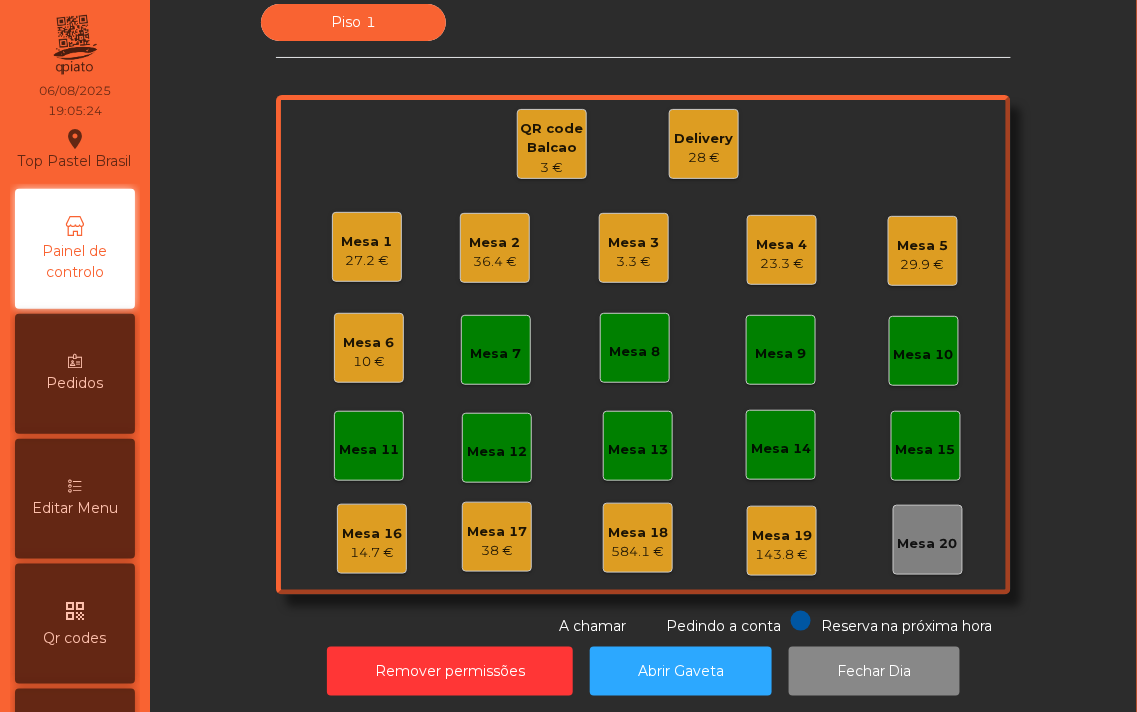 click on "27.2 €" 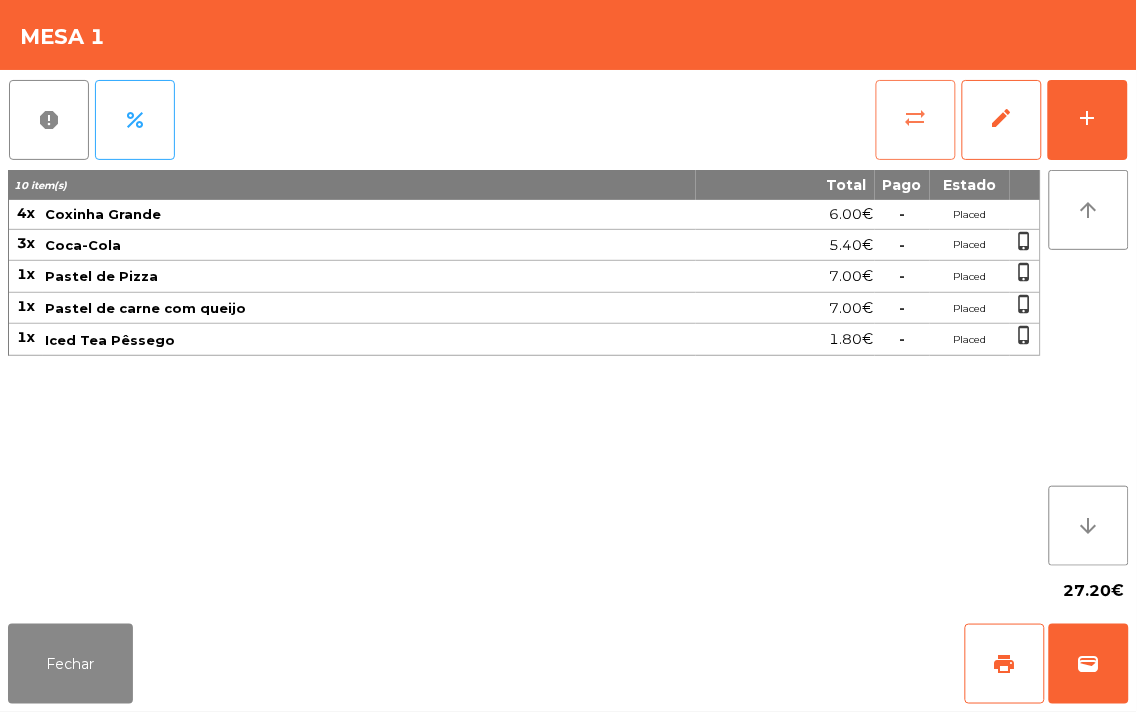 click on "sync_alt" 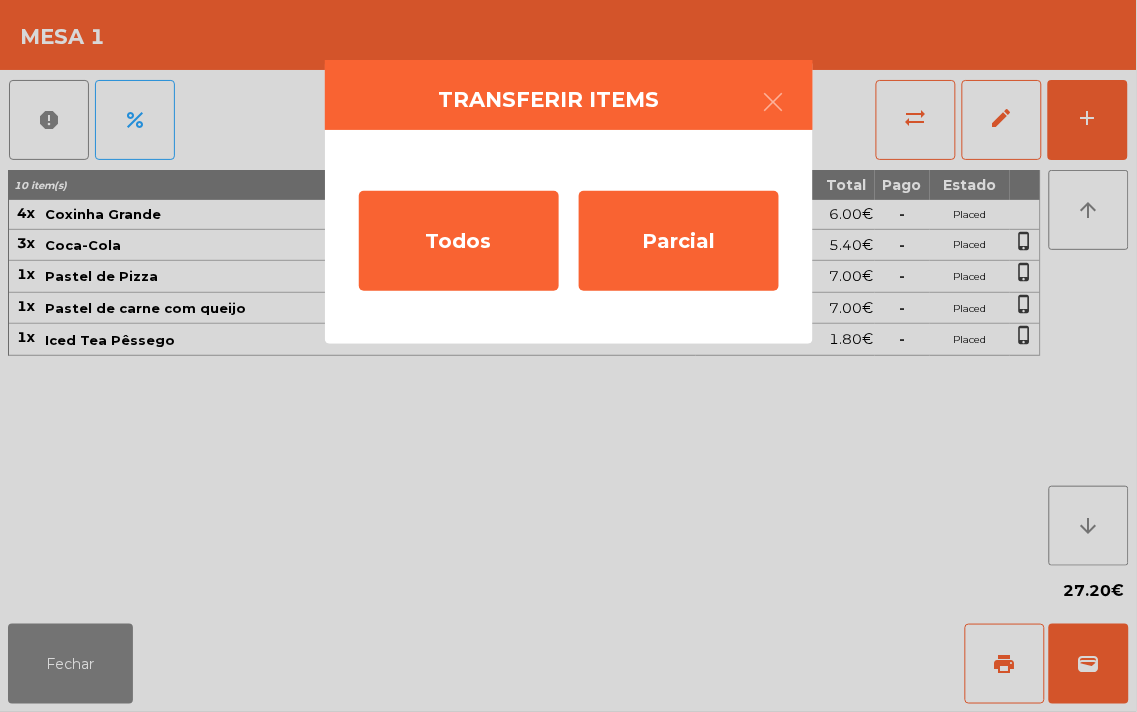 click on "Transferir items  Todos   Parcial" 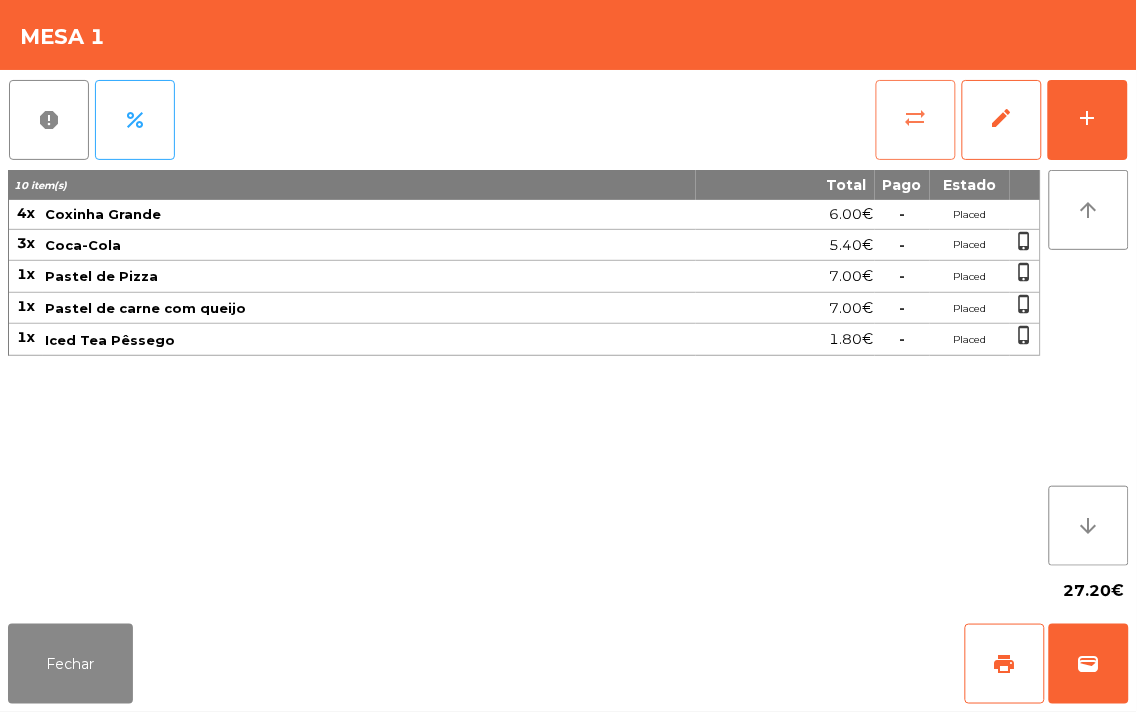 click on "sync_alt" 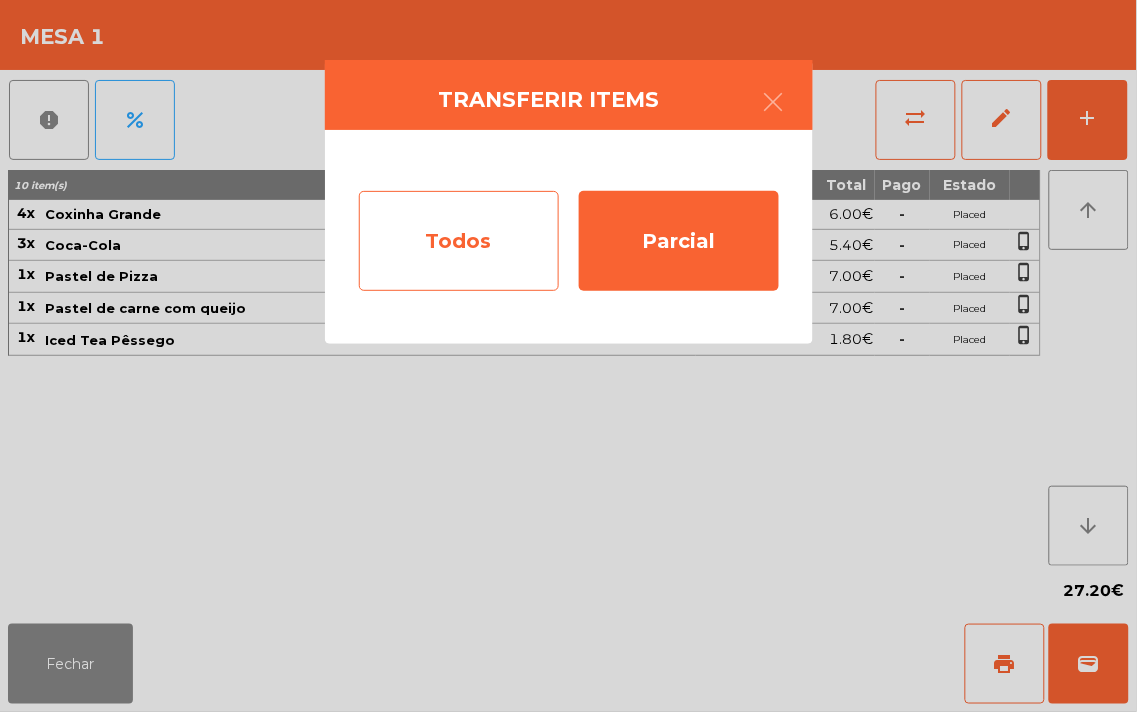click on "Todos" 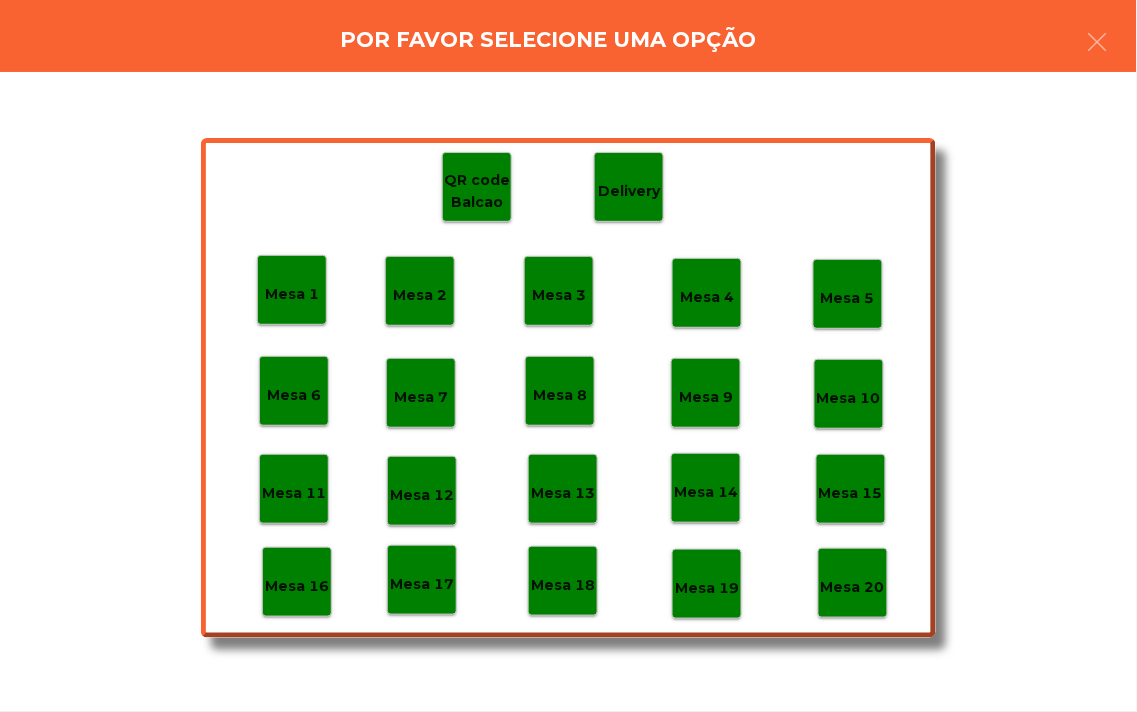 click on "Mesa 20" 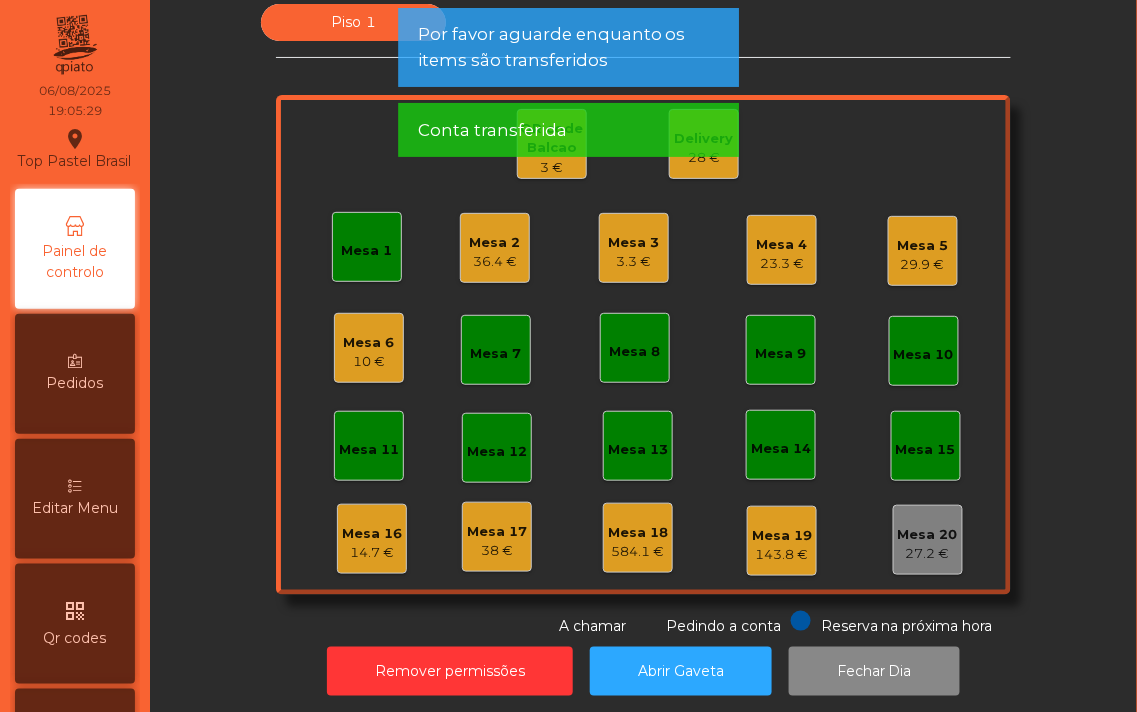 click on "Por favor aguarde enquanto os items são transferidos Conta transferida" 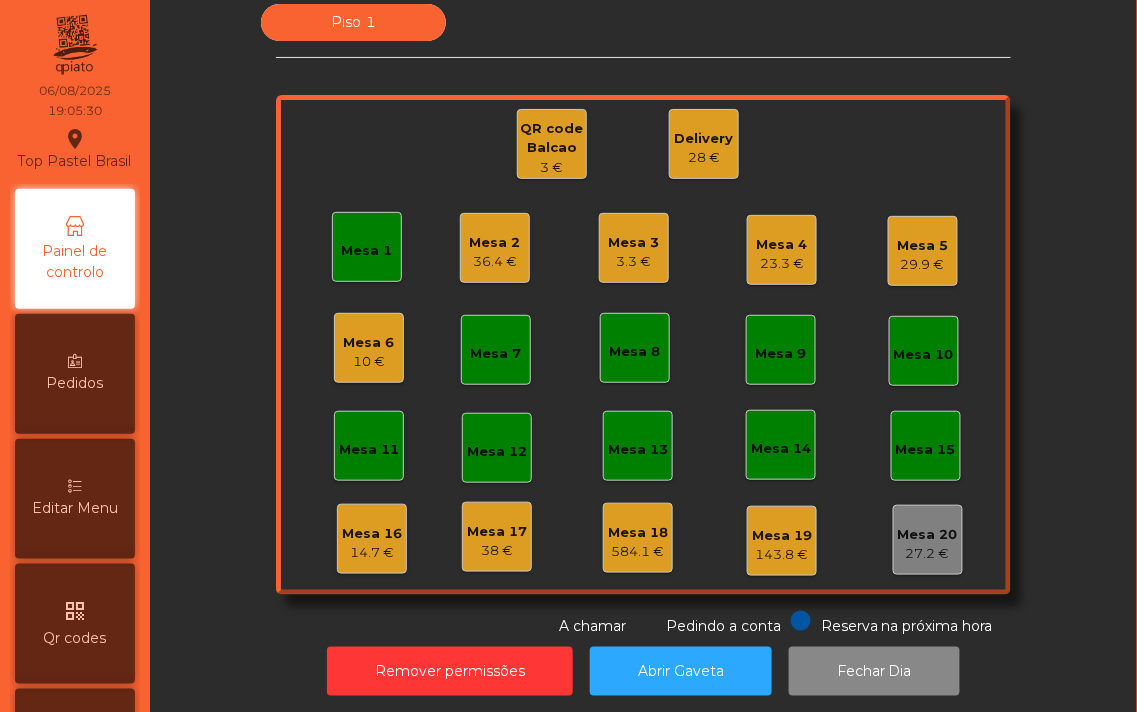 click on "QR code Balcao" 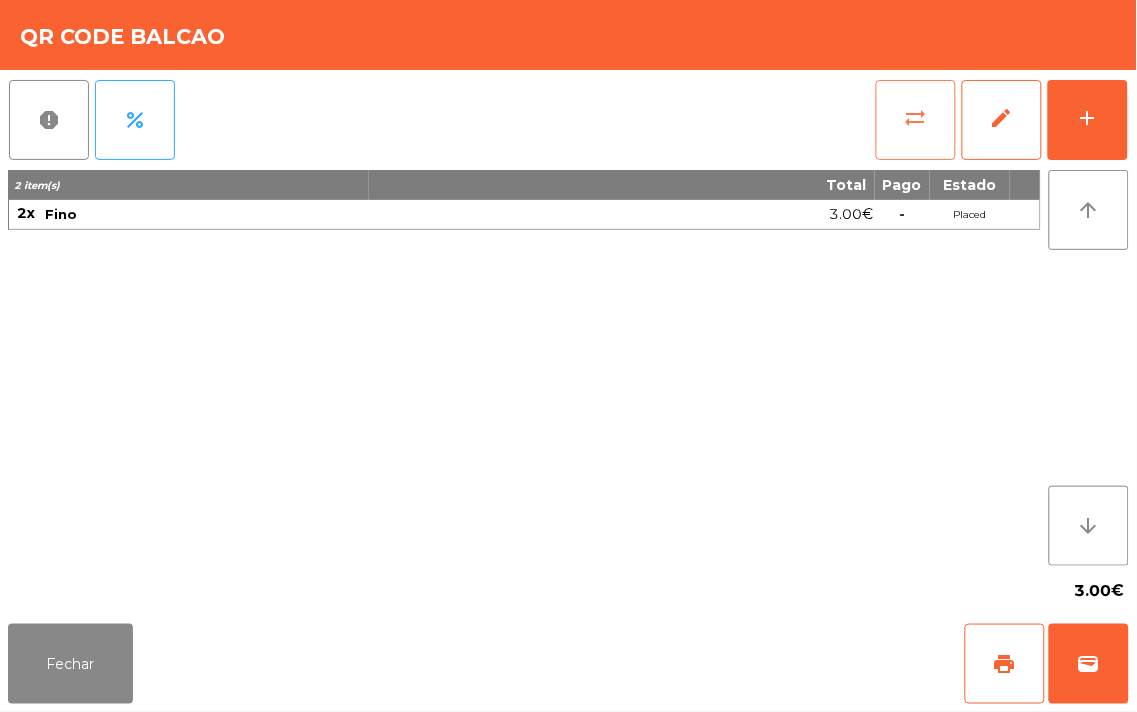 click on "sync_alt" 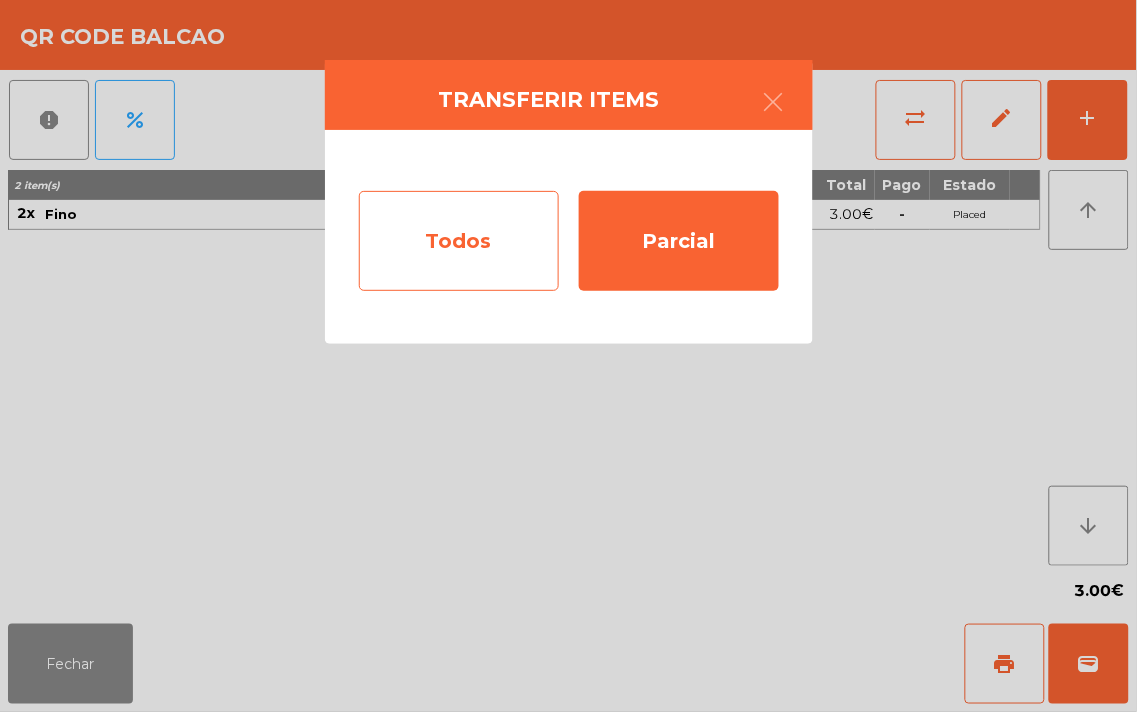 click on "Todos" 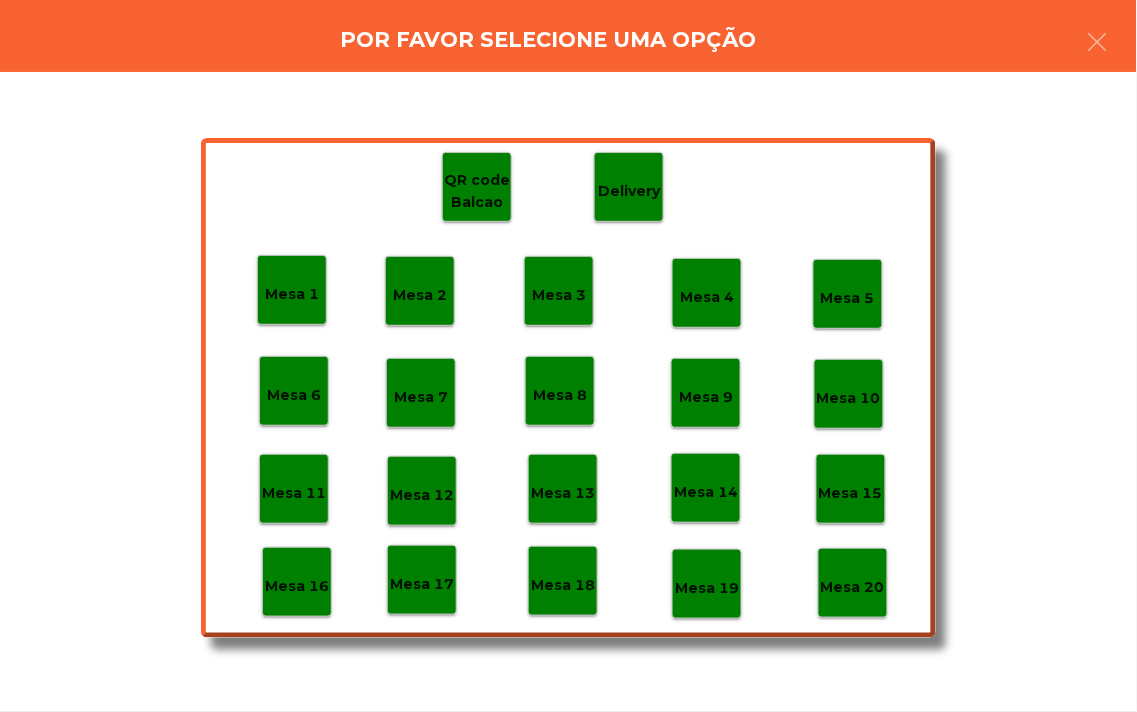 click on "Mesa 20" 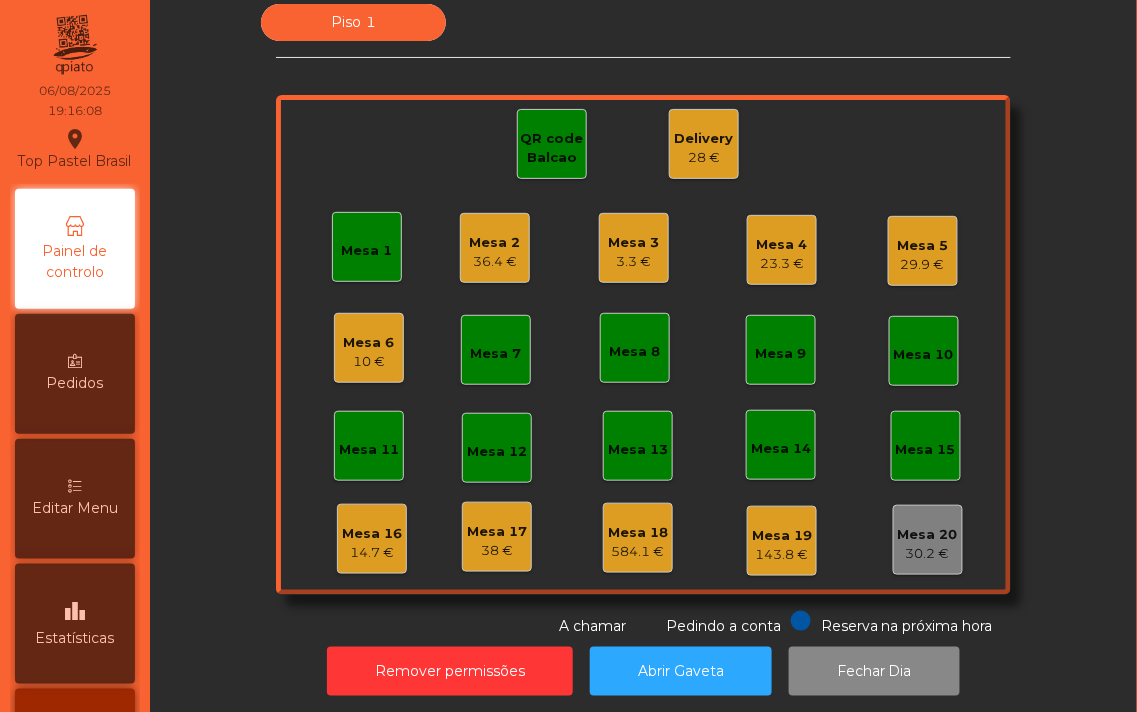 click on "Mesa 4   [PRICE]" 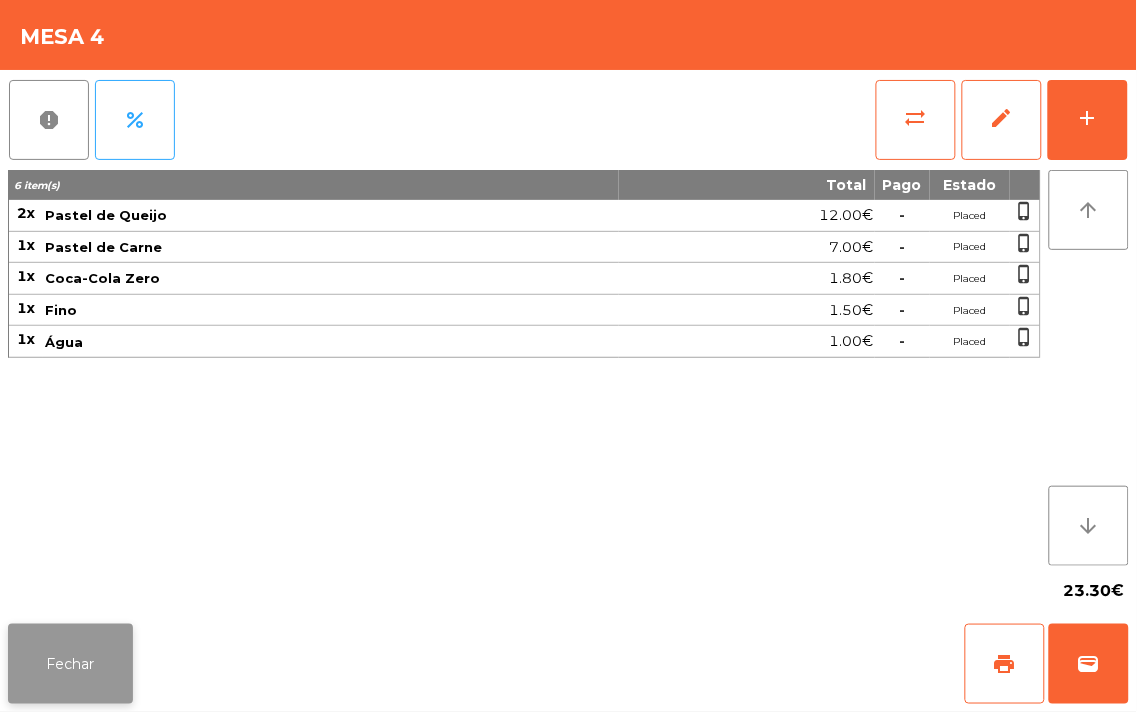 click on "Fechar" 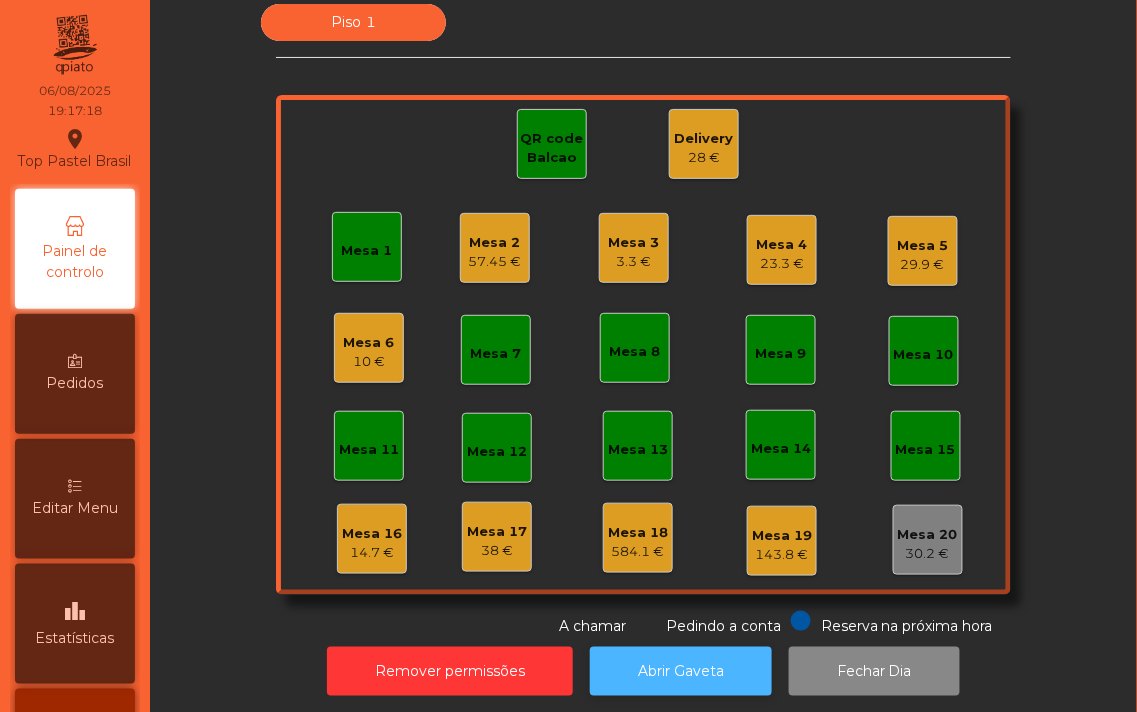 click on "Abrir Gaveta" 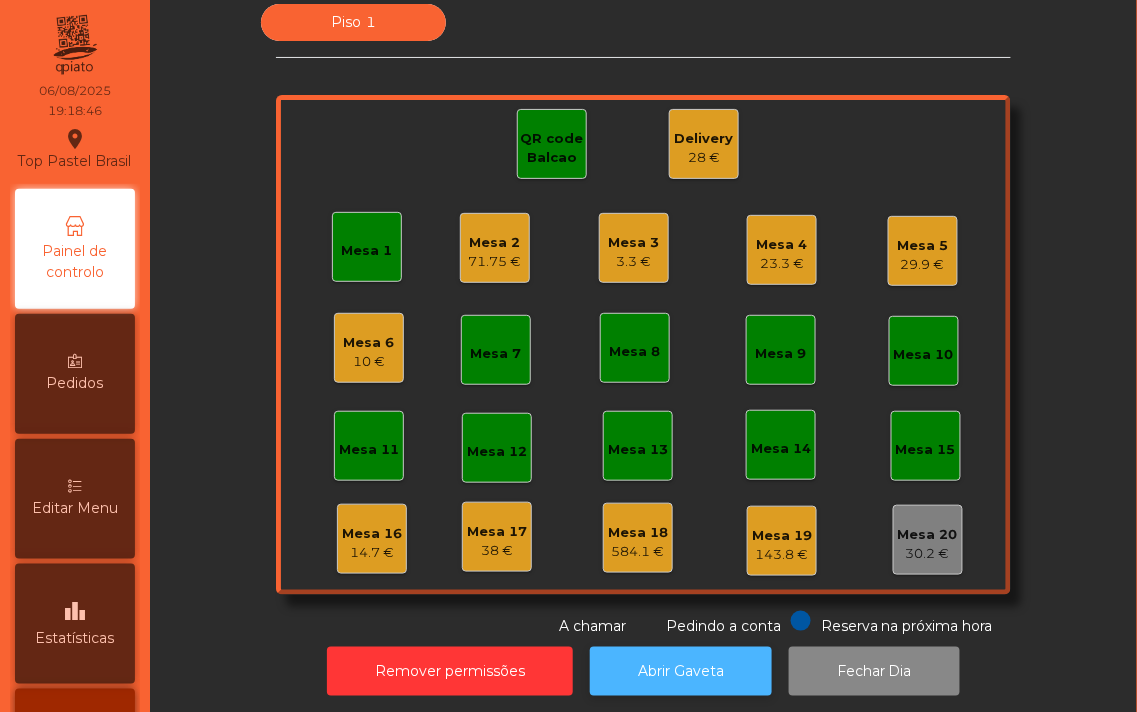 scroll, scrollTop: 17, scrollLeft: 0, axis: vertical 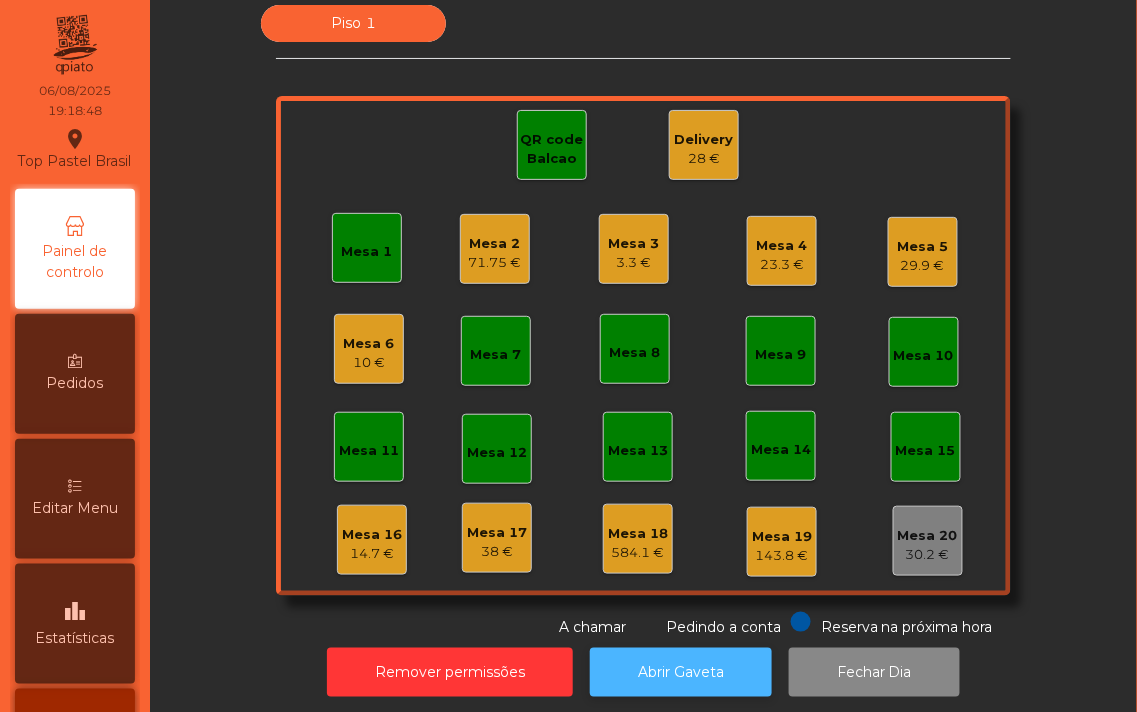 click on "Abrir Gaveta" 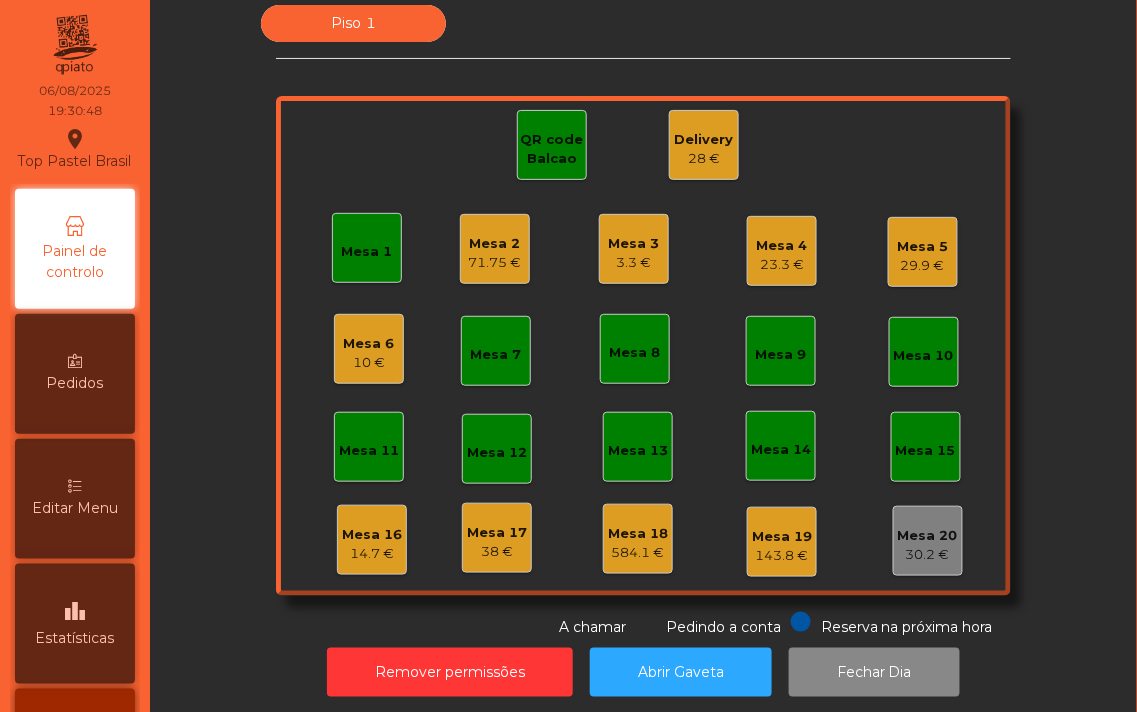 click on "23.3 €" 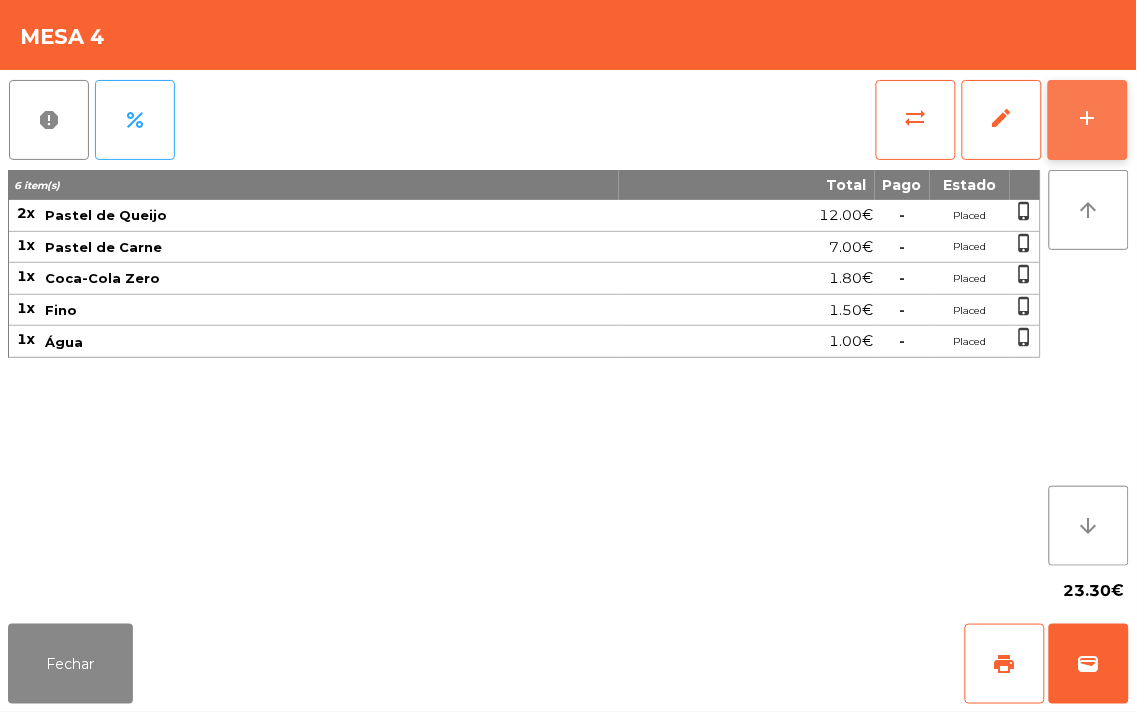 click on "add" 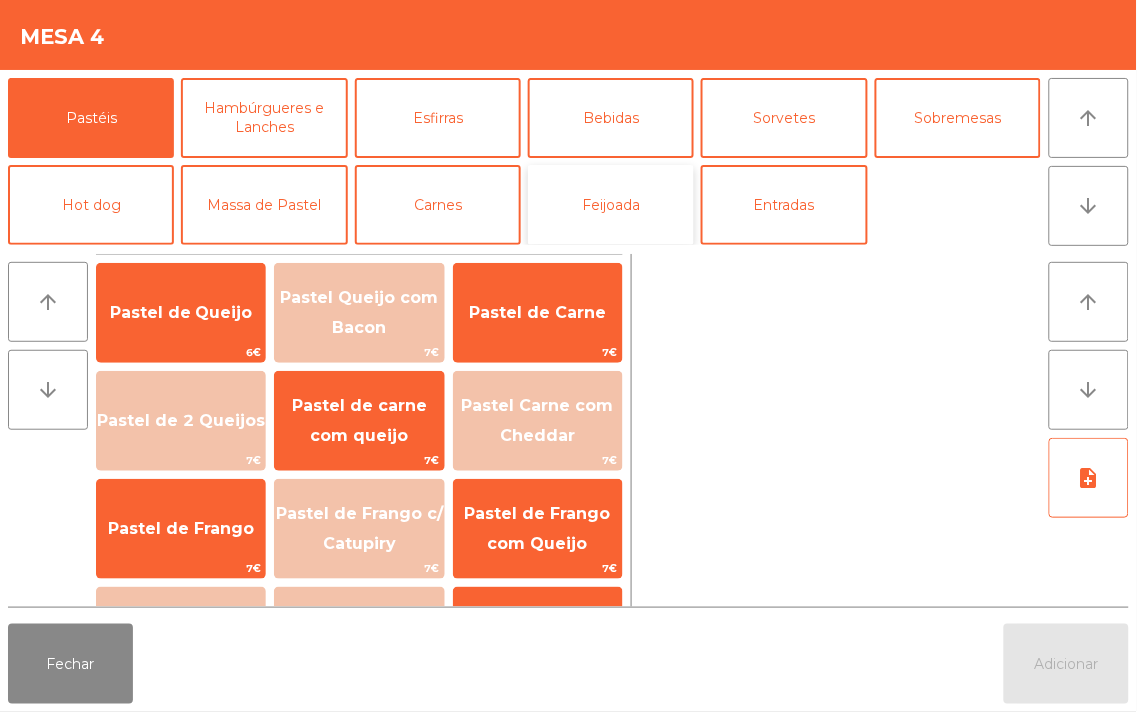 click on "Feijoada" 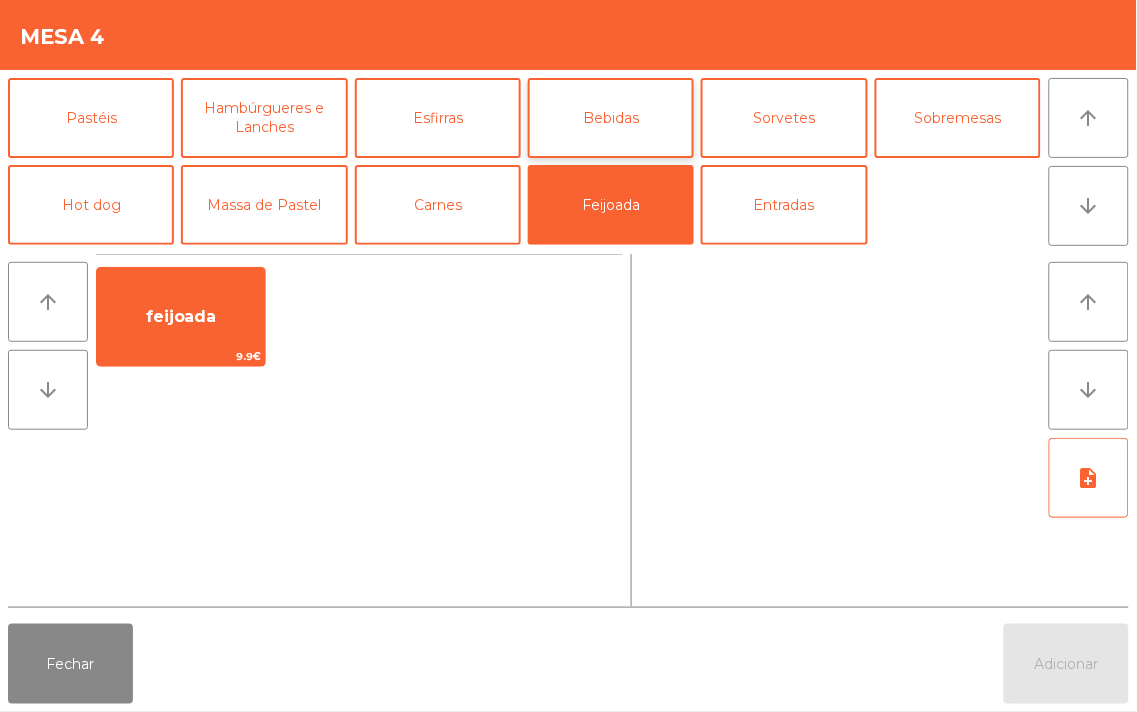 click on "Bebidas" 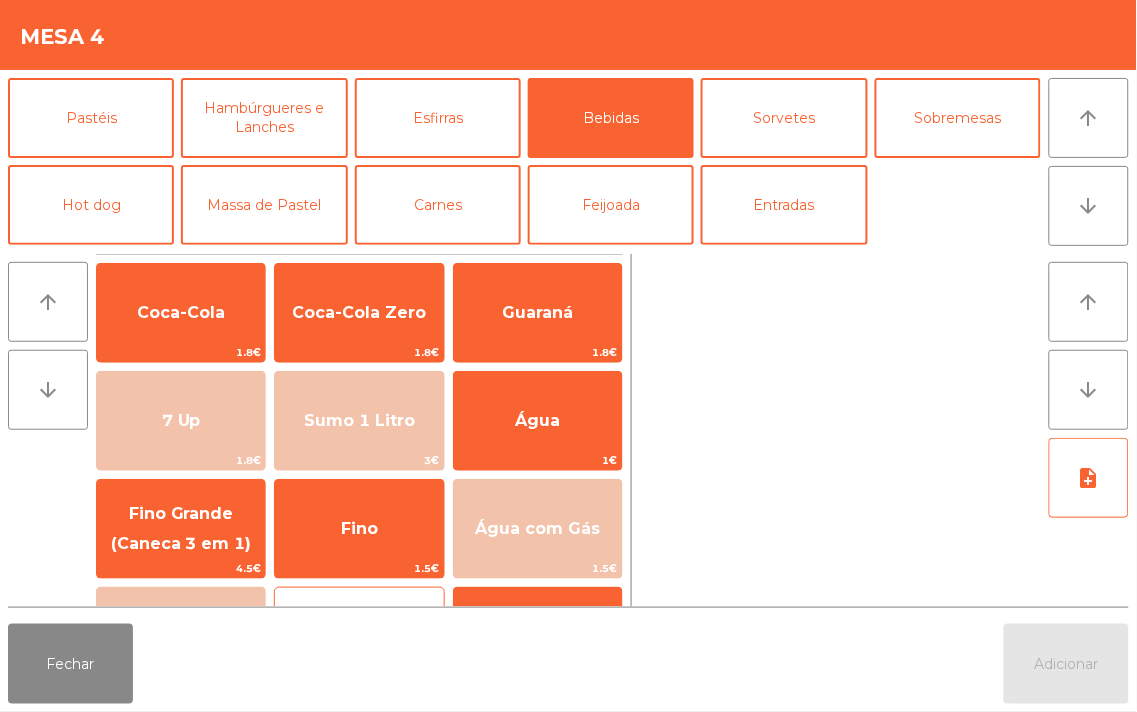 click on "Iced Tea Limão    1.8€" 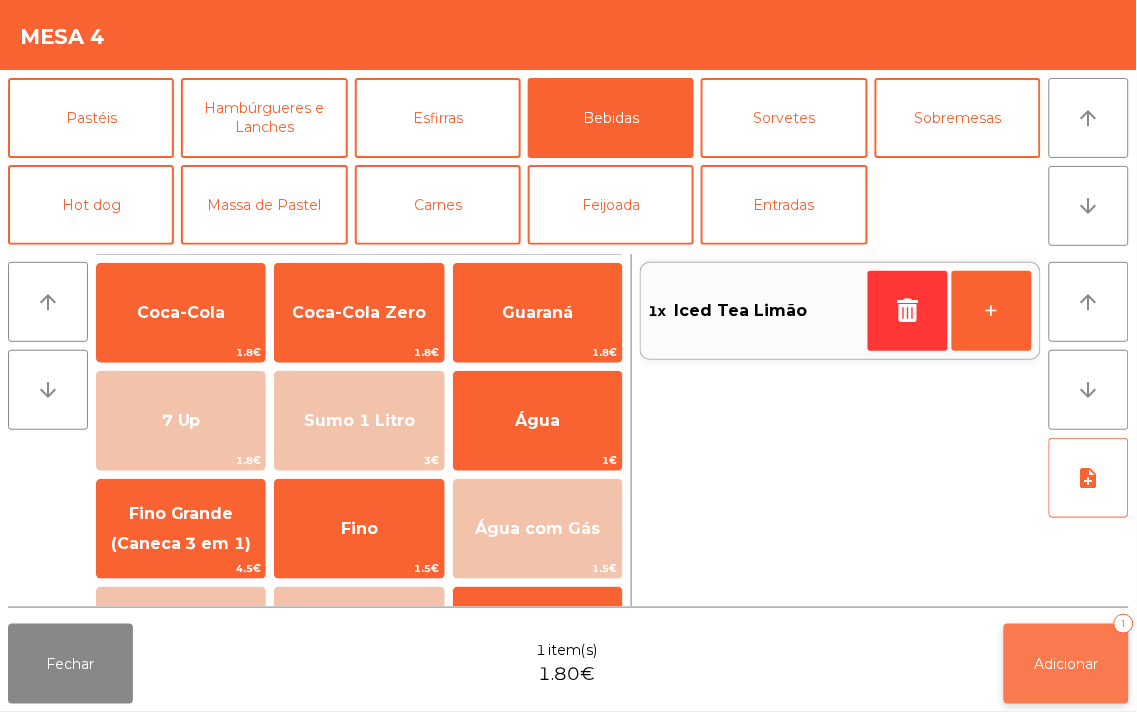 click on "Adicionar   1" 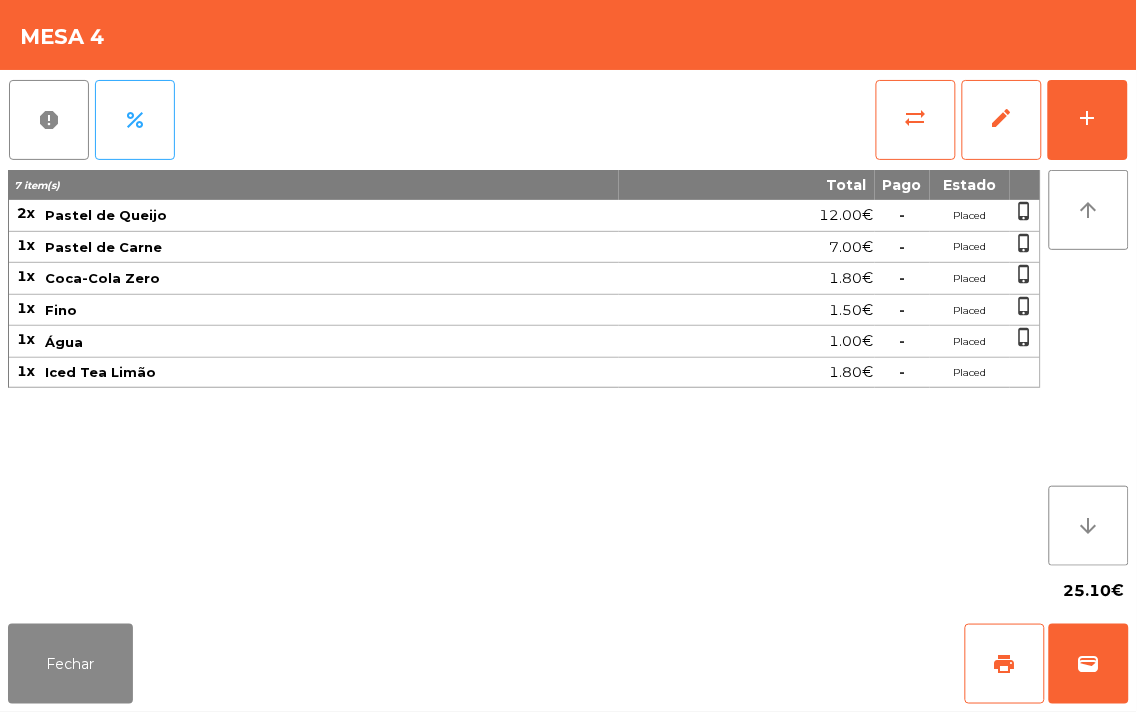 click on "Iced Tea Limão" 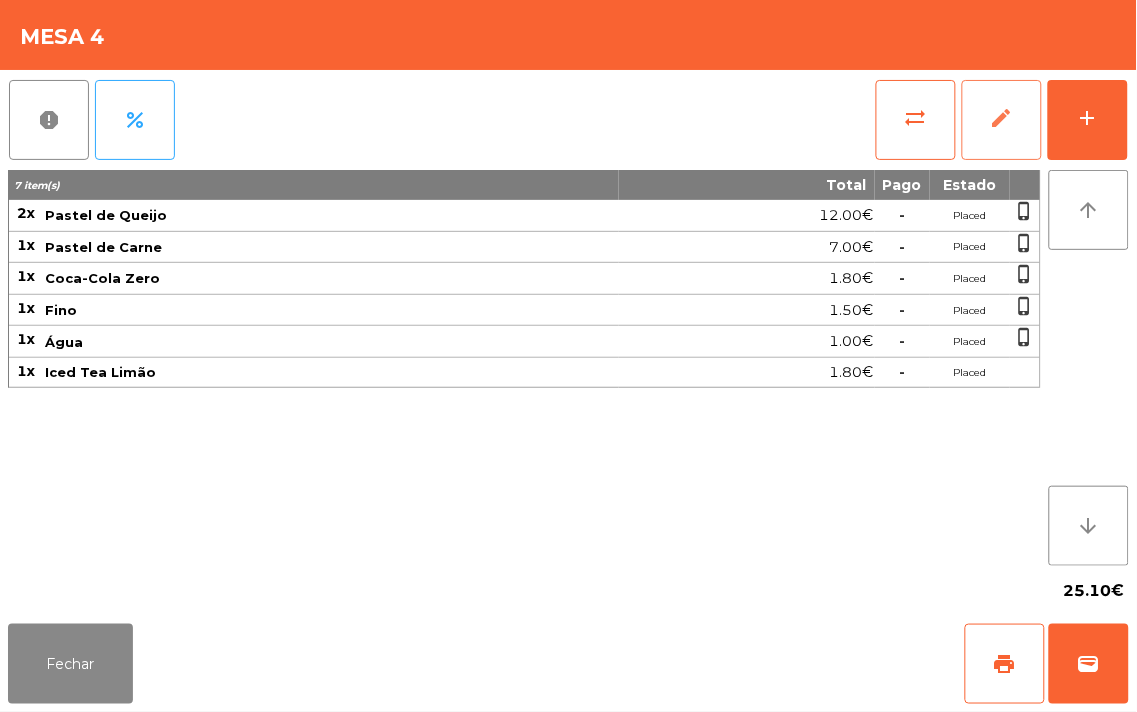 click on "edit" 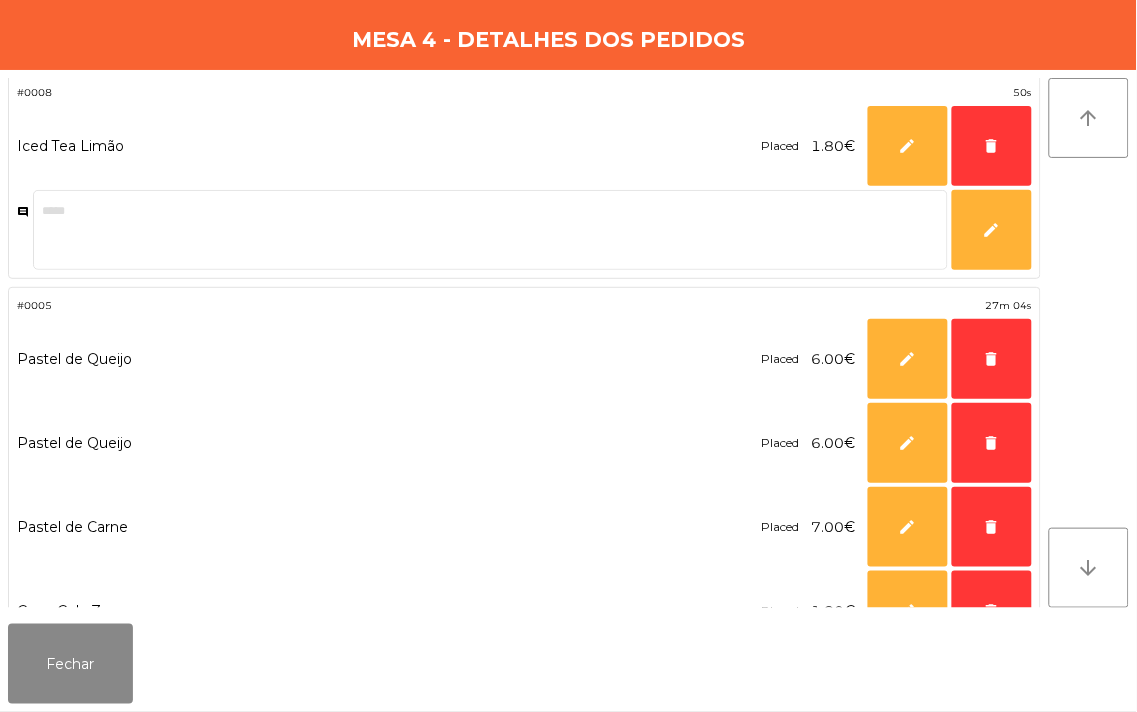 scroll, scrollTop: 6, scrollLeft: 0, axis: vertical 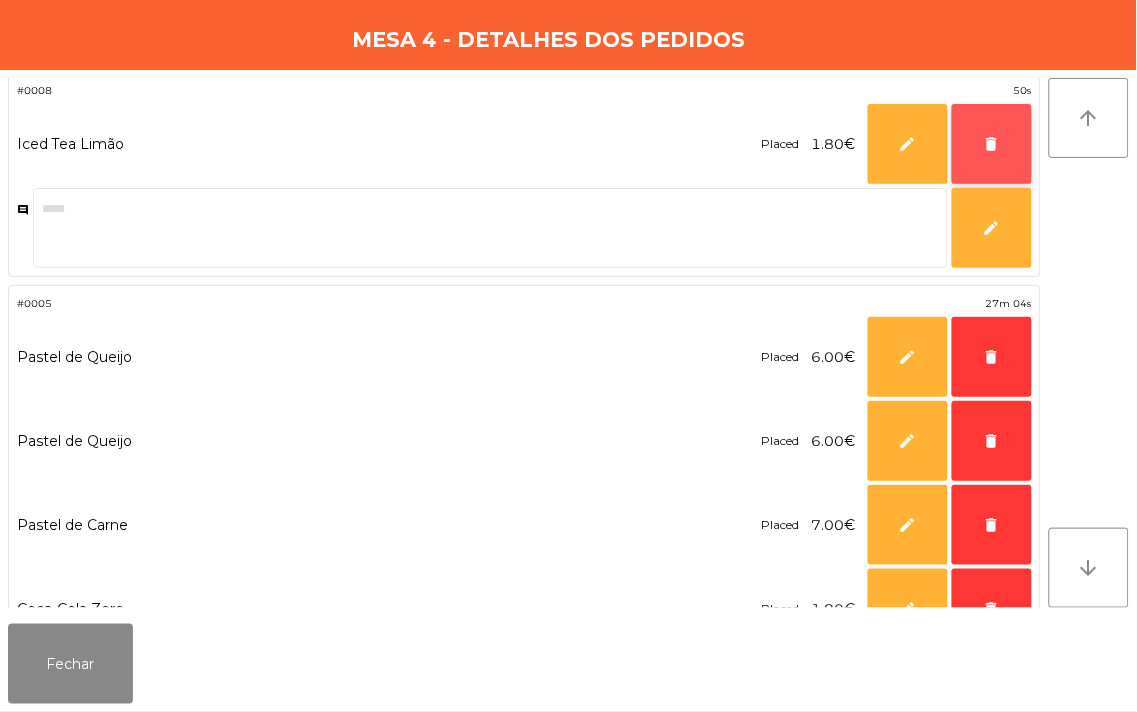 click on "delete" 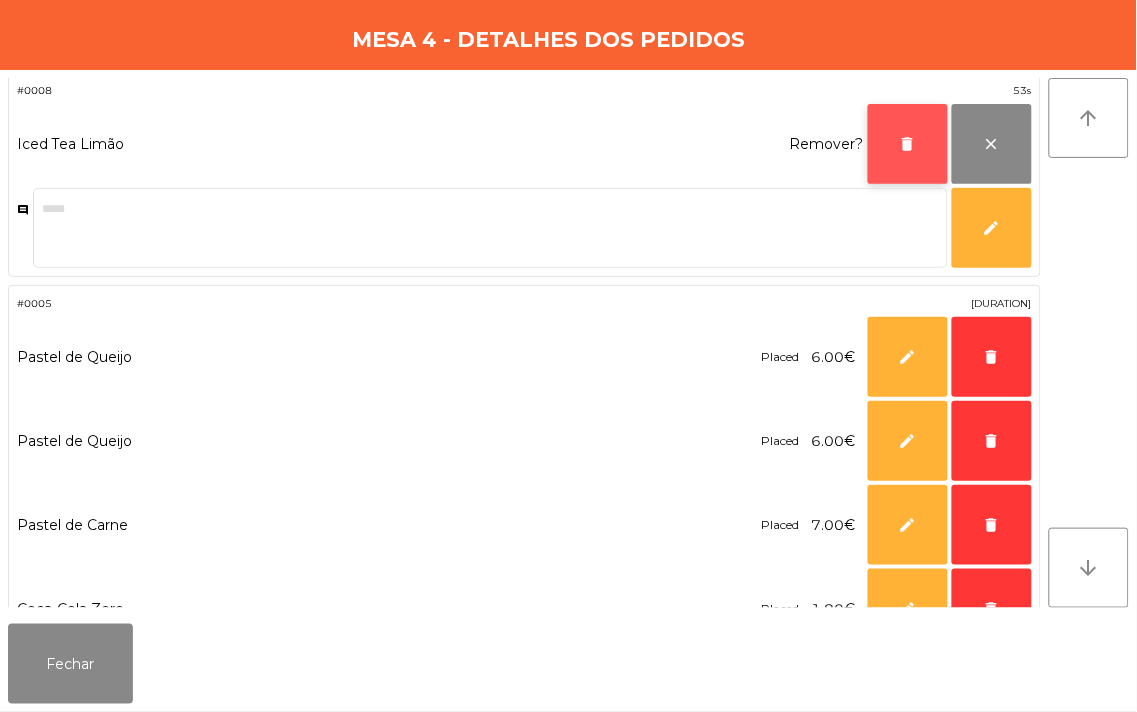 click on "delete" 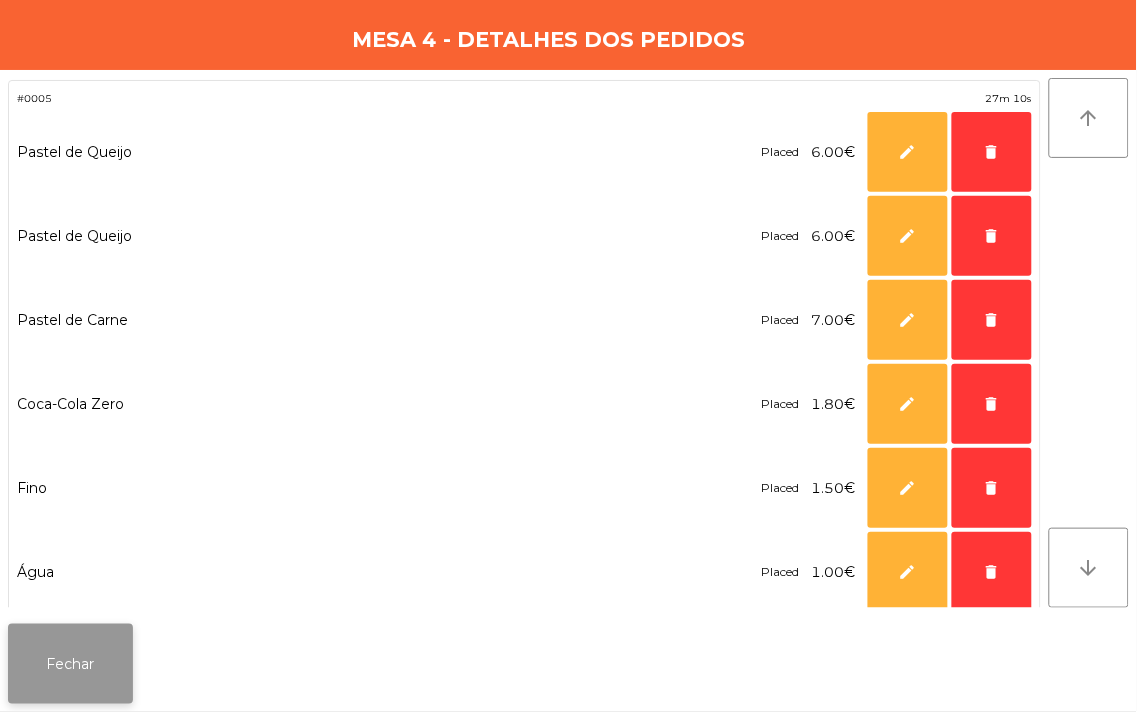 click on "Fechar" 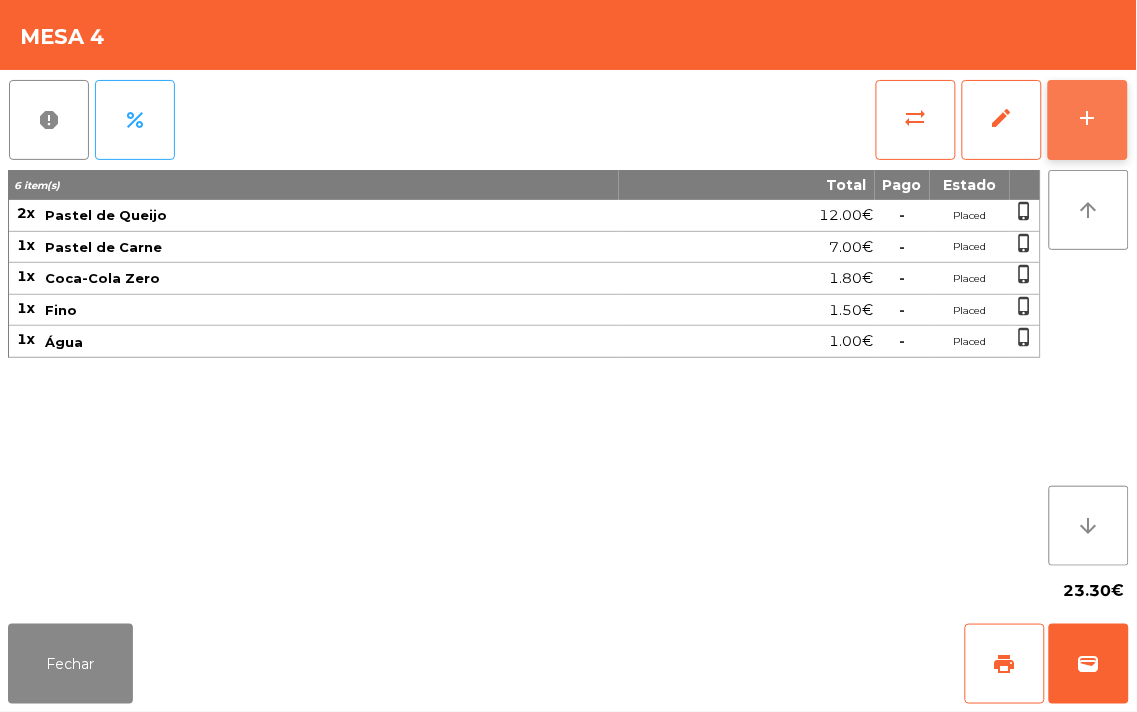 click on "add" 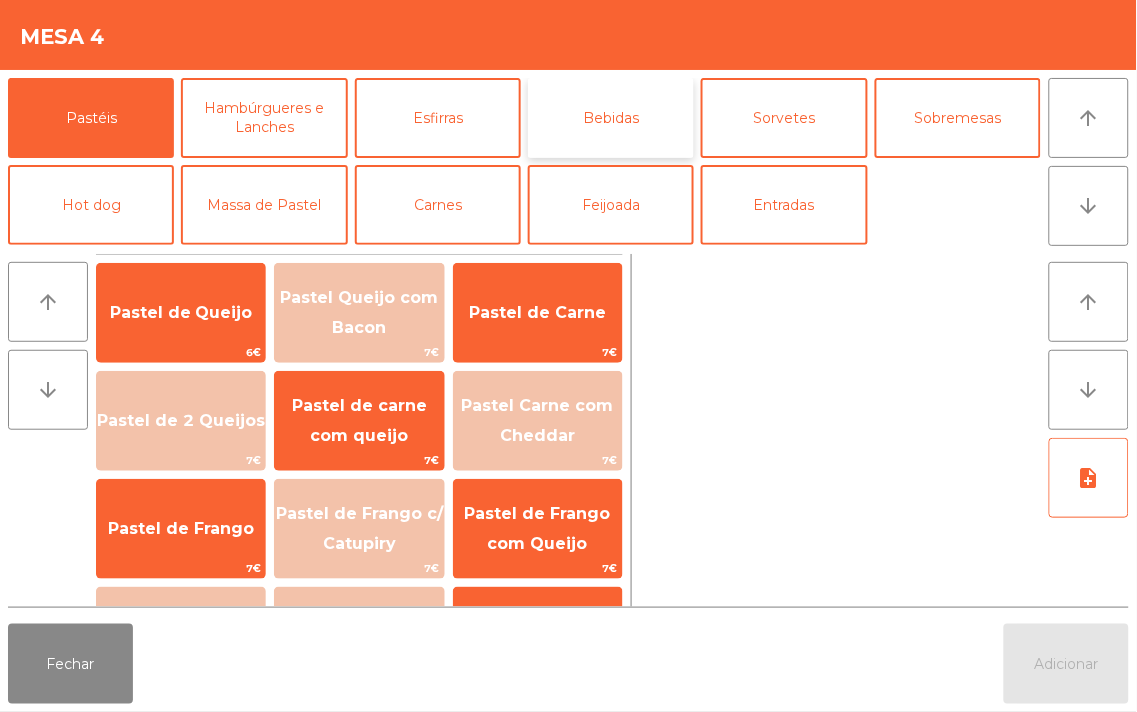 click on "Bebidas" 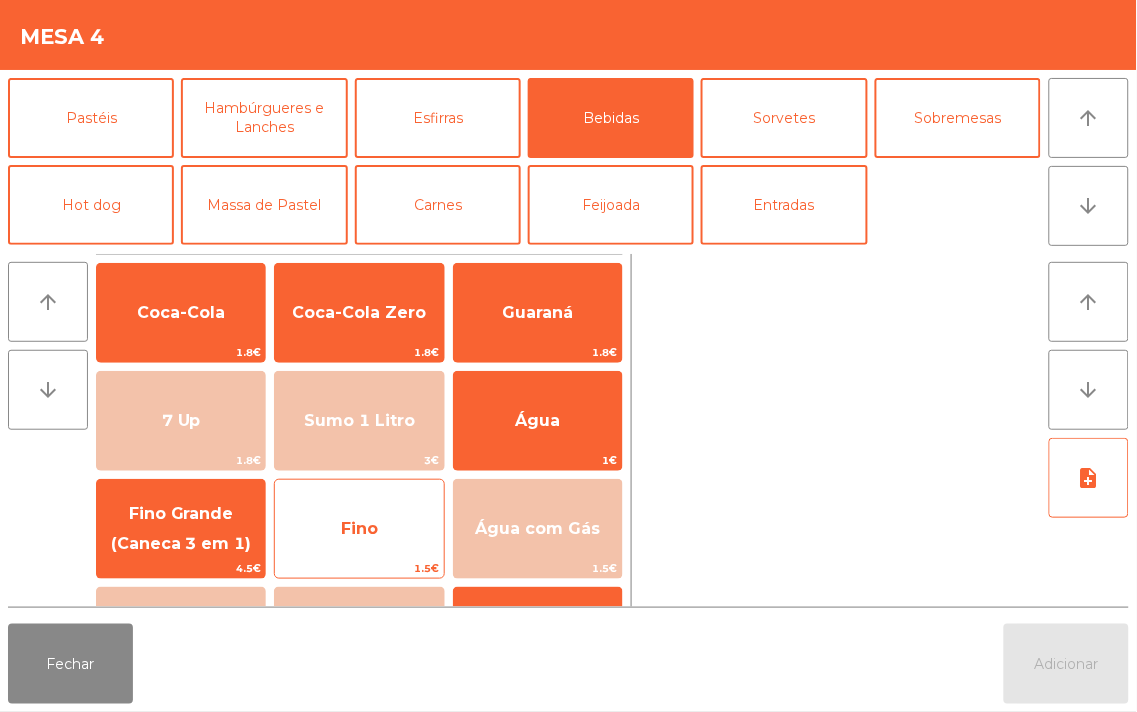 click on "Fino" 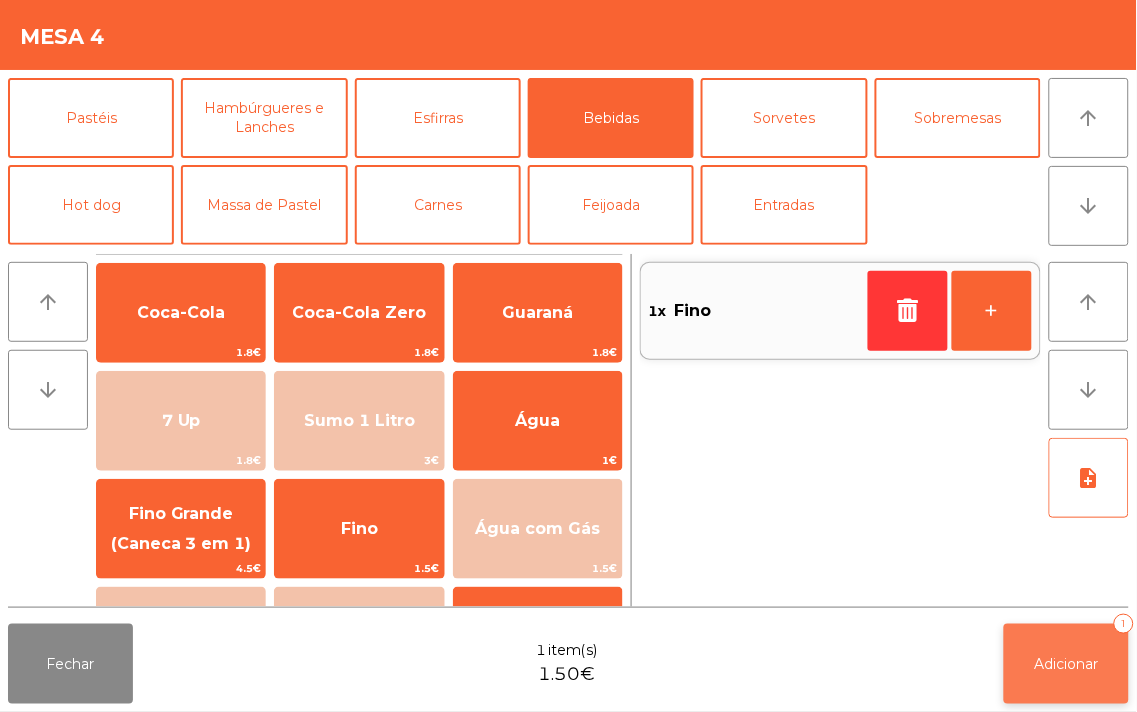 click on "Adicionar" 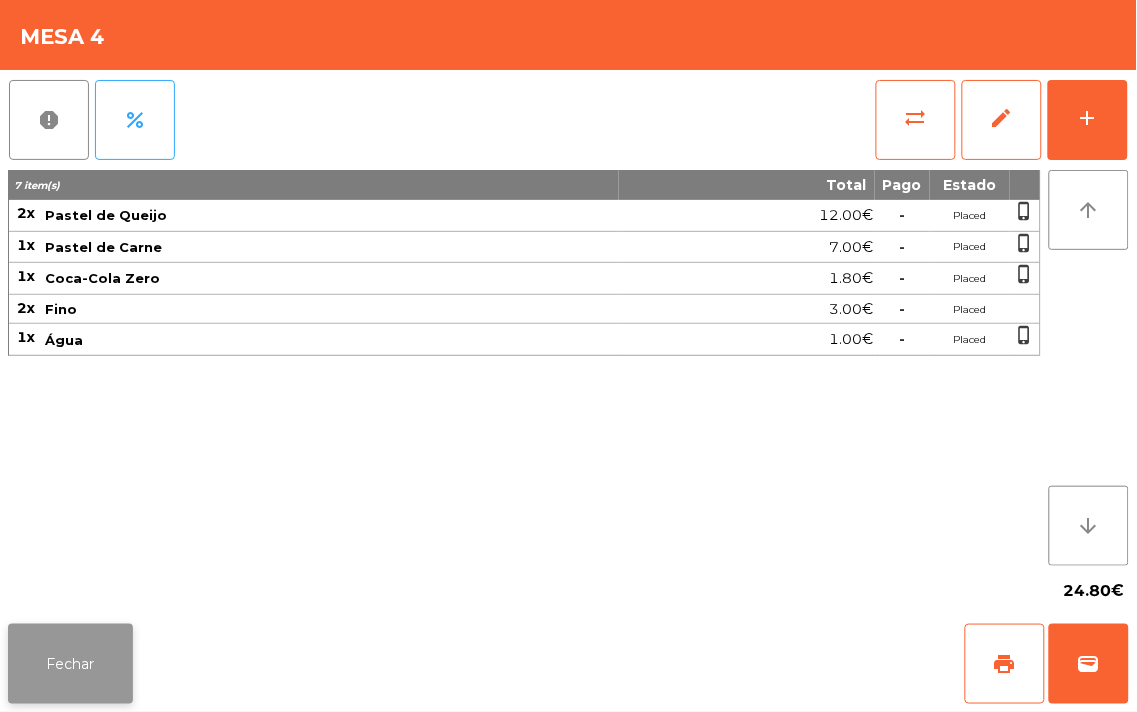 click on "Fechar" 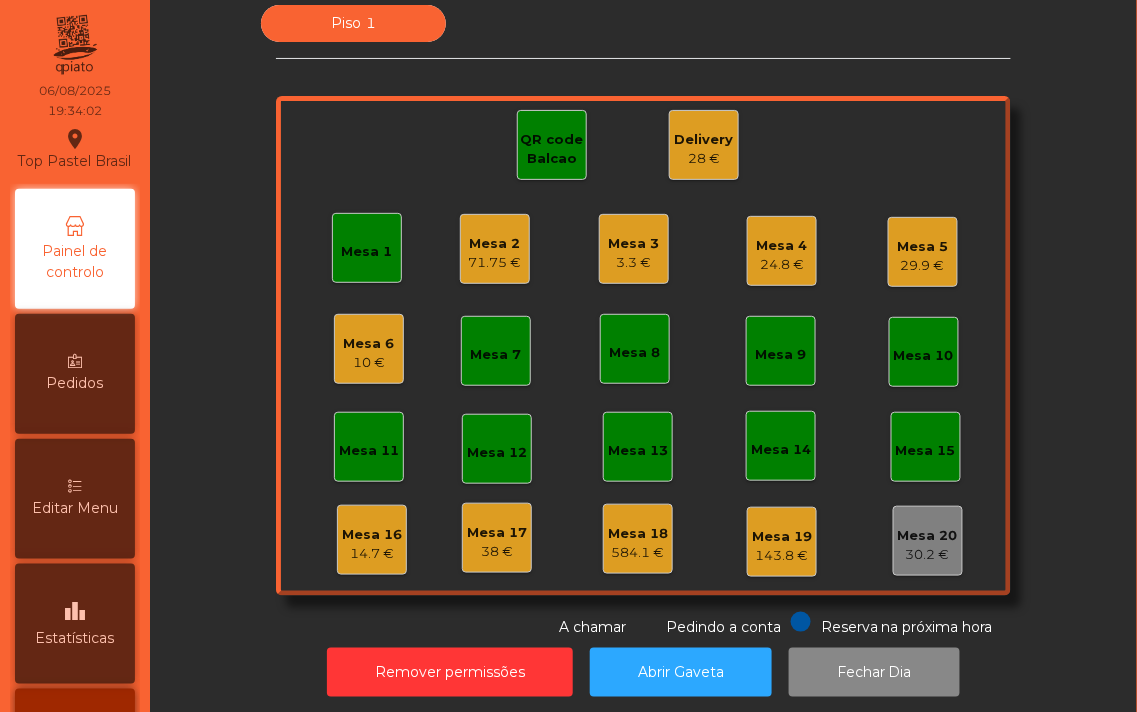 click on "QR code Balcao" 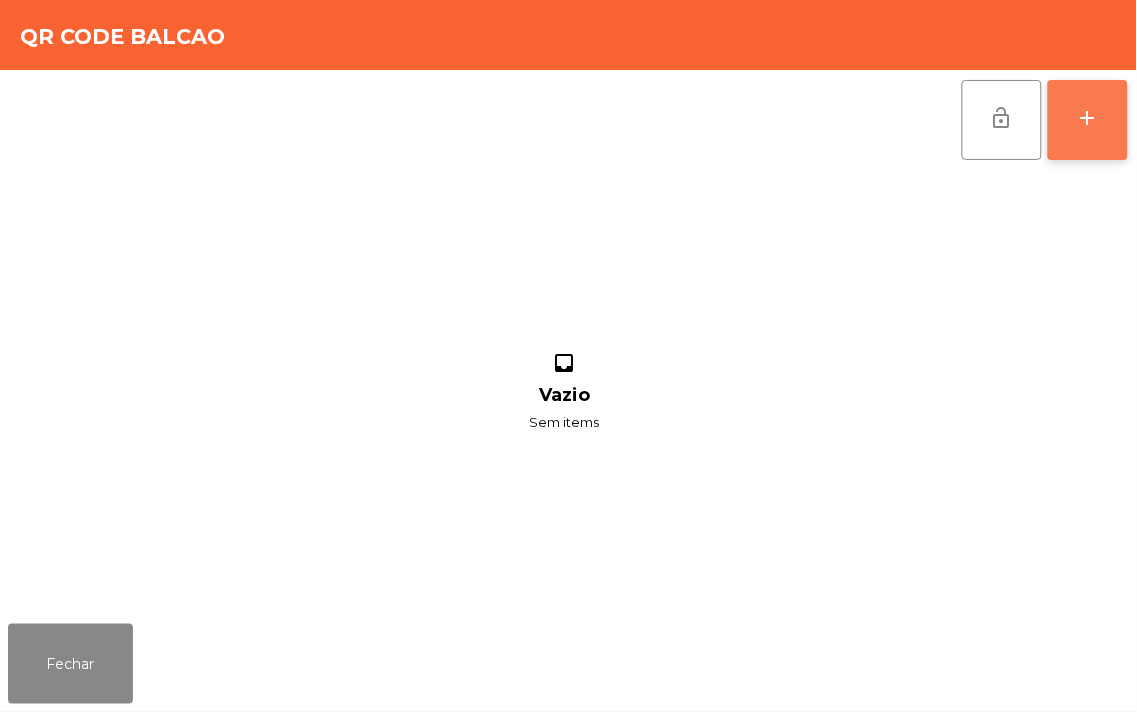 click on "add" 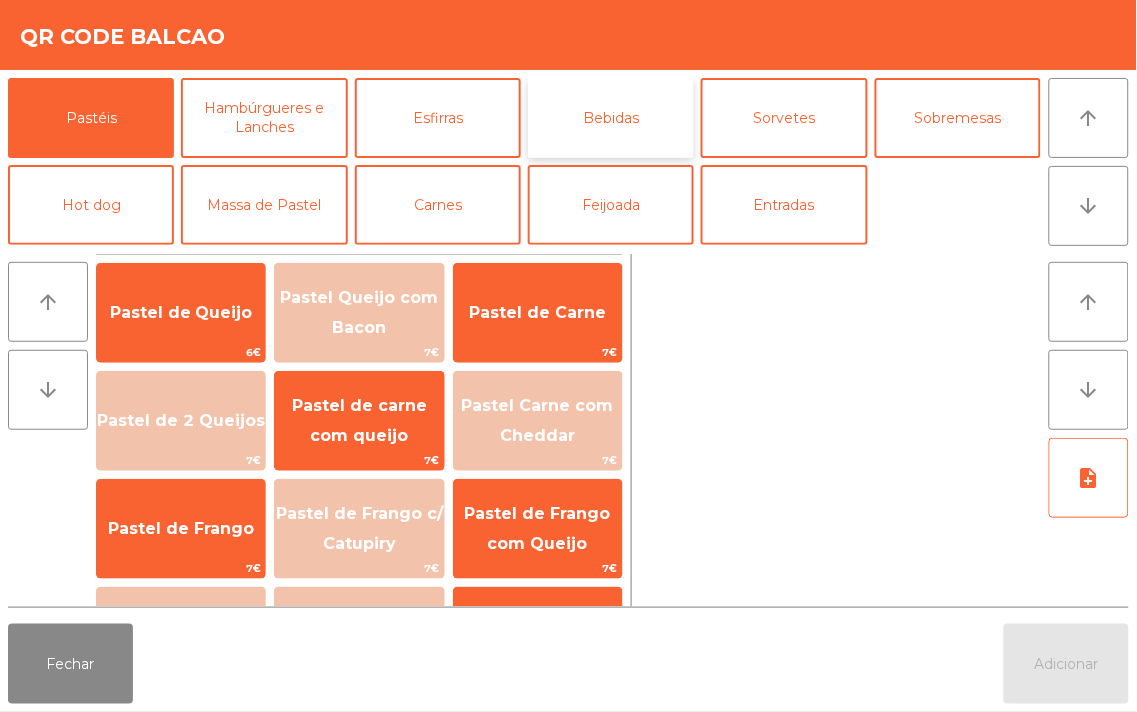 click on "Bebidas" 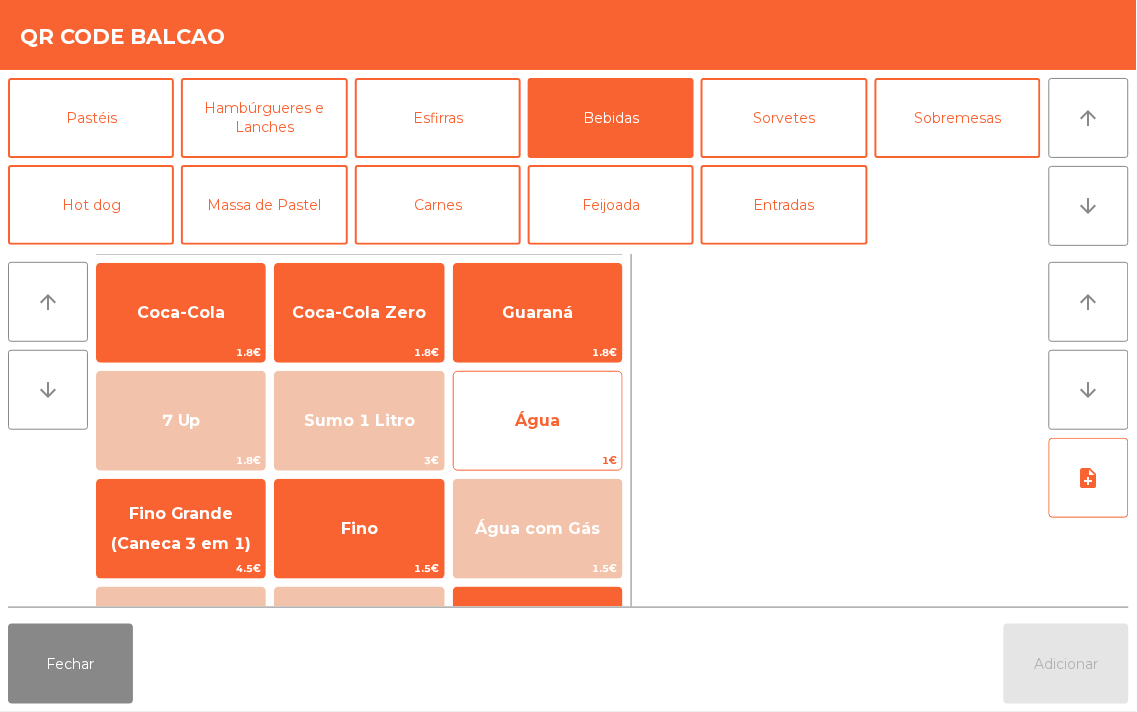 click on "Água" 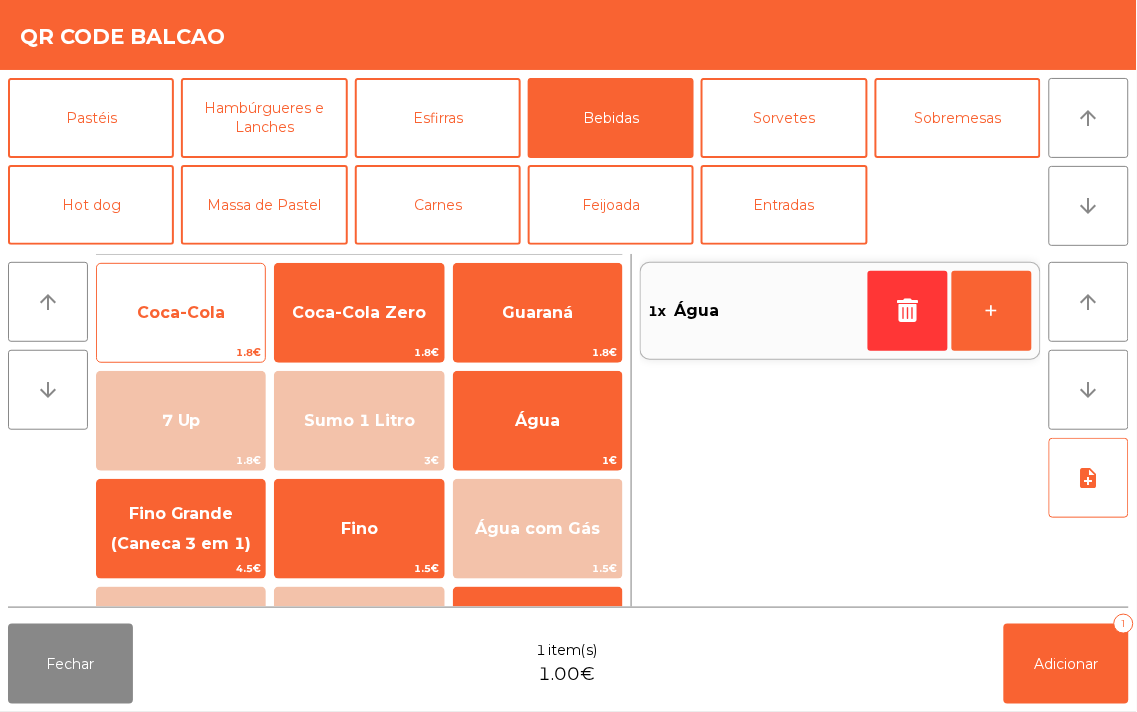 click on "Coca-Cola" 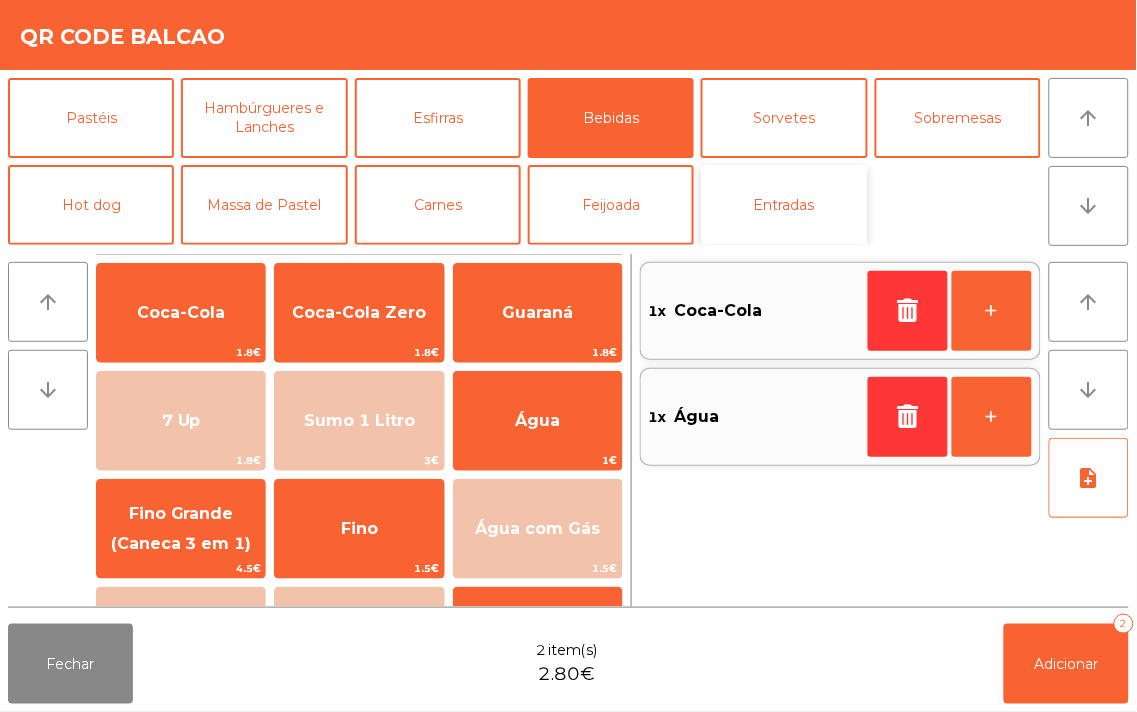 click on "Entradas" 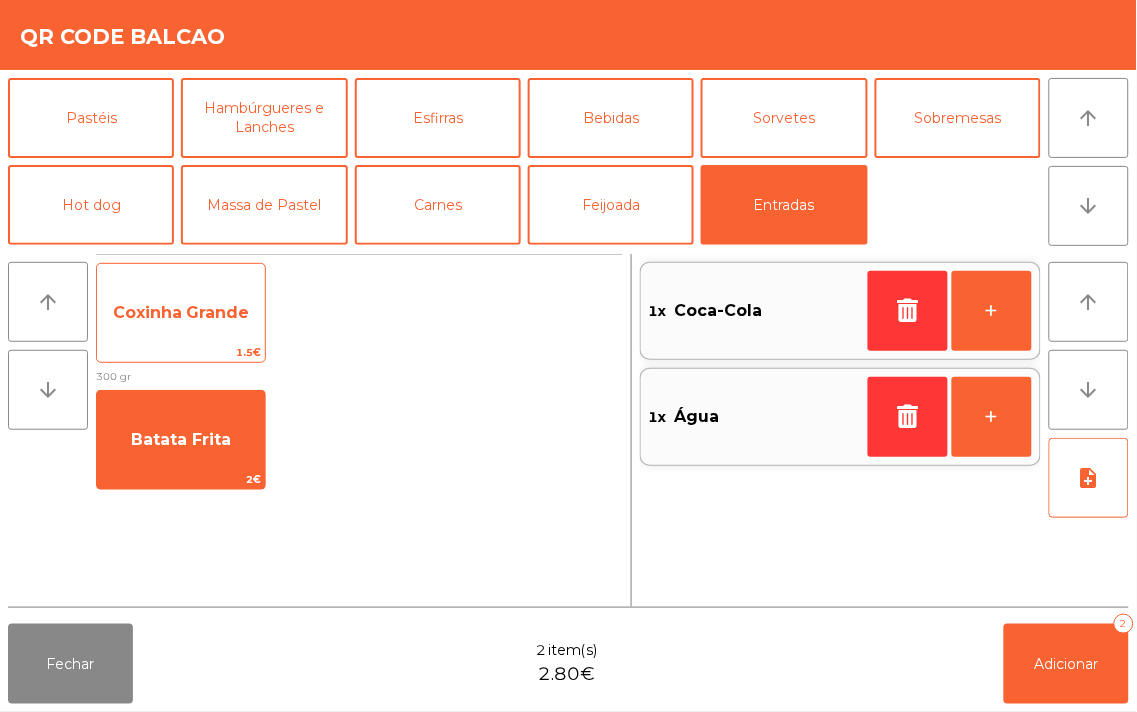 click on "Coxinha Grande" 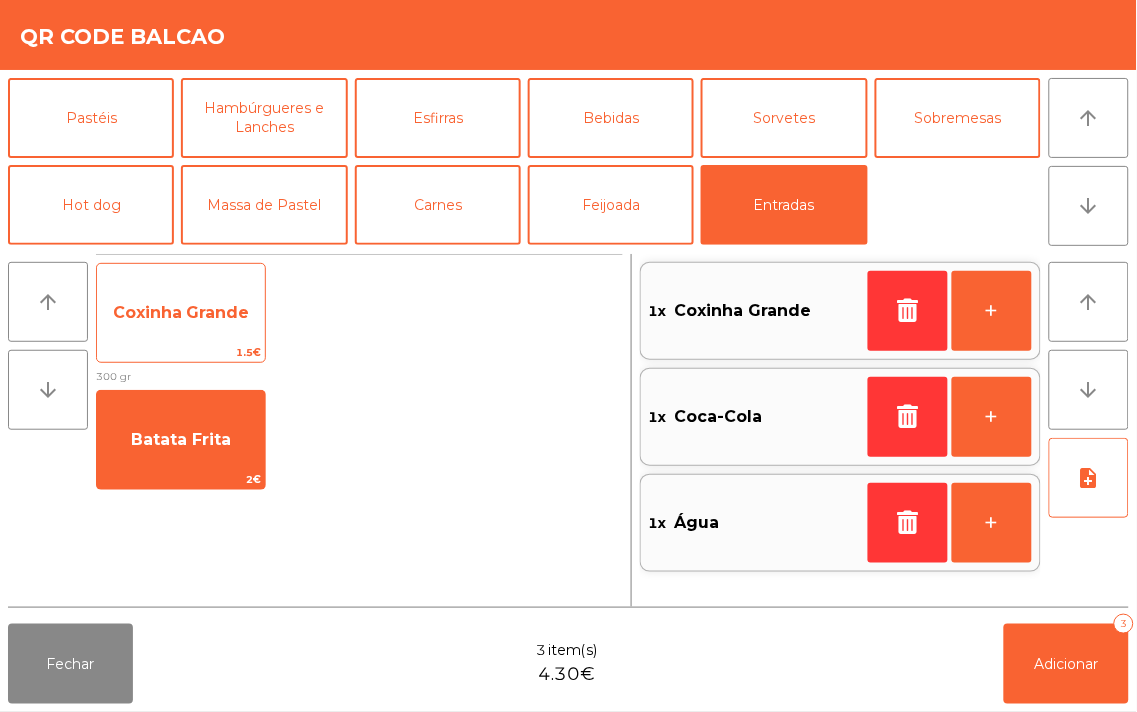 click on "Coxinha Grande" 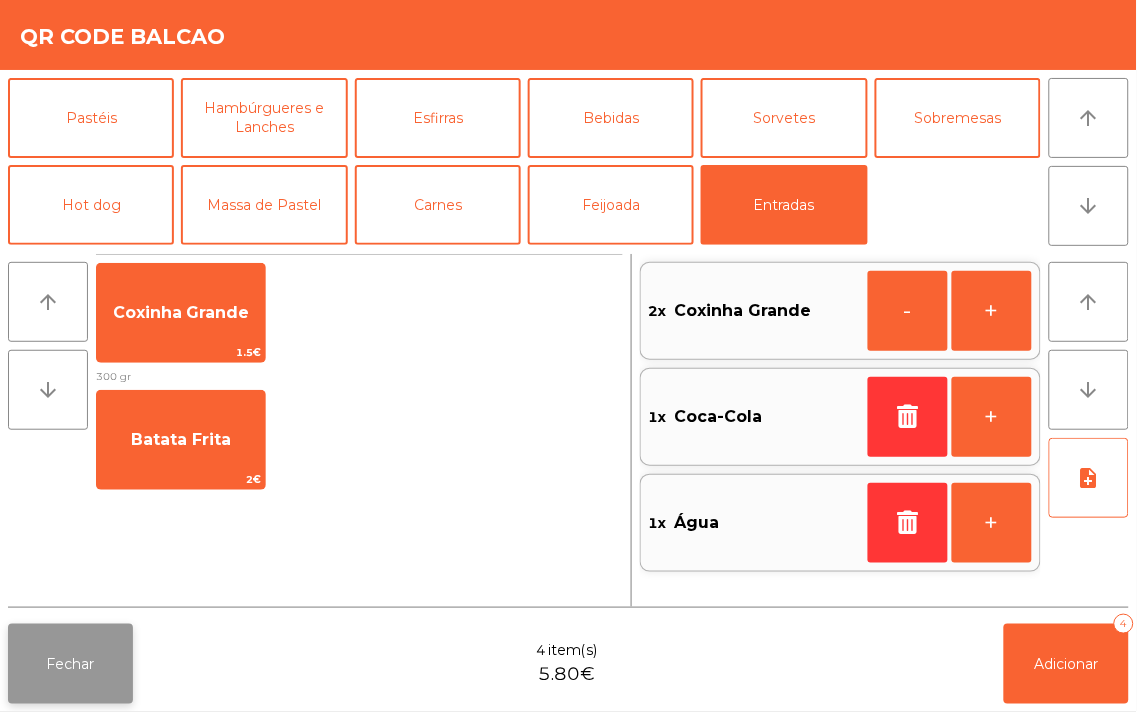click on "Fechar" 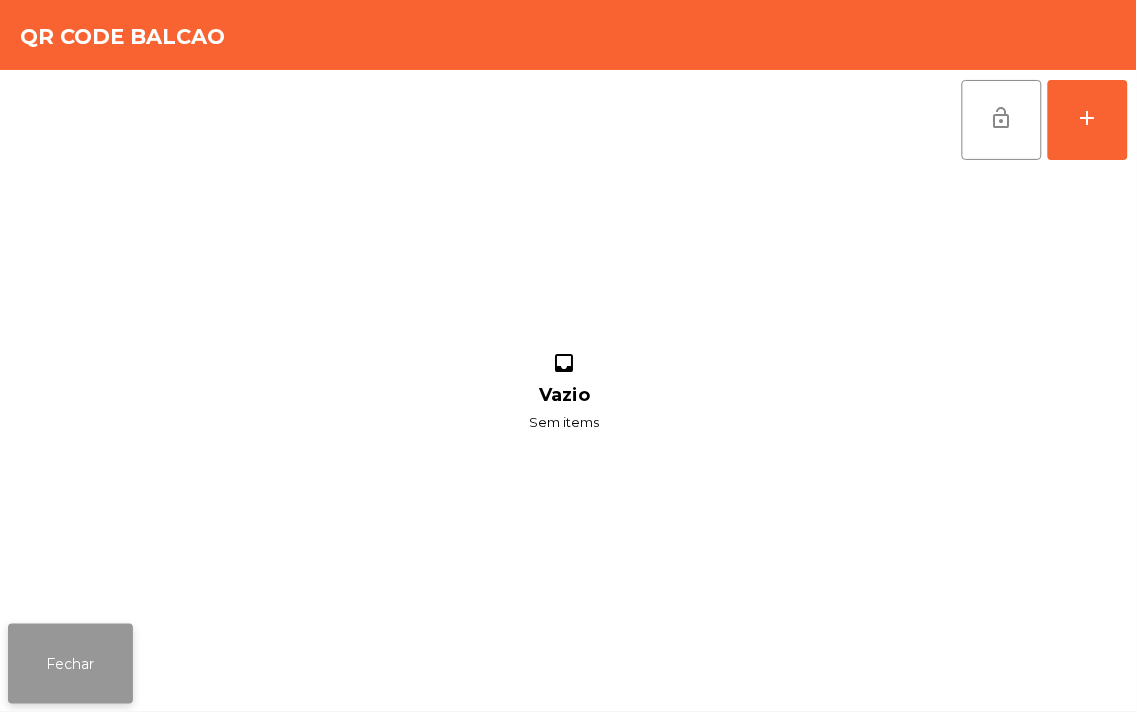 click on "Fechar" 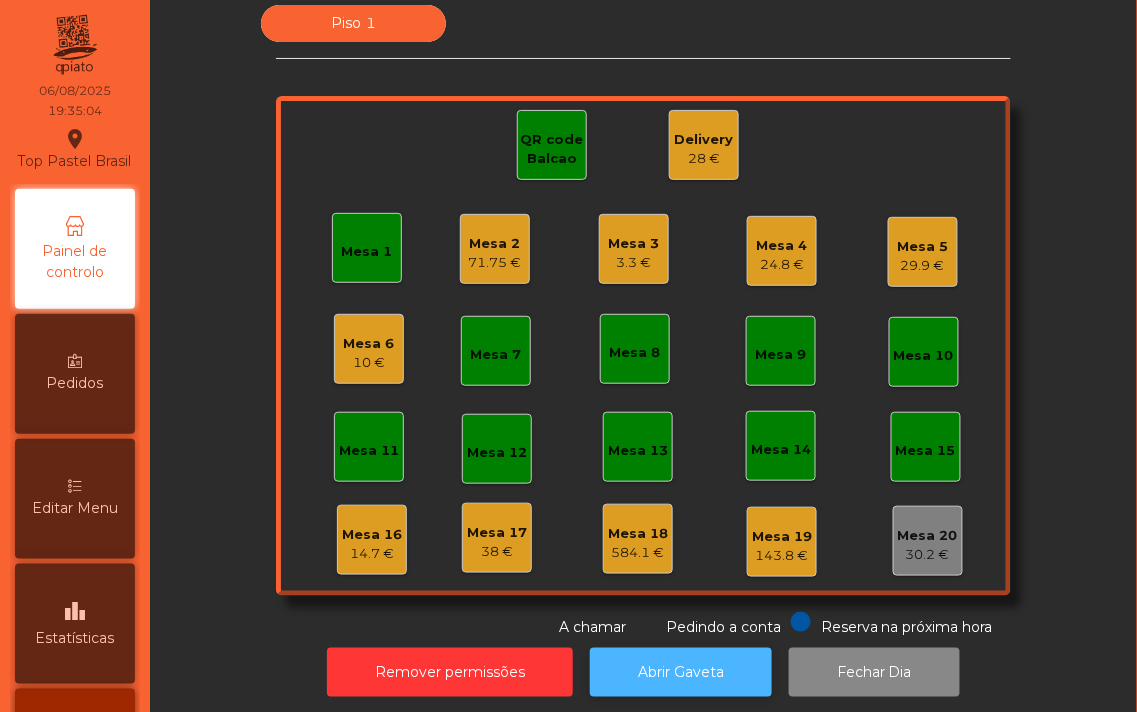 click on "Abrir Gaveta" 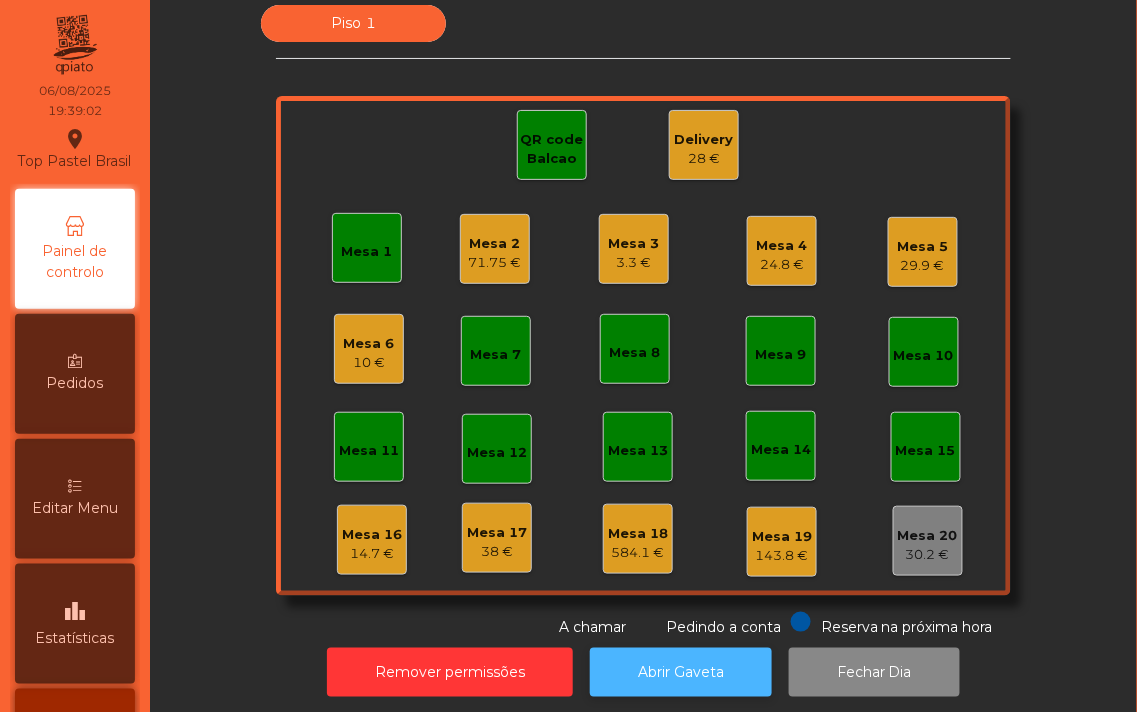 click on "Abrir Gaveta" 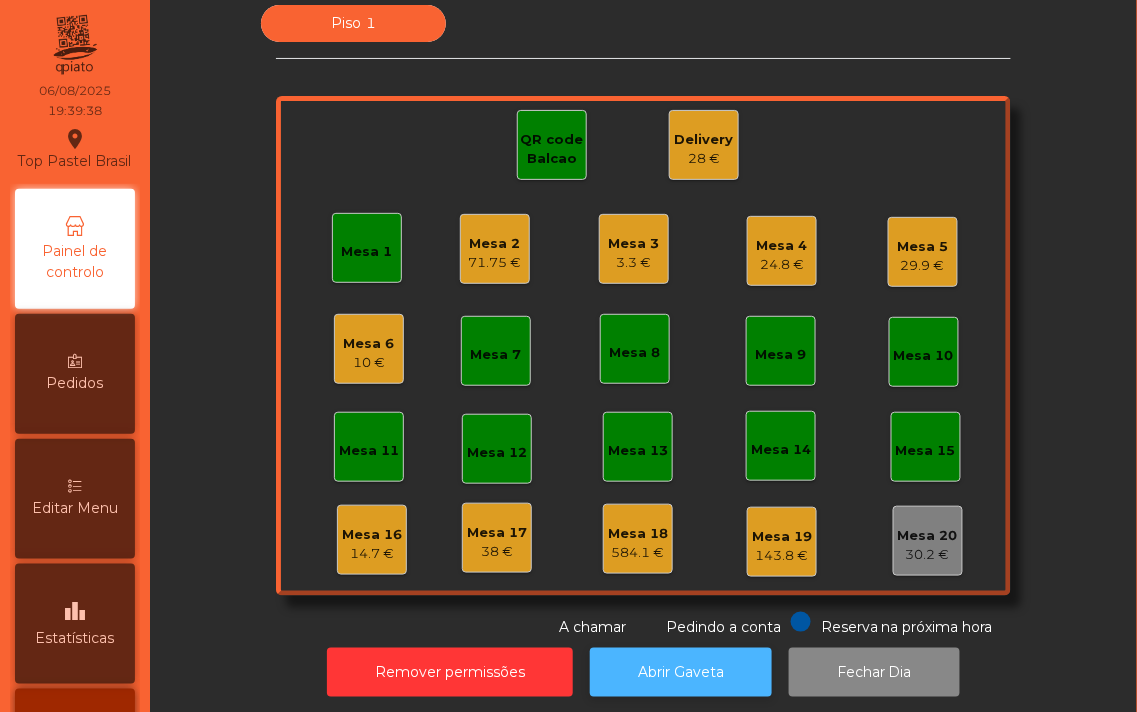 click on "Abrir Gaveta" 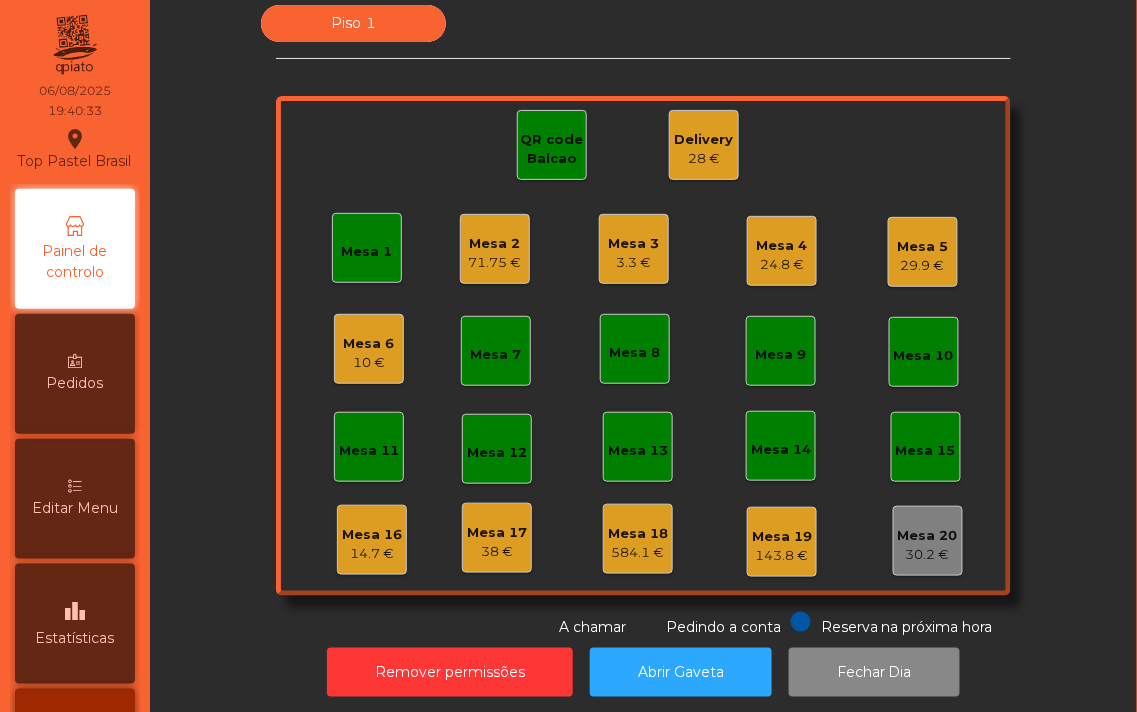 click on "Mesa 2   [PRICE]" 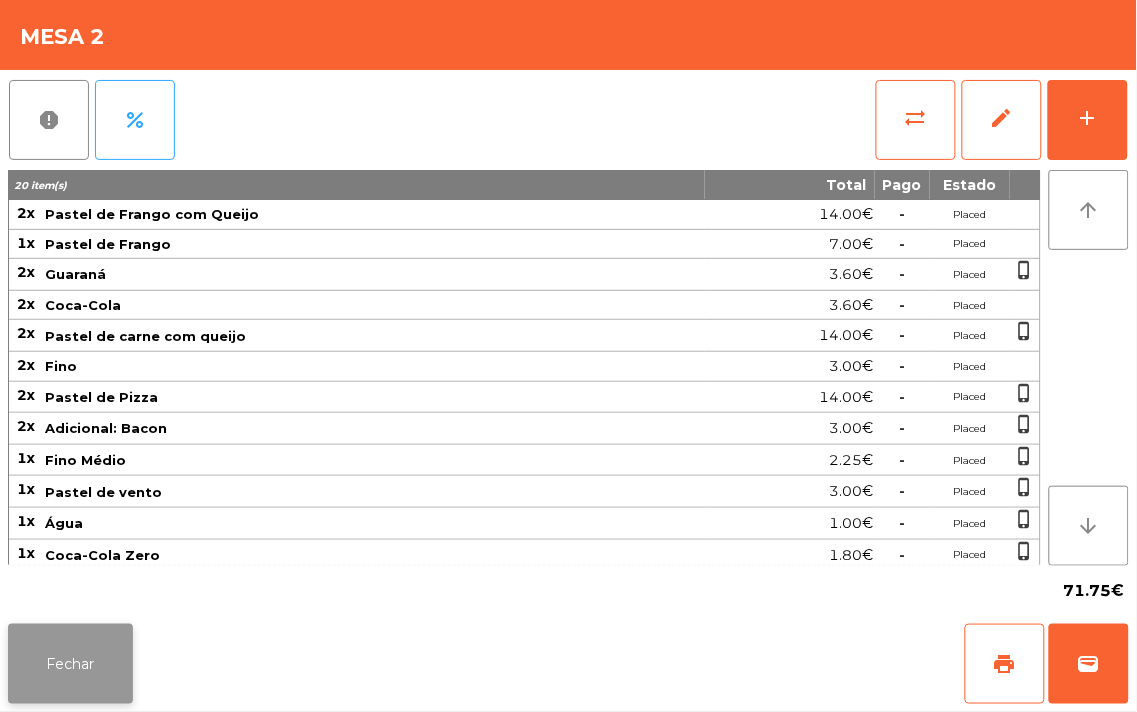 click on "Fechar" 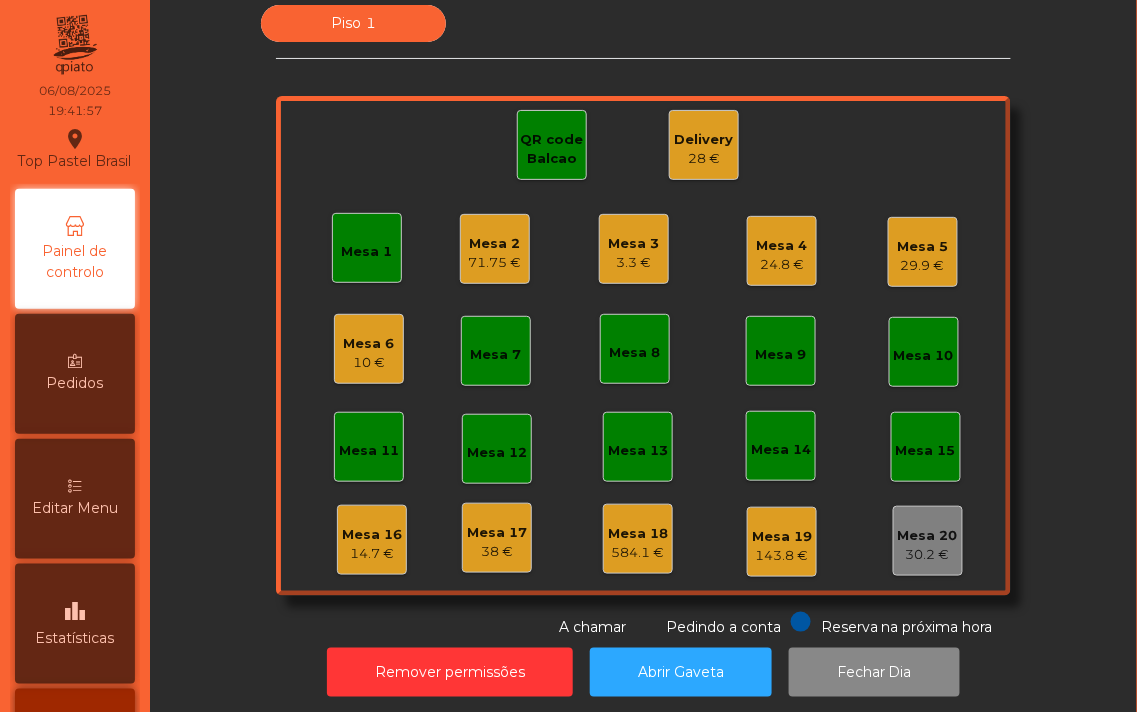 click on "Mesa 4" 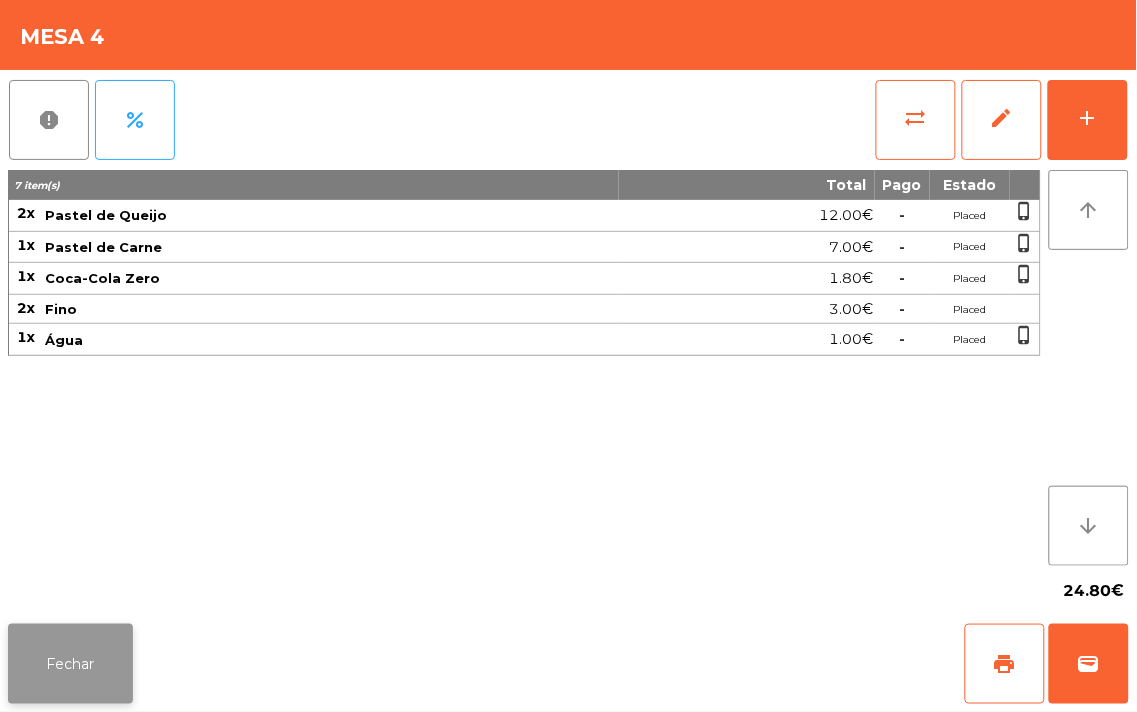 click on "Fechar" 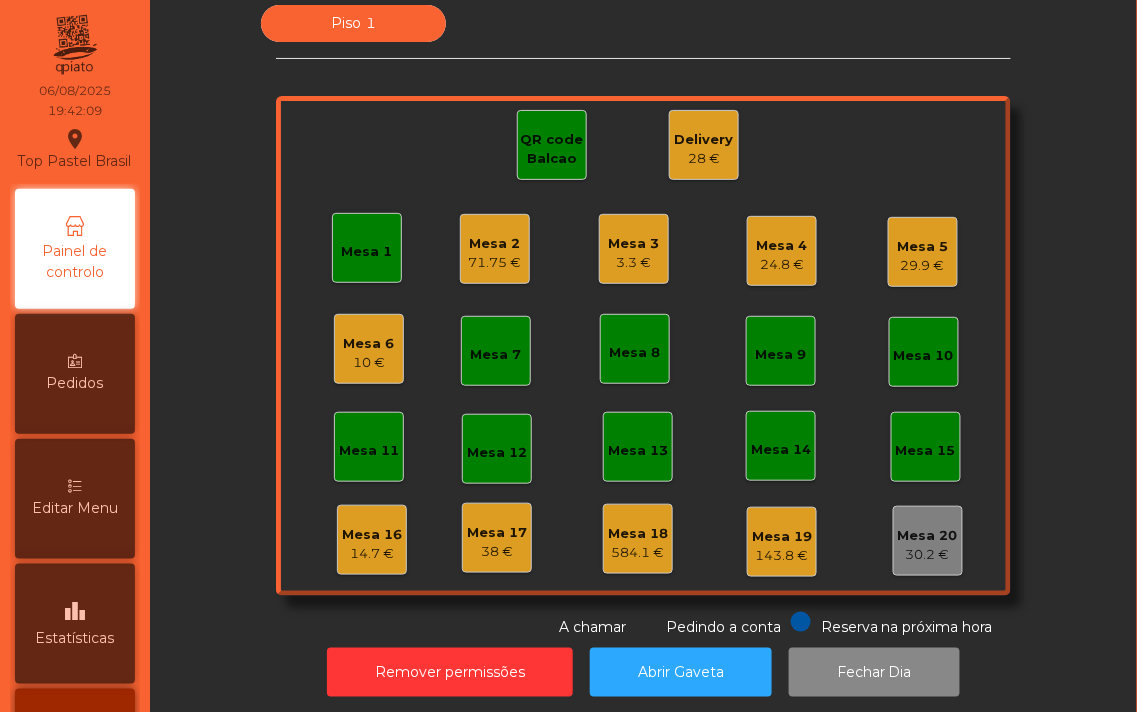 click on "[PRODUCT] [PRICE]" 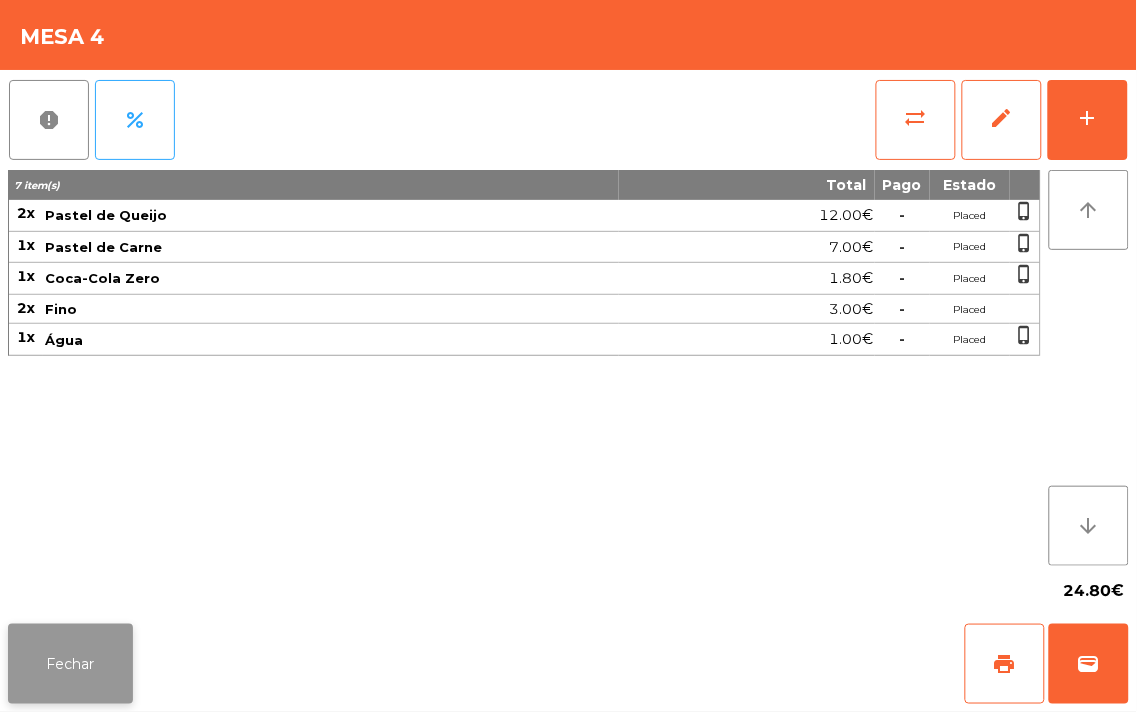 click on "Fechar" 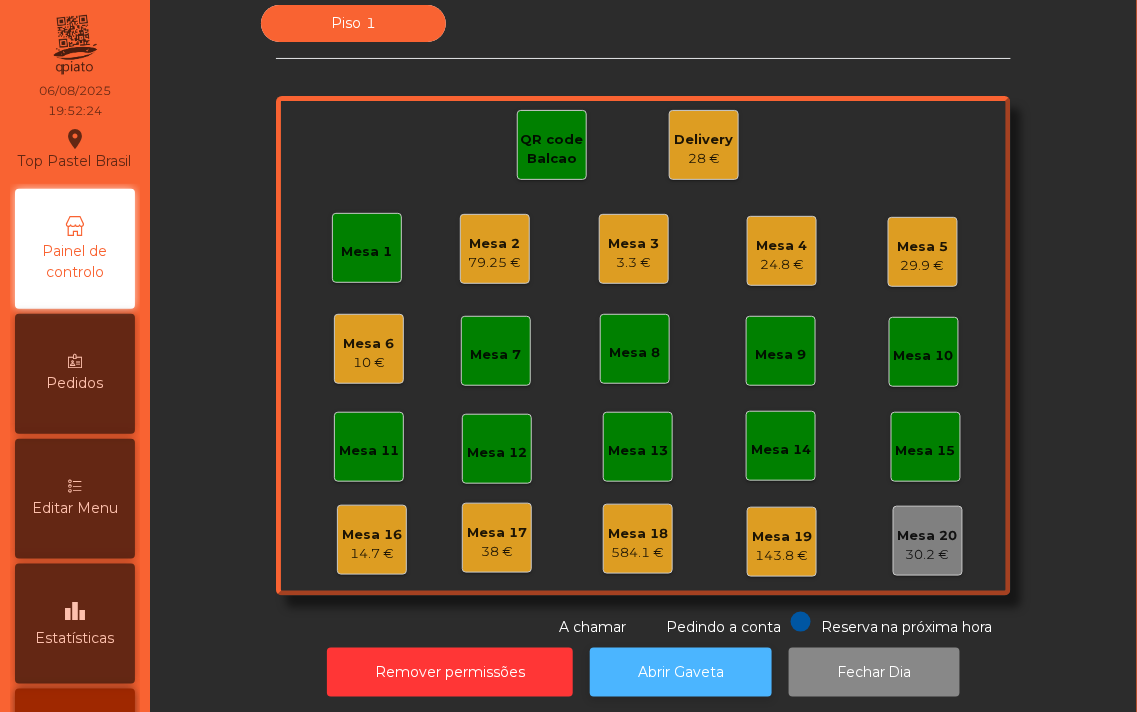 click on "Abrir Gaveta" 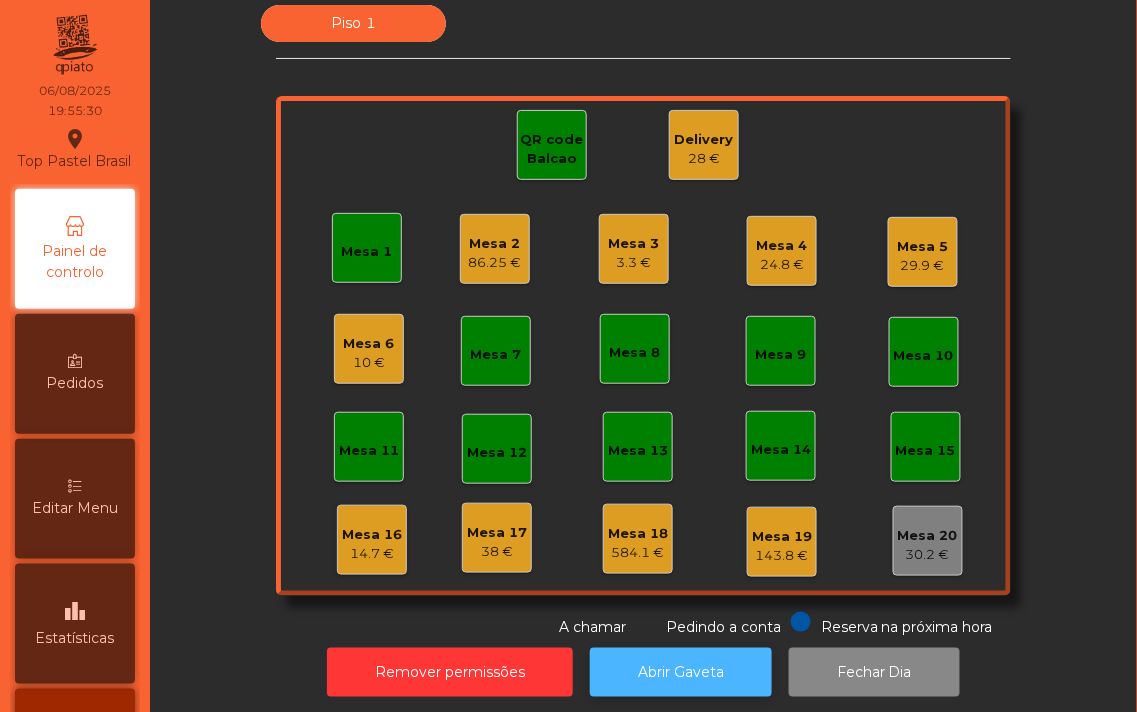 click on "Abrir Gaveta" 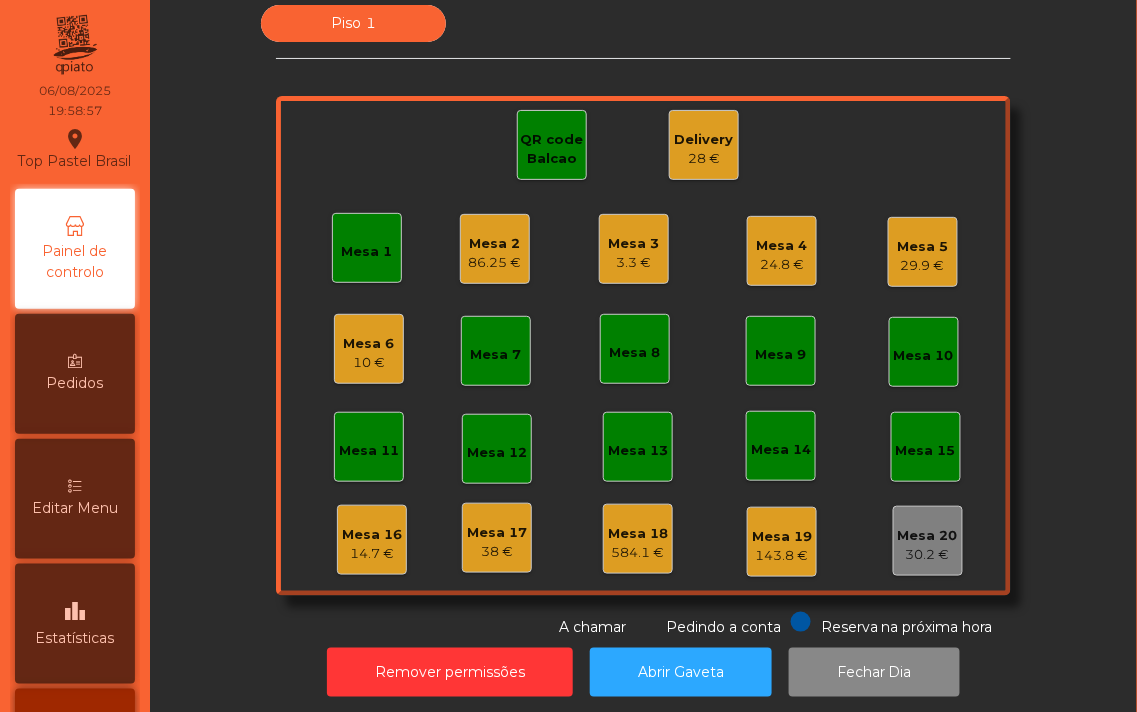 click on "Mesa 1" 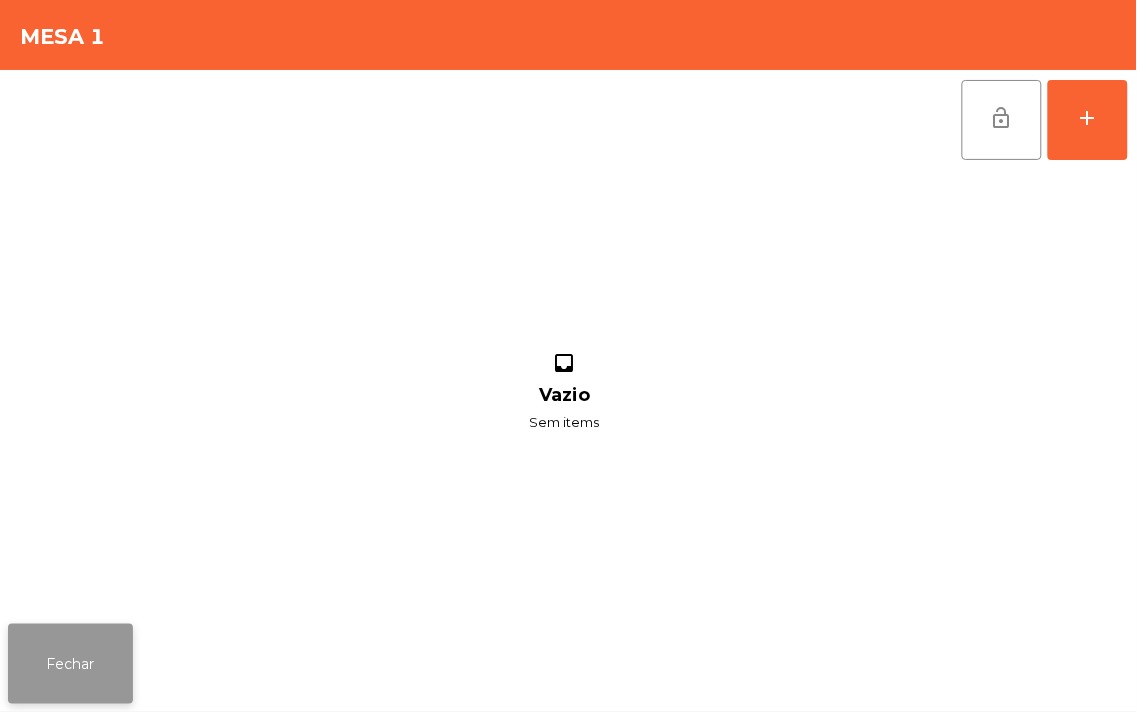 click on "Fechar" 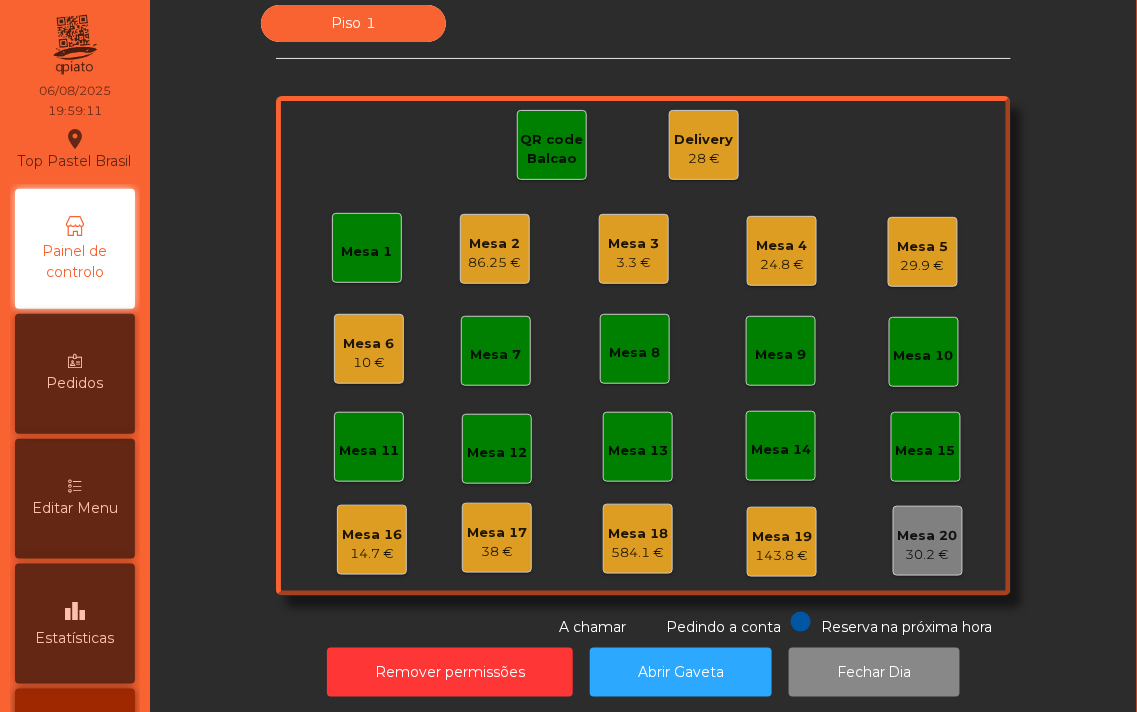 click on "Piso 1   Mesa 1   Mesa 2   86.25 €   Mesa 3   3.3 €   Mesa 4   24.8 €   Mesa 5   29.9 €   Mesa 6   10 €   Mesa 7   Mesa 8   Mesa 9   Mesa 10   Mesa 11   Mesa 12   Mesa 13   Mesa 14   Mesa 15   Mesa 16   14.7 €   Mesa 17   38 €   Mesa 18   584.1 €   Mesa 19   143.8 €   Mesa 20   30.2 €   QR code Balcao   Delivery   28 €  Reserva na próxima hora Pedindo a conta A chamar" 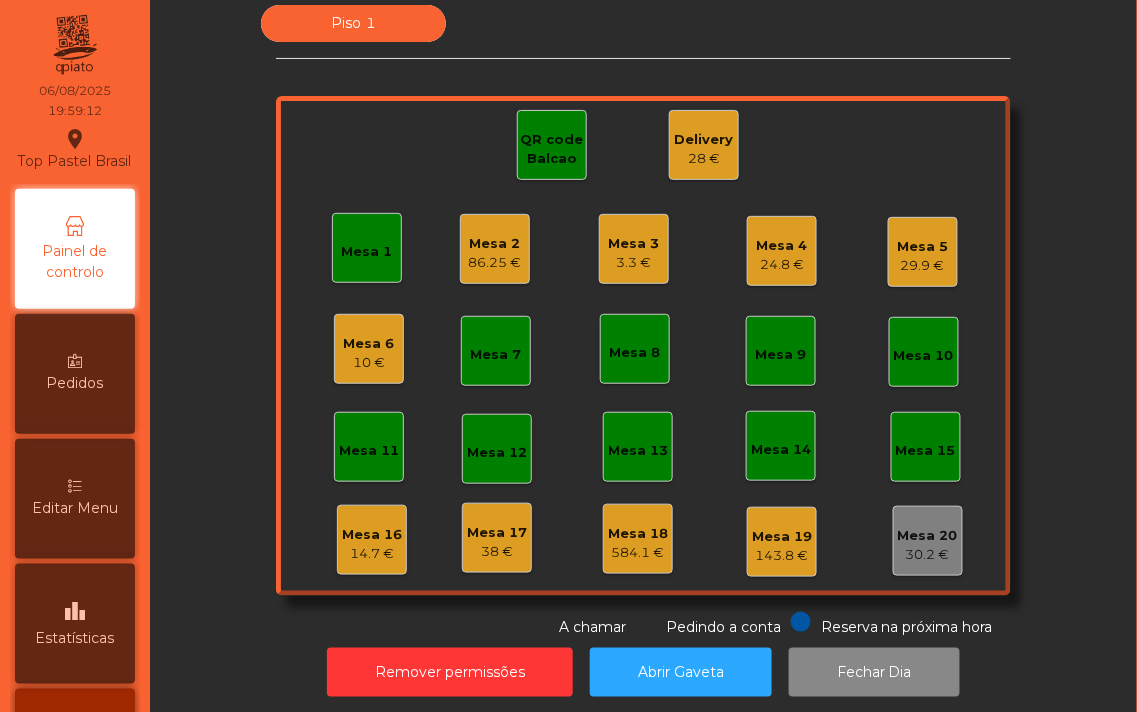 click on "Mesa 1" 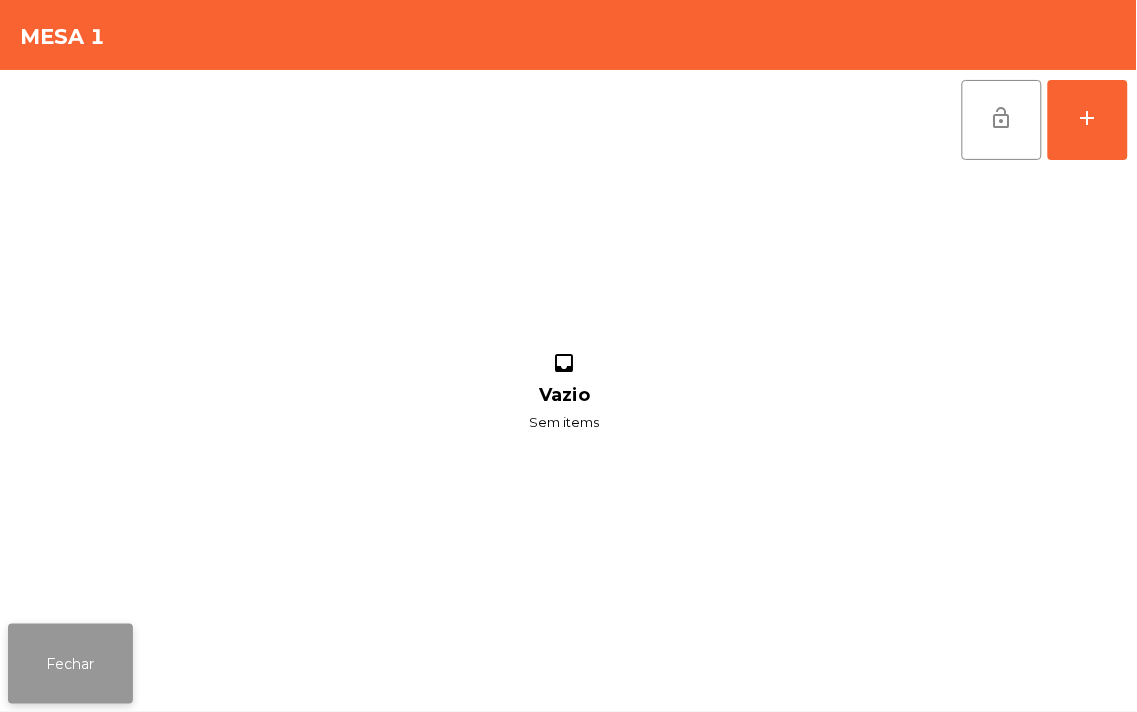 click on "Fechar" 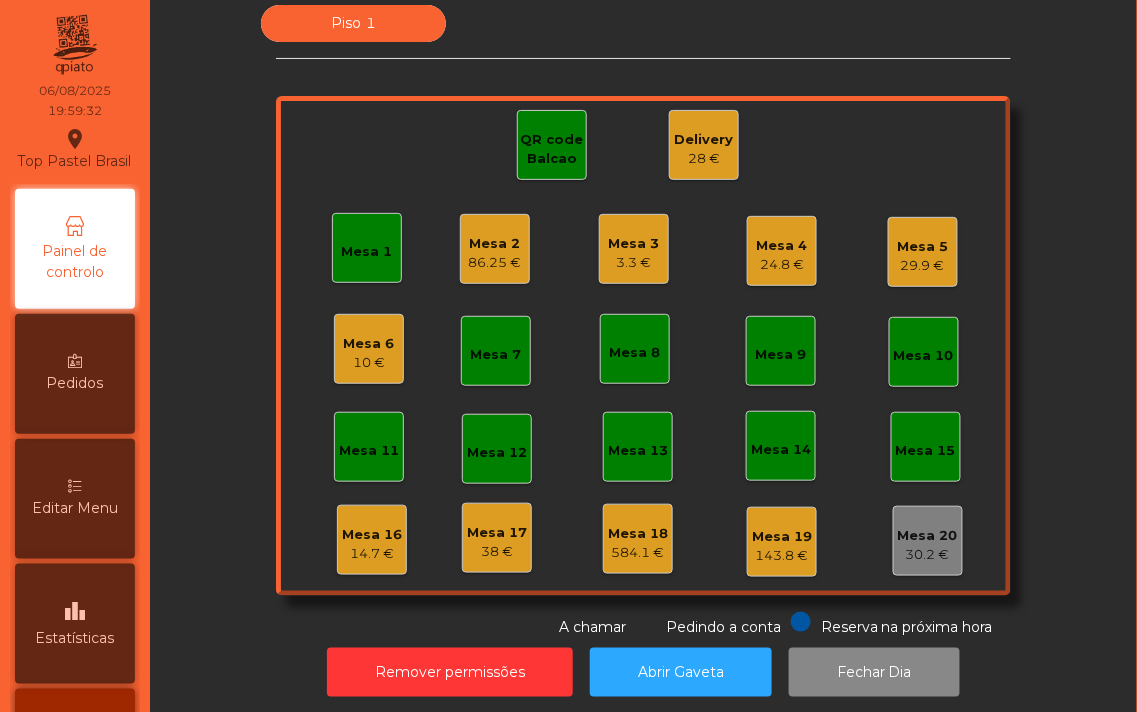 click on "Mesa 2" 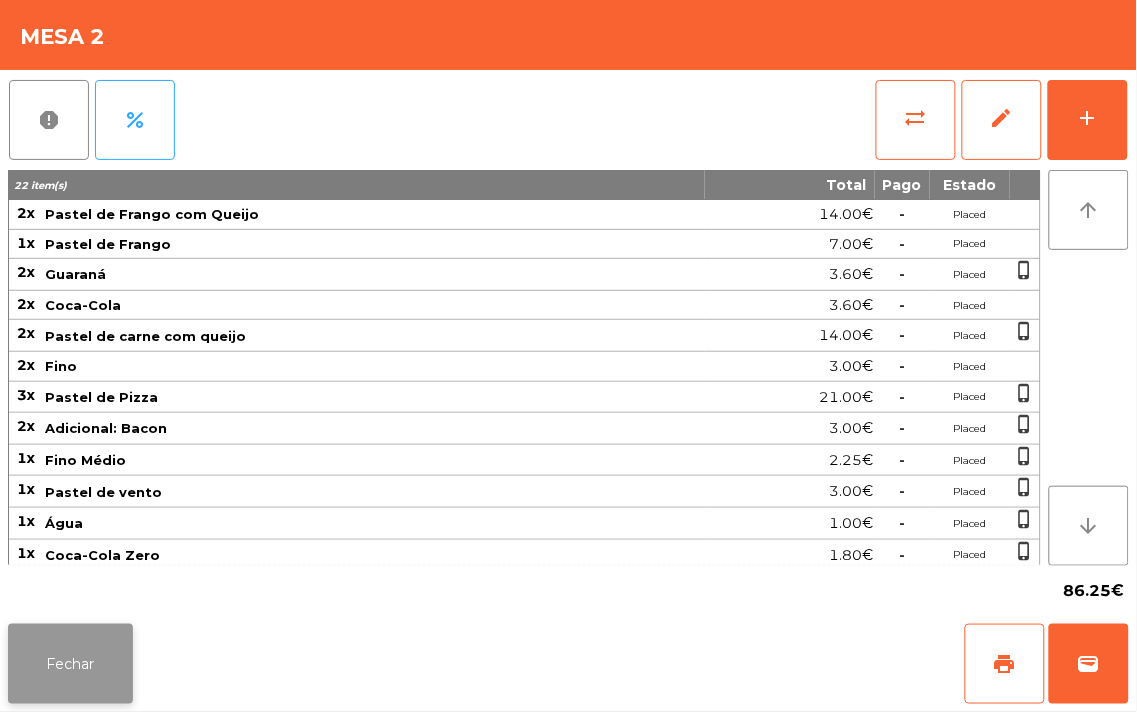 click on "Fechar" 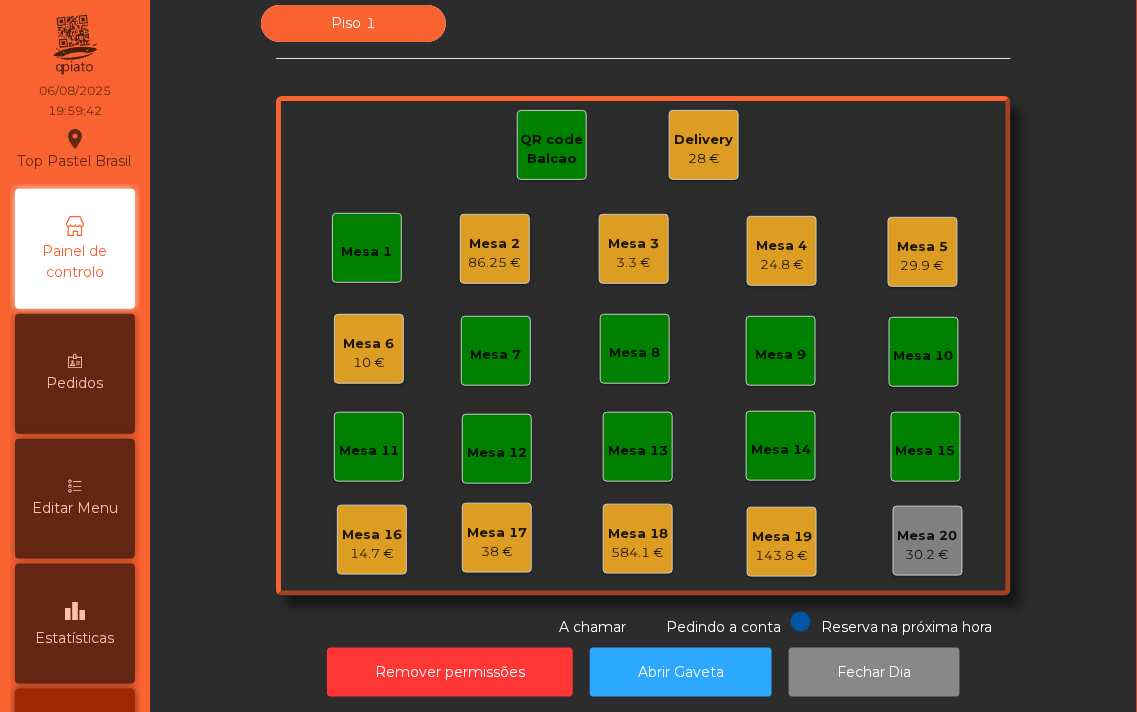 click on "Mesa 7" 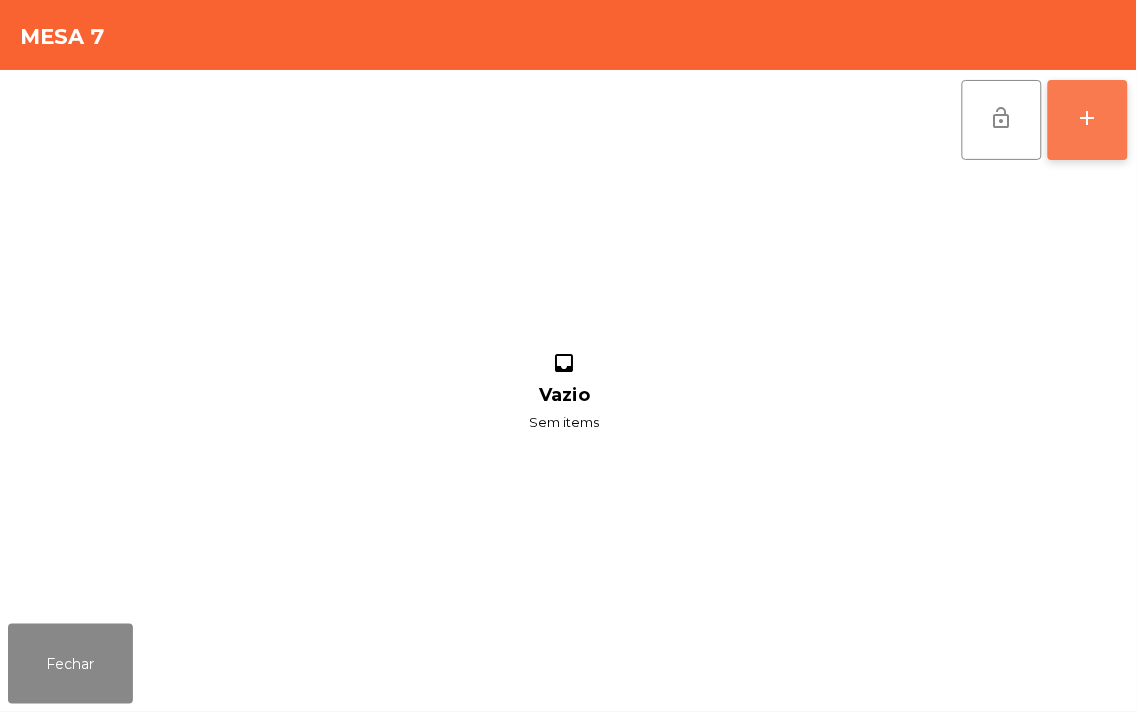 click on "add" 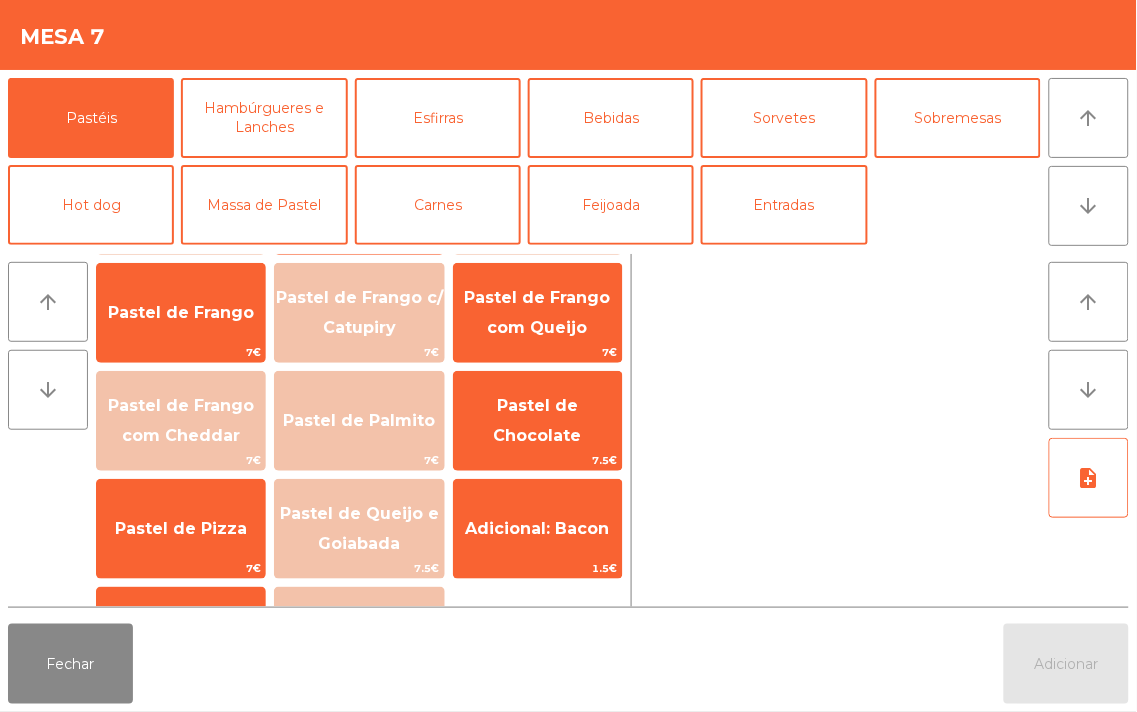 scroll, scrollTop: 220, scrollLeft: 0, axis: vertical 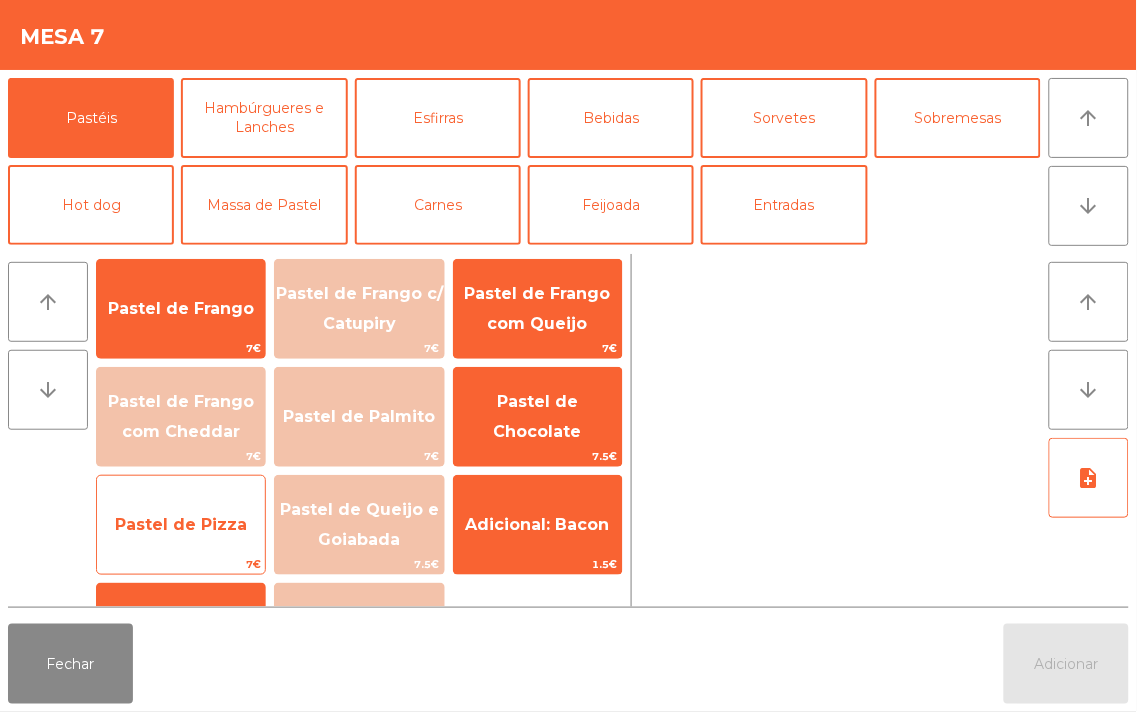 click on "Pastel de Pizza" 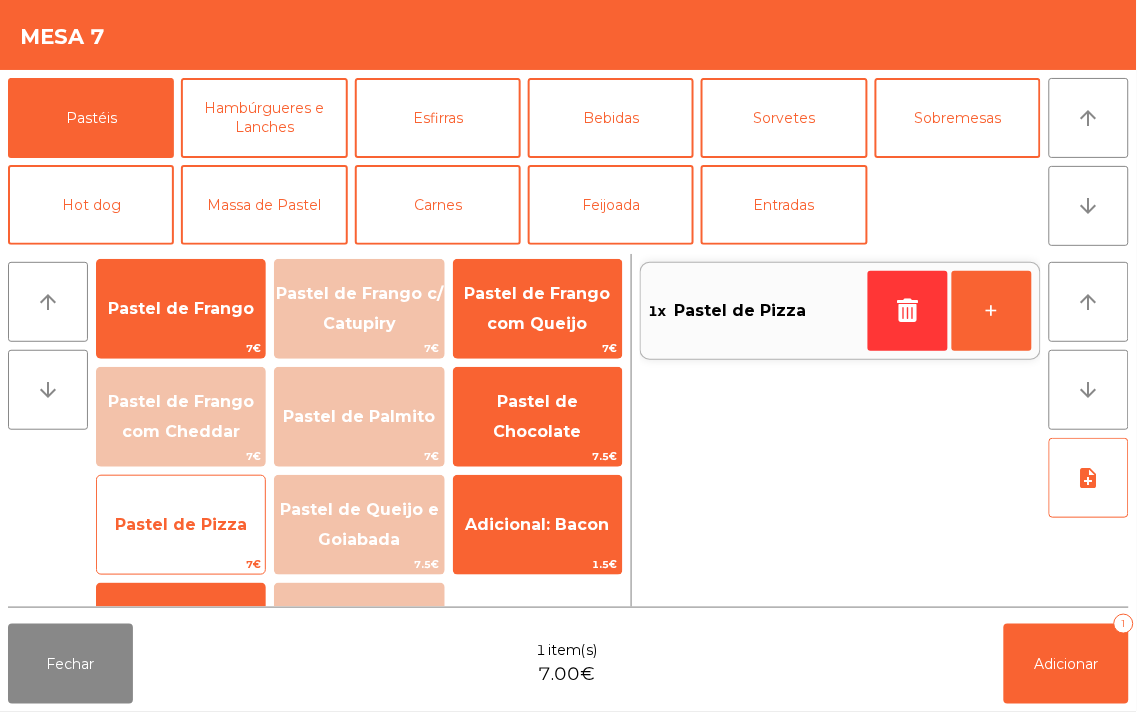 click on "Pastel de Pizza" 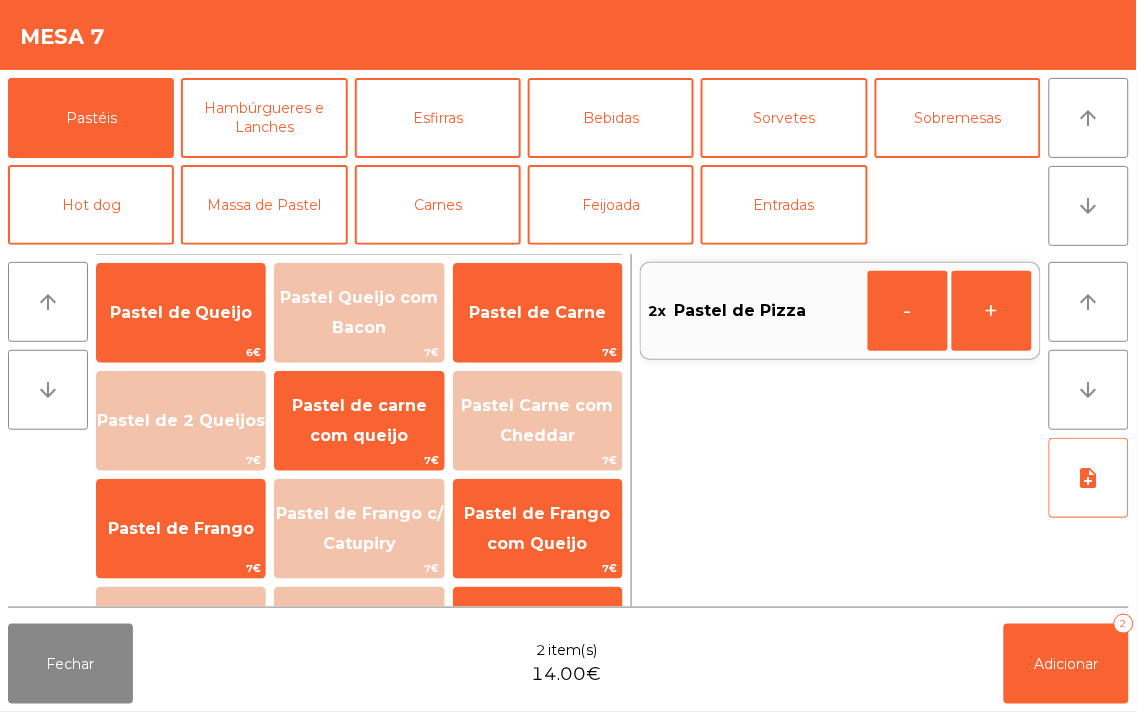scroll, scrollTop: 1, scrollLeft: 0, axis: vertical 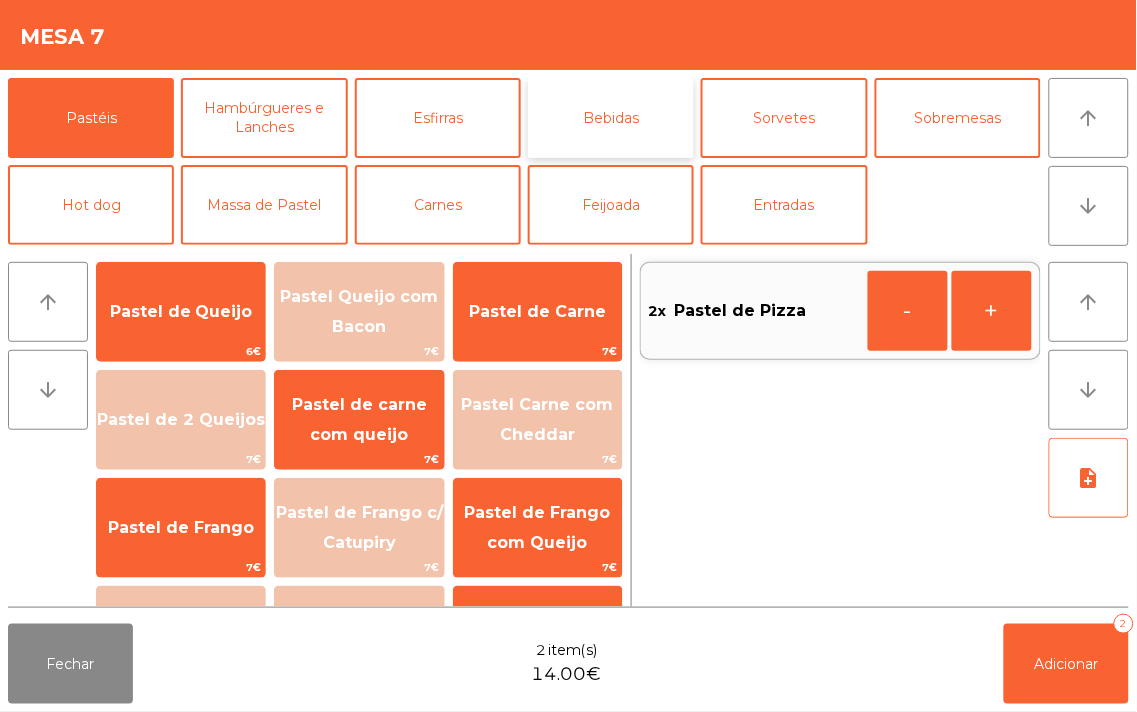 click on "Bebidas" 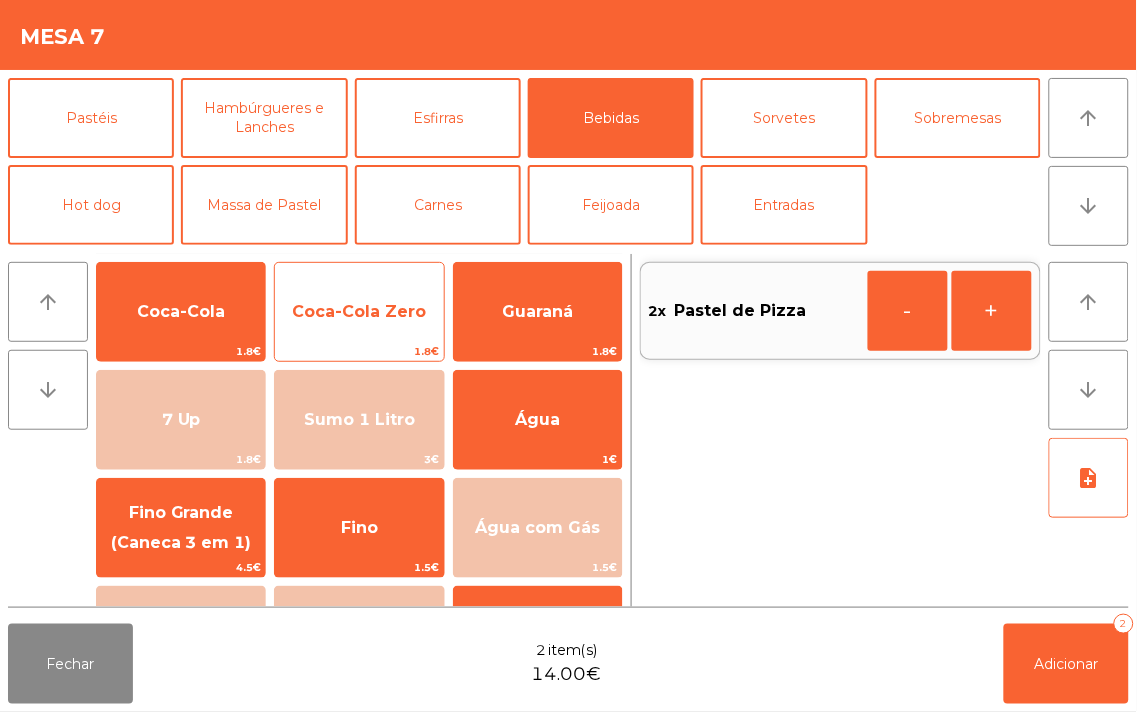 click on "Coca-Cola Zero" 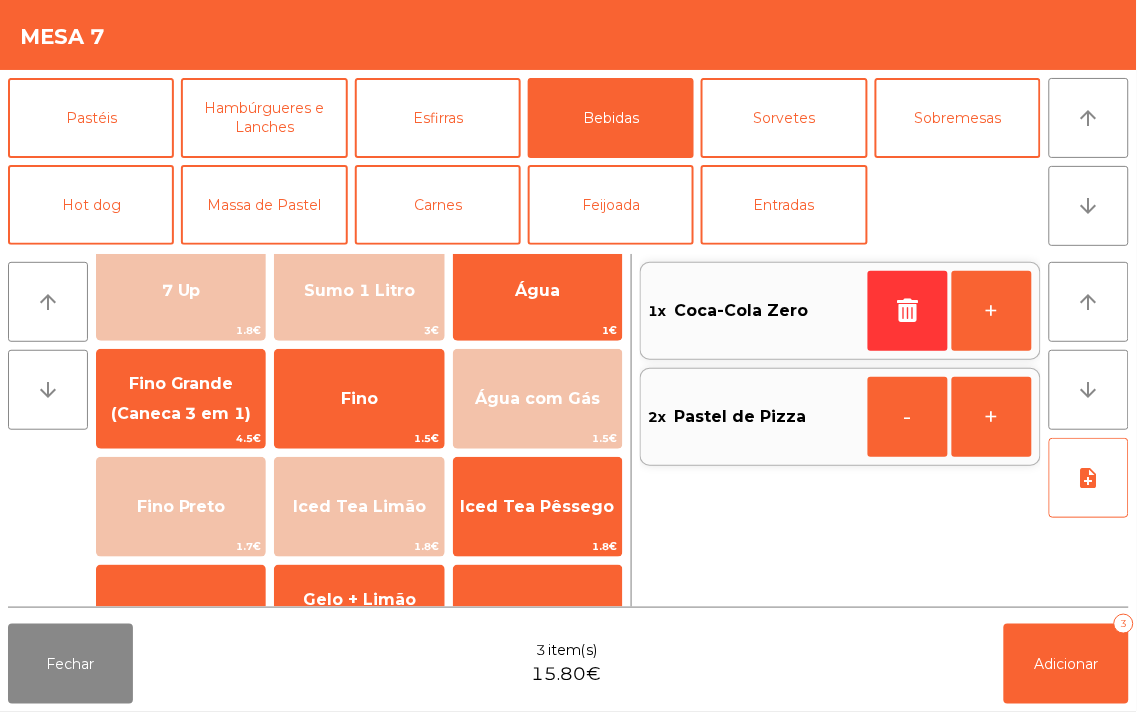 scroll, scrollTop: 72, scrollLeft: 0, axis: vertical 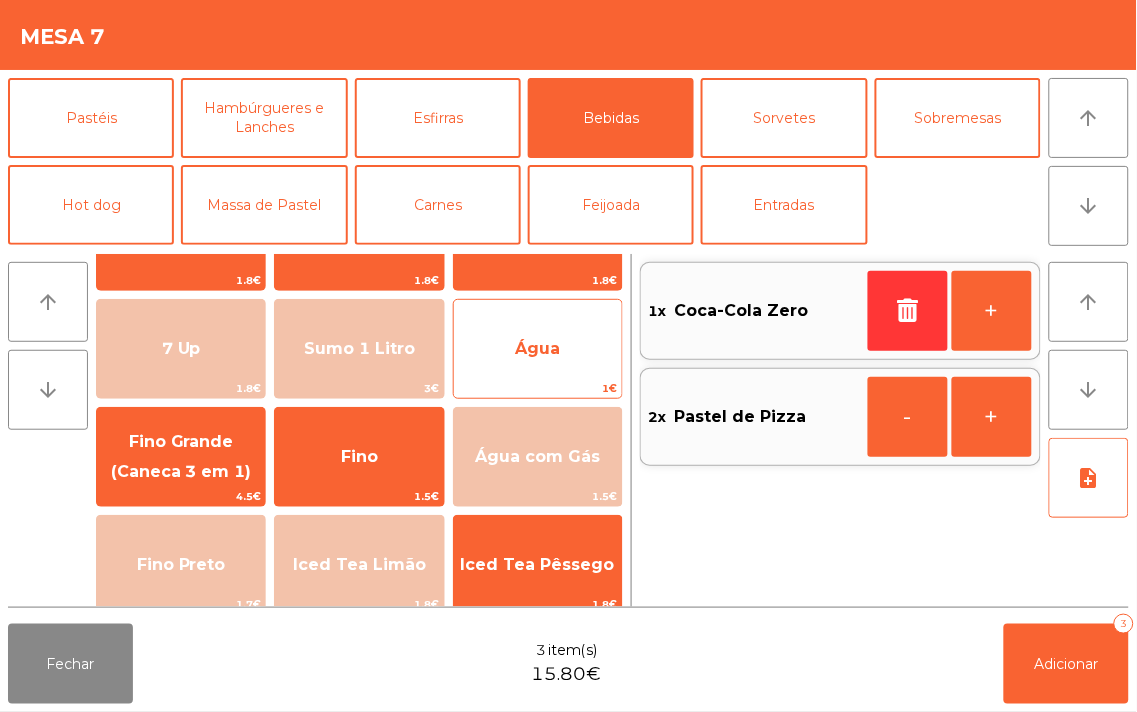 click on "Água" 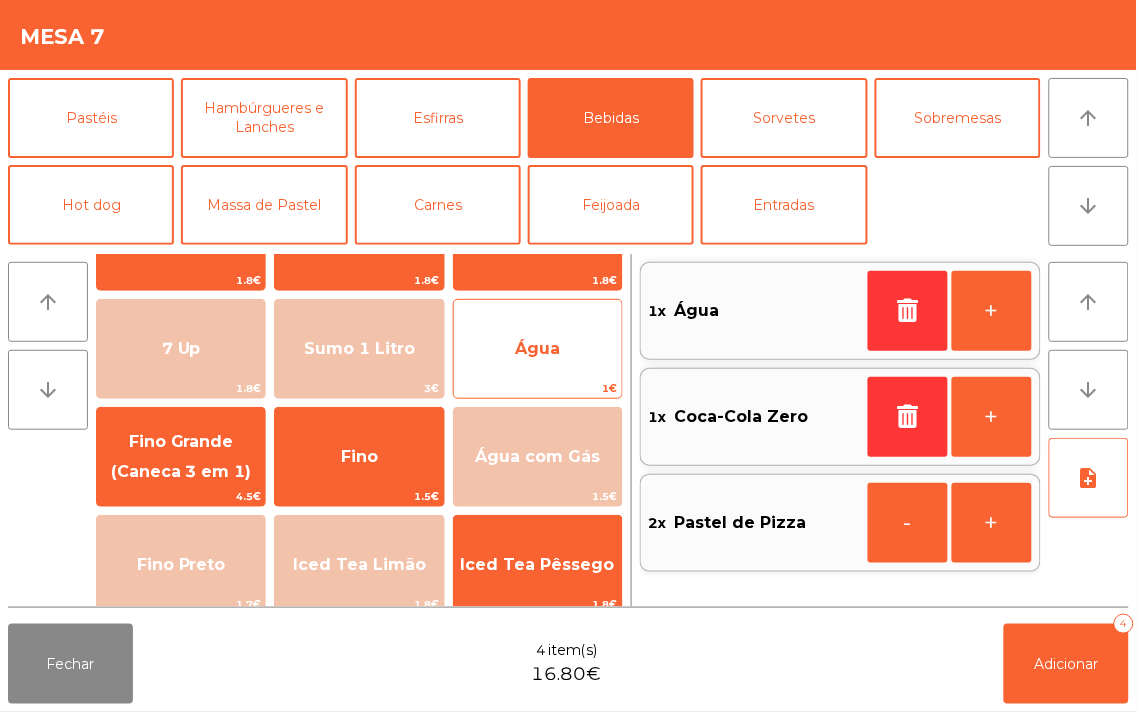 click on "Água" 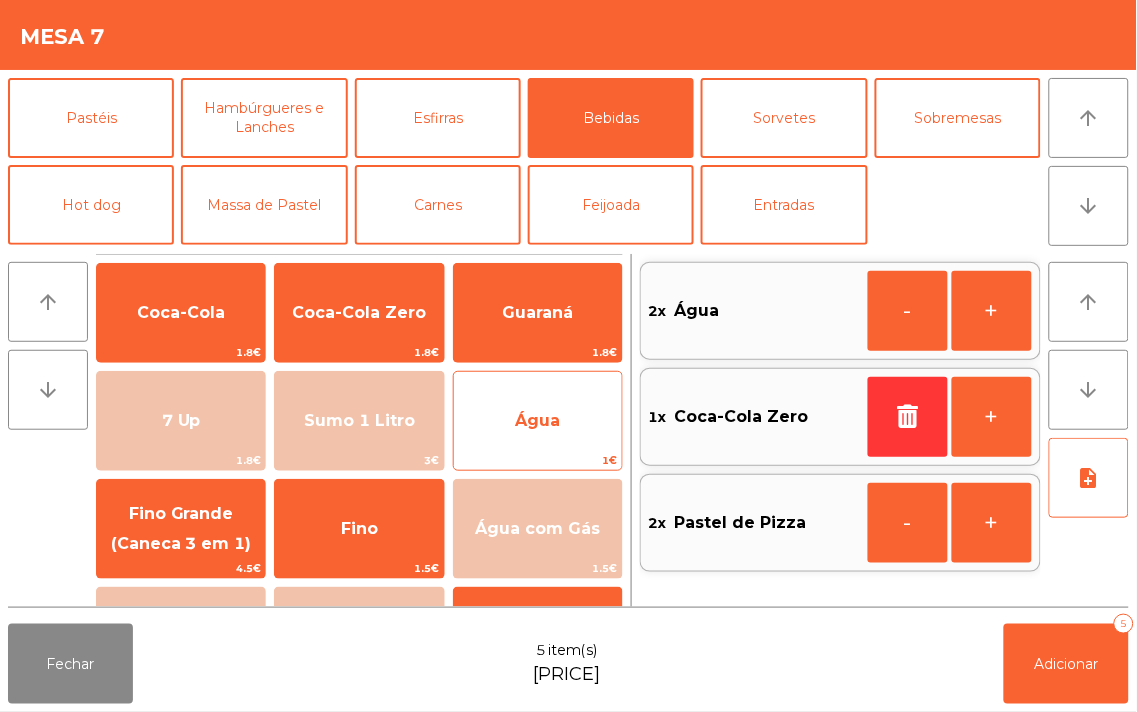 scroll, scrollTop: 7, scrollLeft: 0, axis: vertical 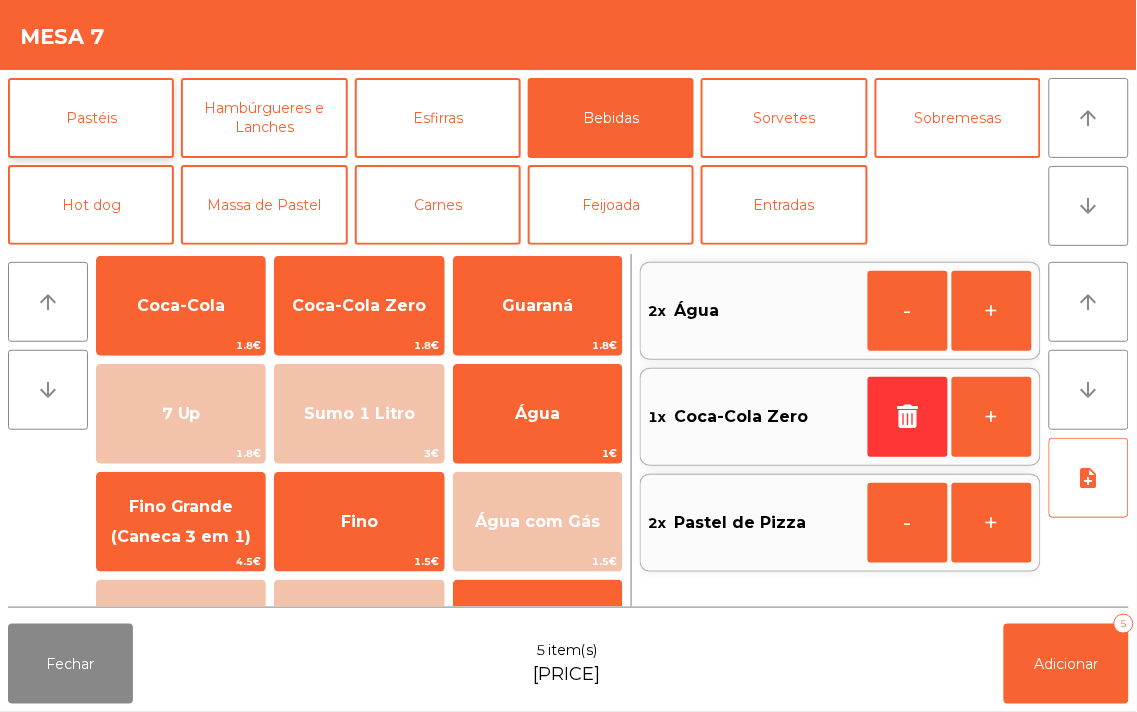click on "Pastéis" 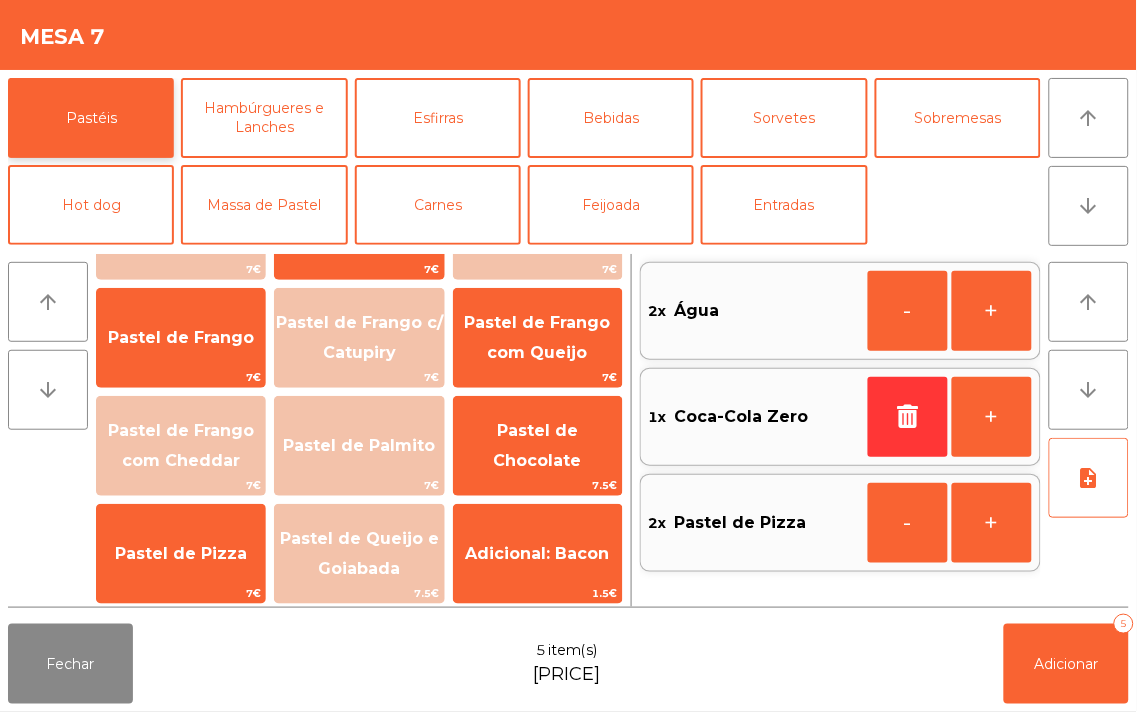 scroll, scrollTop: 303, scrollLeft: 0, axis: vertical 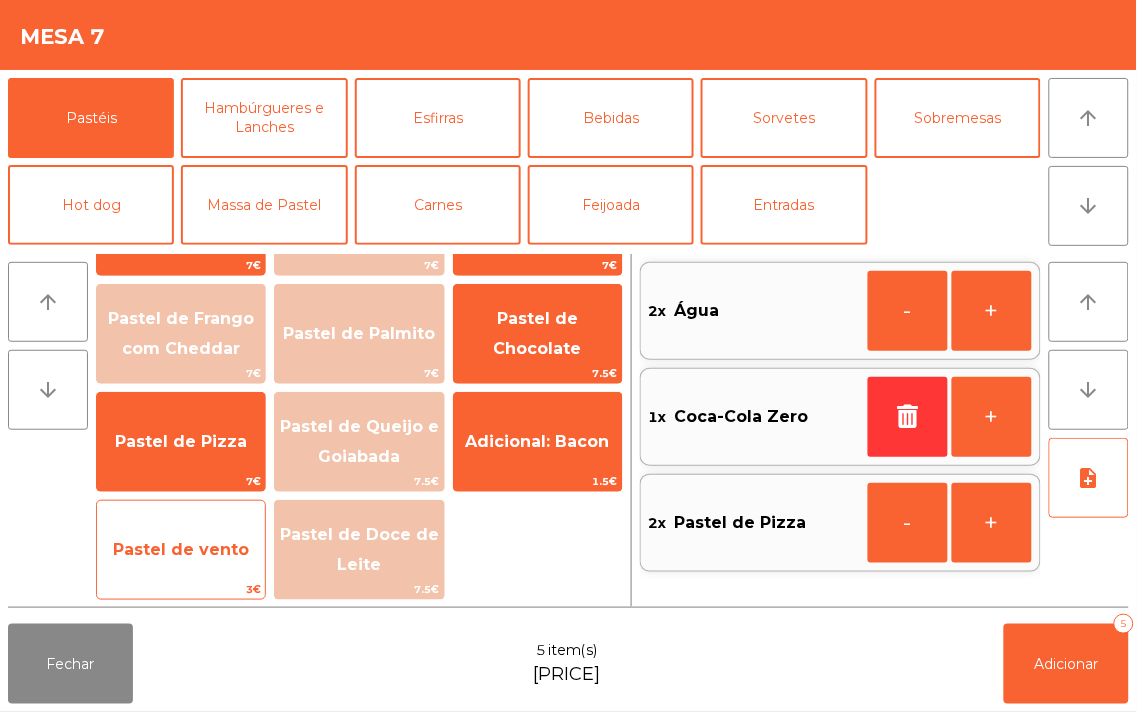 click on "Pastel de vento" 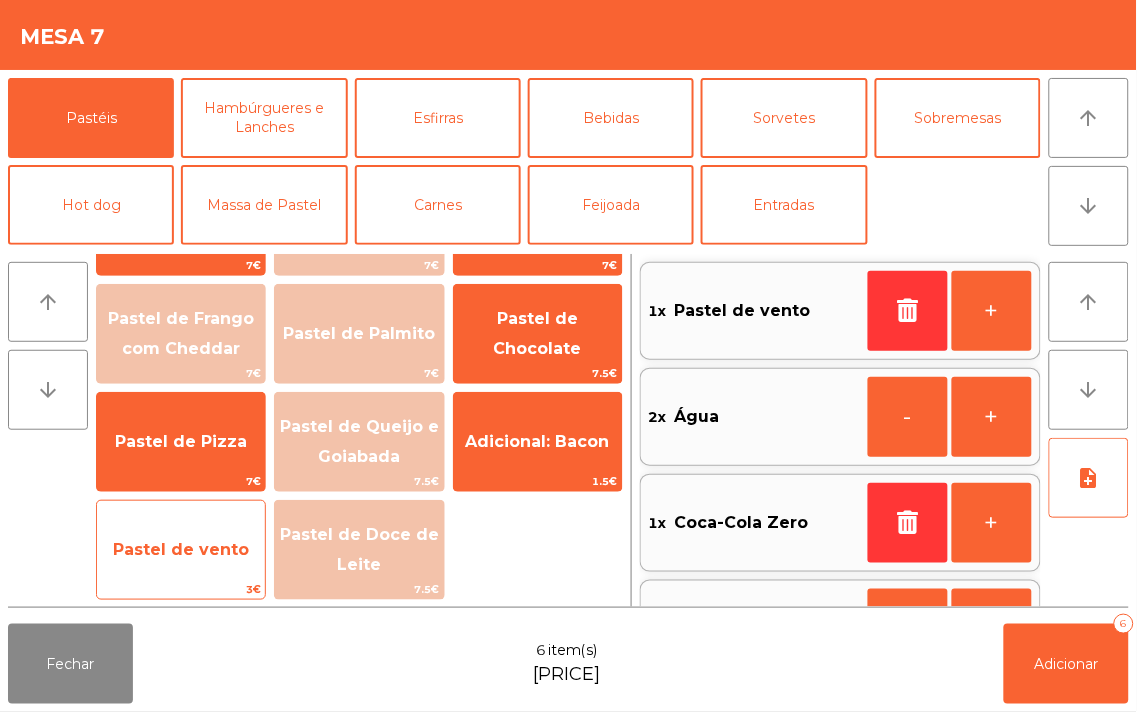 scroll, scrollTop: 78, scrollLeft: 0, axis: vertical 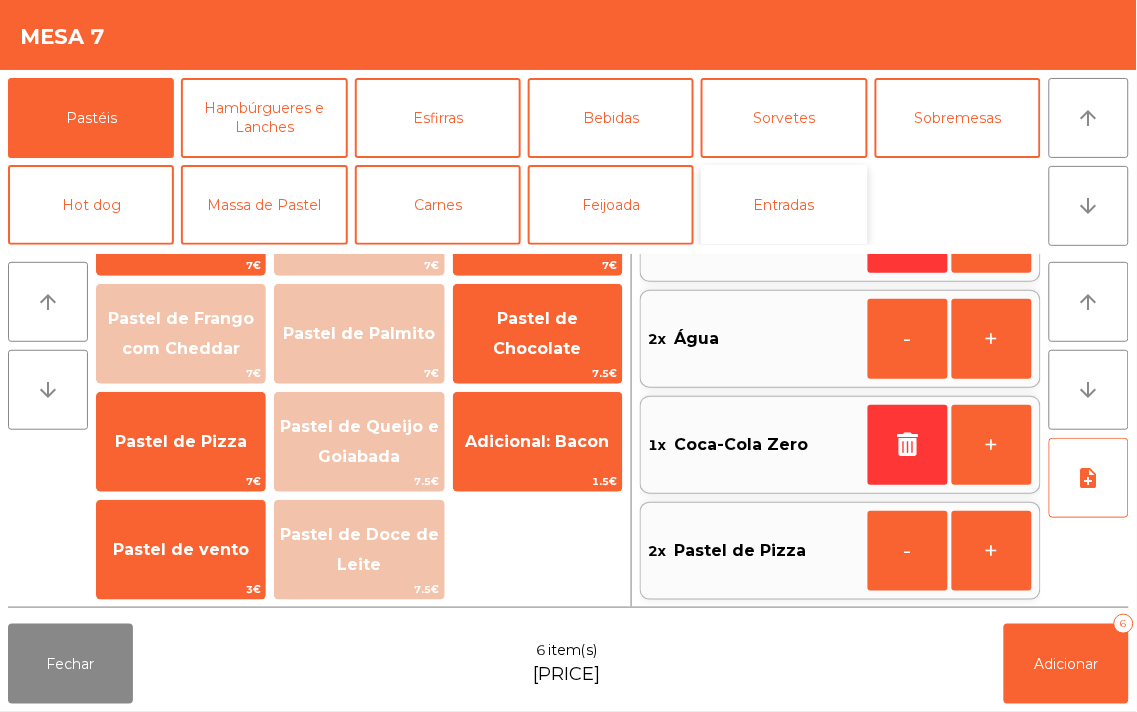 click on "Entradas" 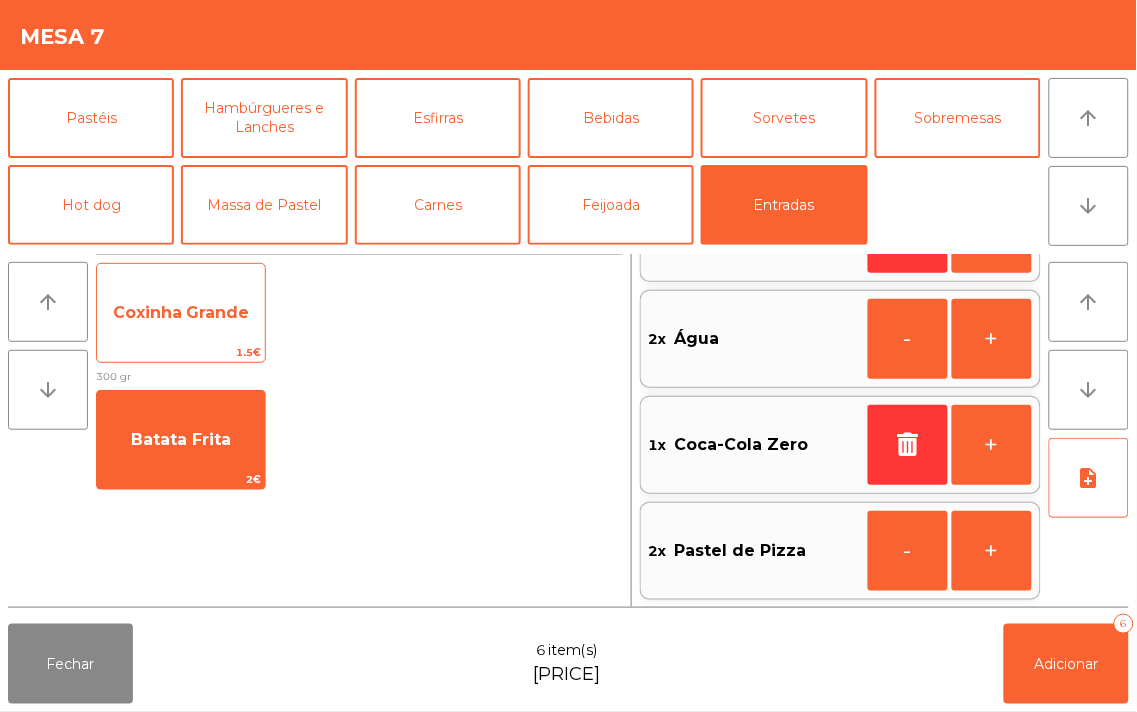 click on "Coxinha Grande" 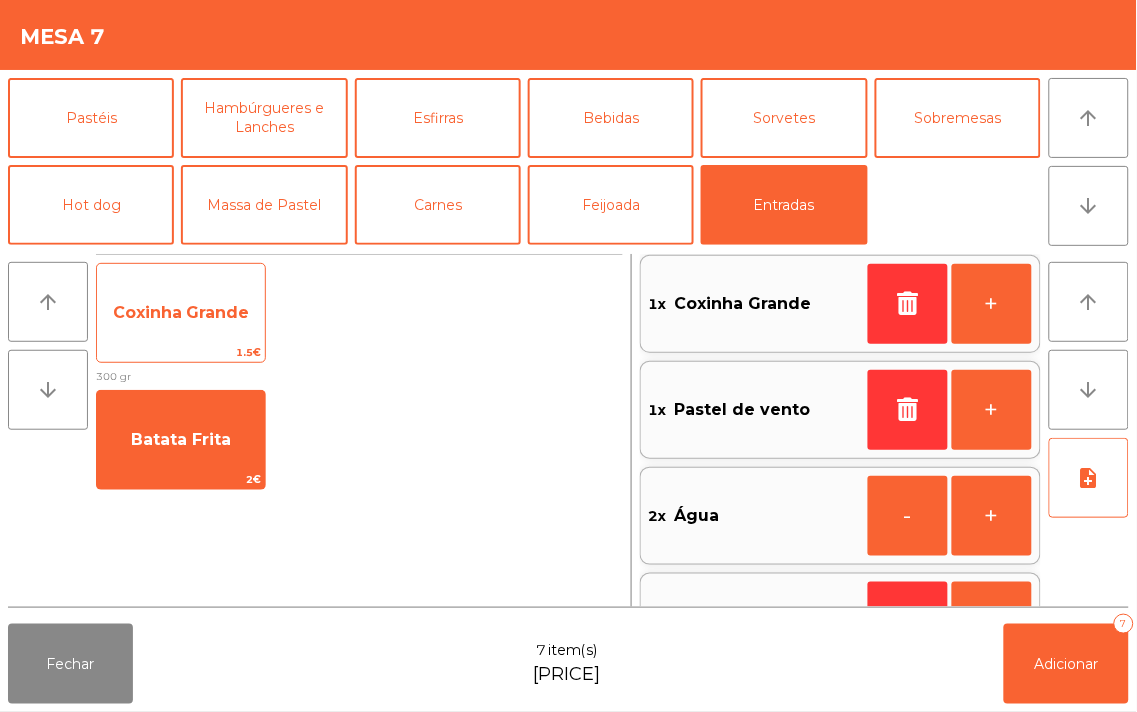scroll, scrollTop: 185, scrollLeft: 0, axis: vertical 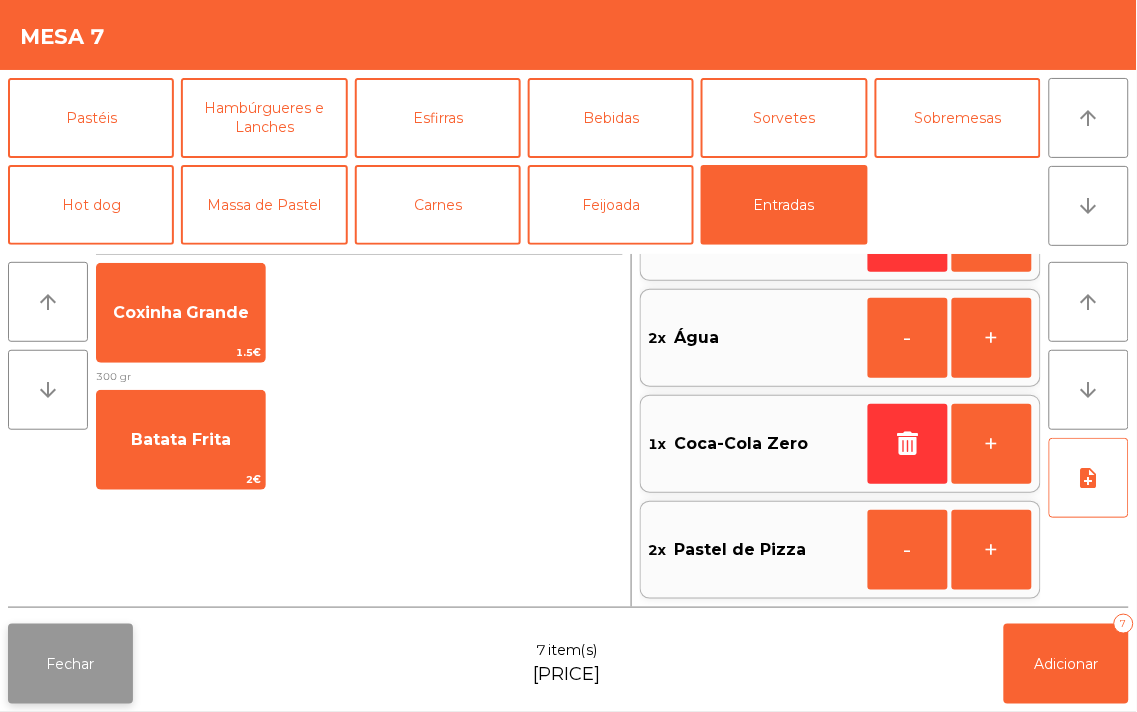 click on "Fechar" 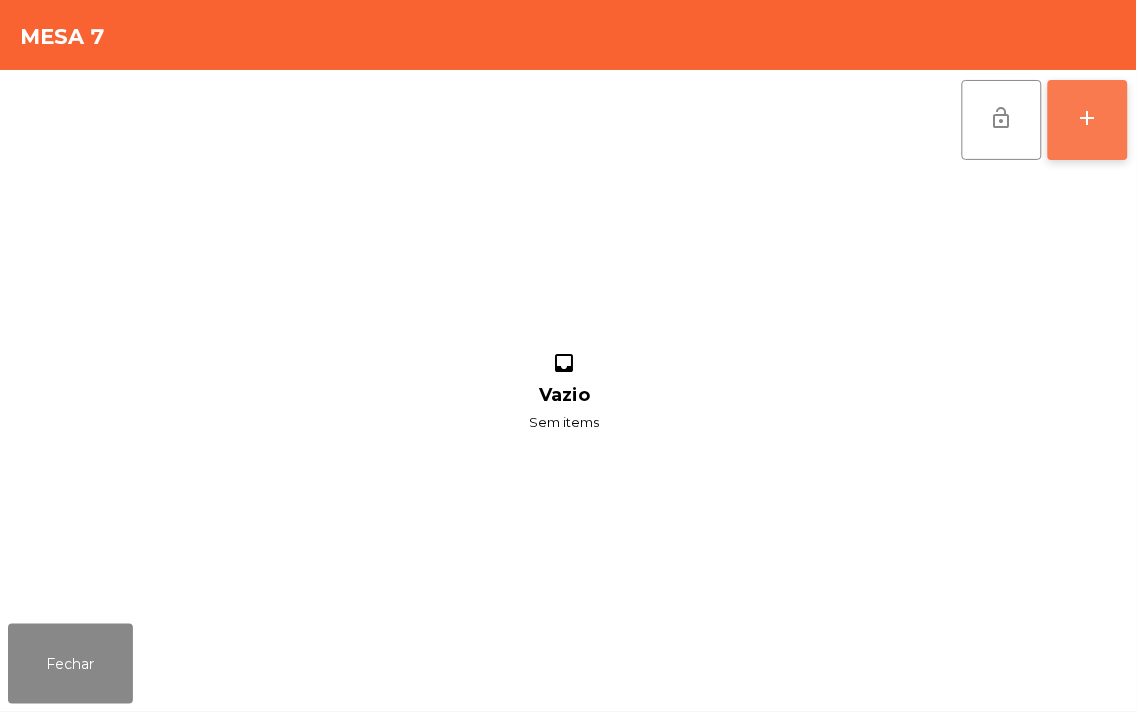 click on "add" 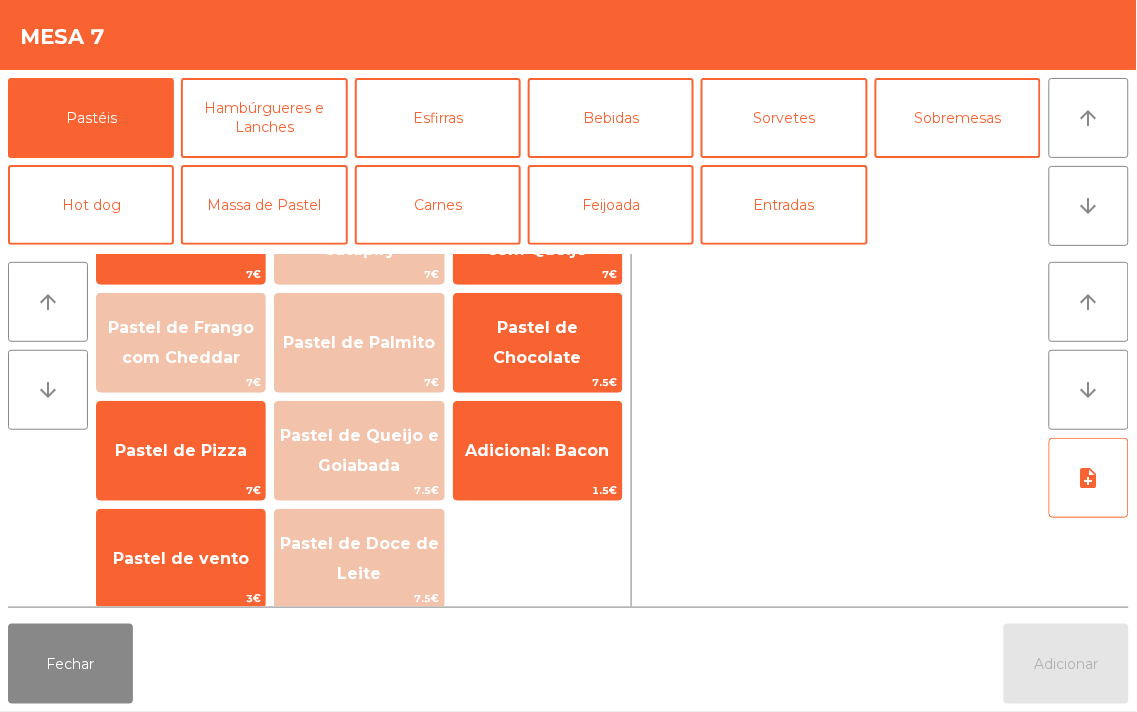 scroll, scrollTop: 303, scrollLeft: 0, axis: vertical 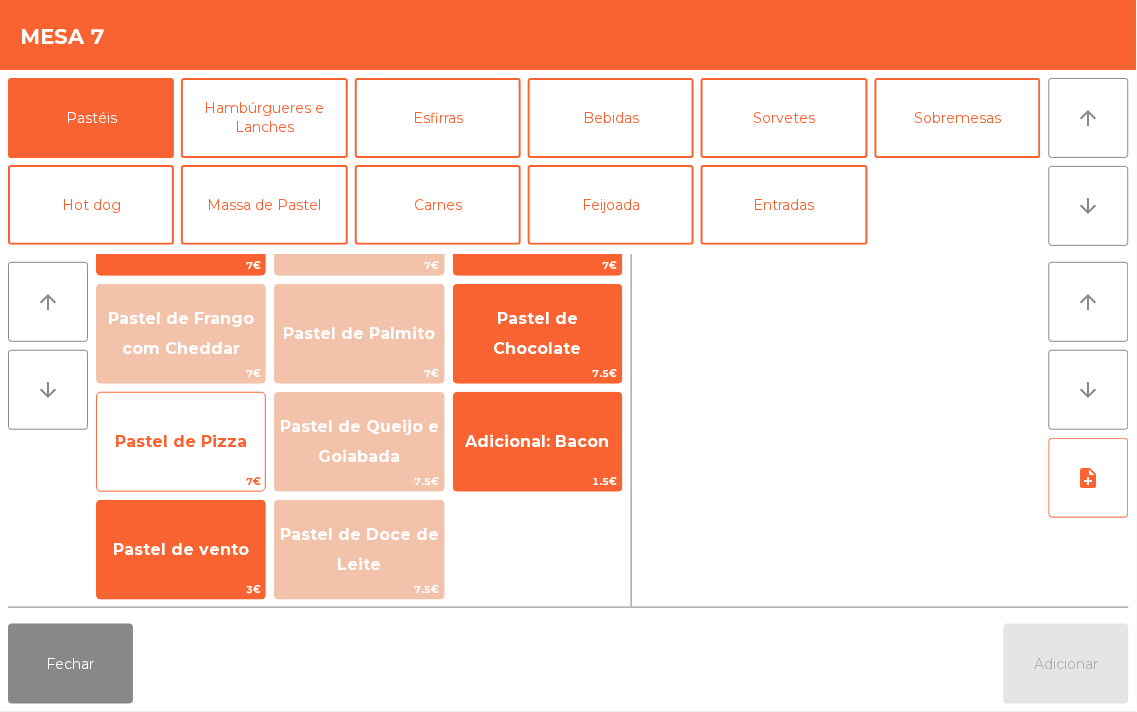 click on "Pastel de Pizza" 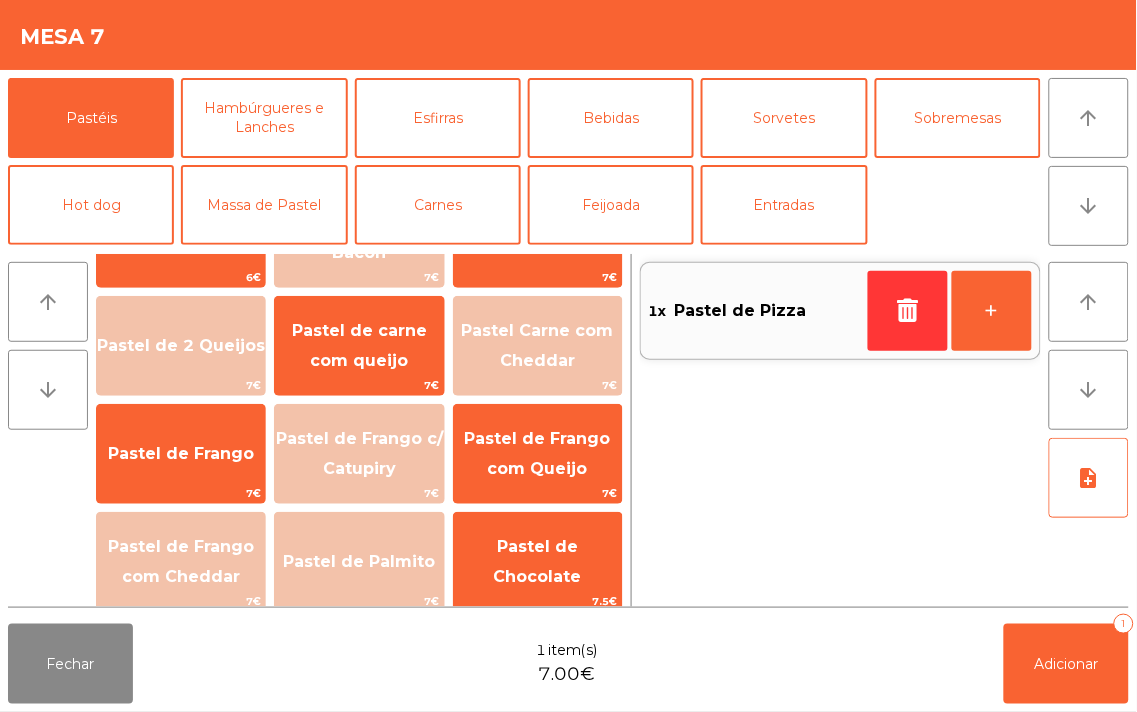 scroll, scrollTop: 76, scrollLeft: 0, axis: vertical 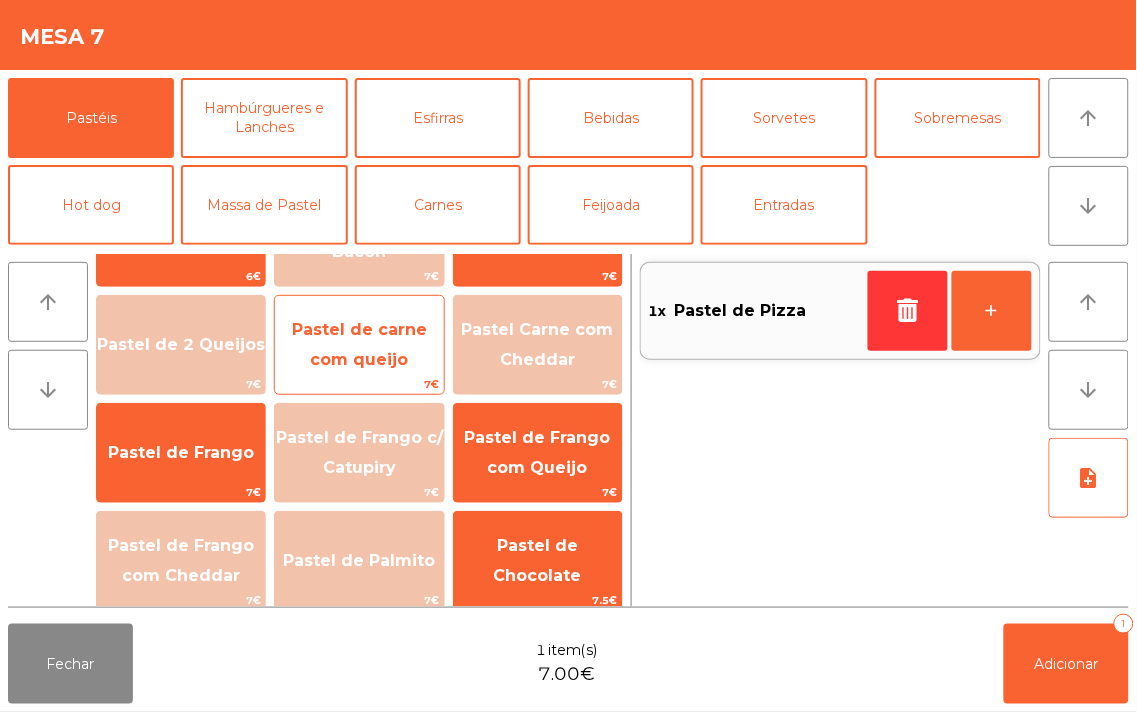 click on "Pastel de carne com queijo" 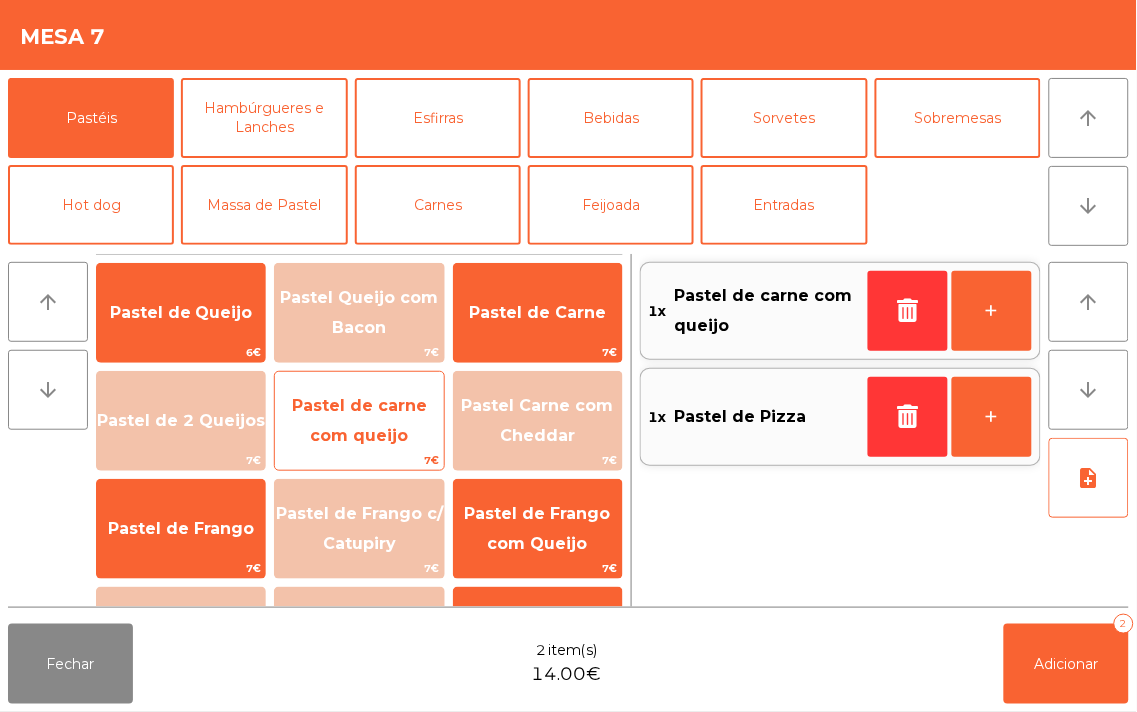 scroll, scrollTop: 1, scrollLeft: 0, axis: vertical 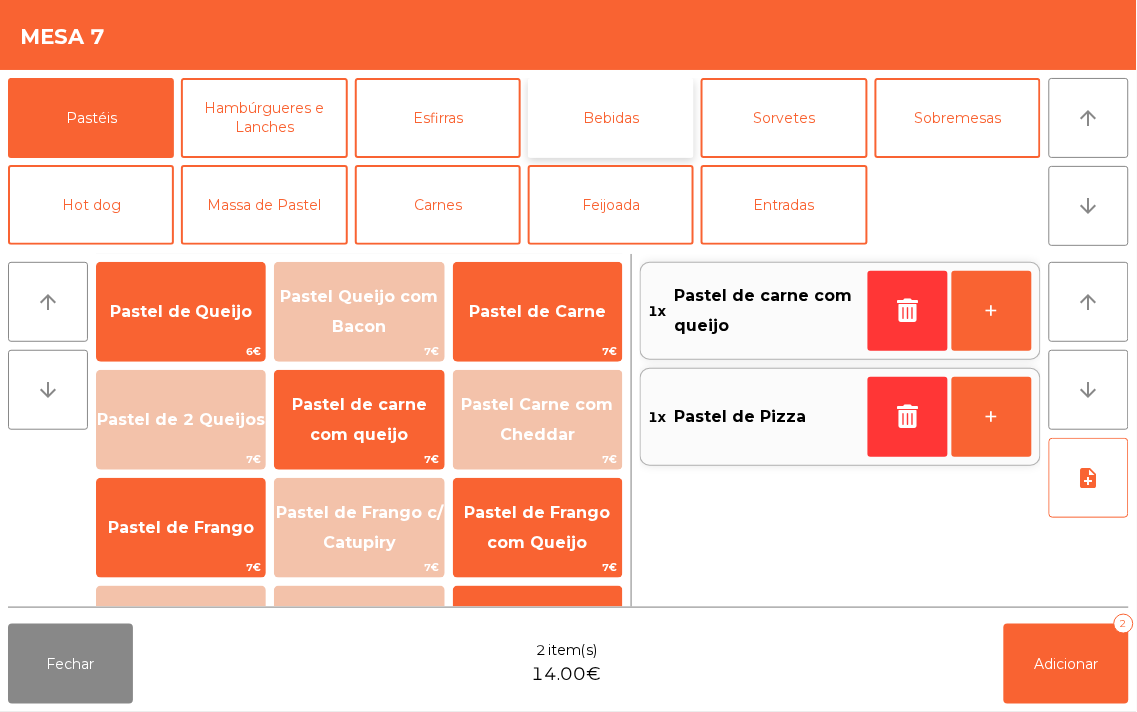click on "Bebidas" 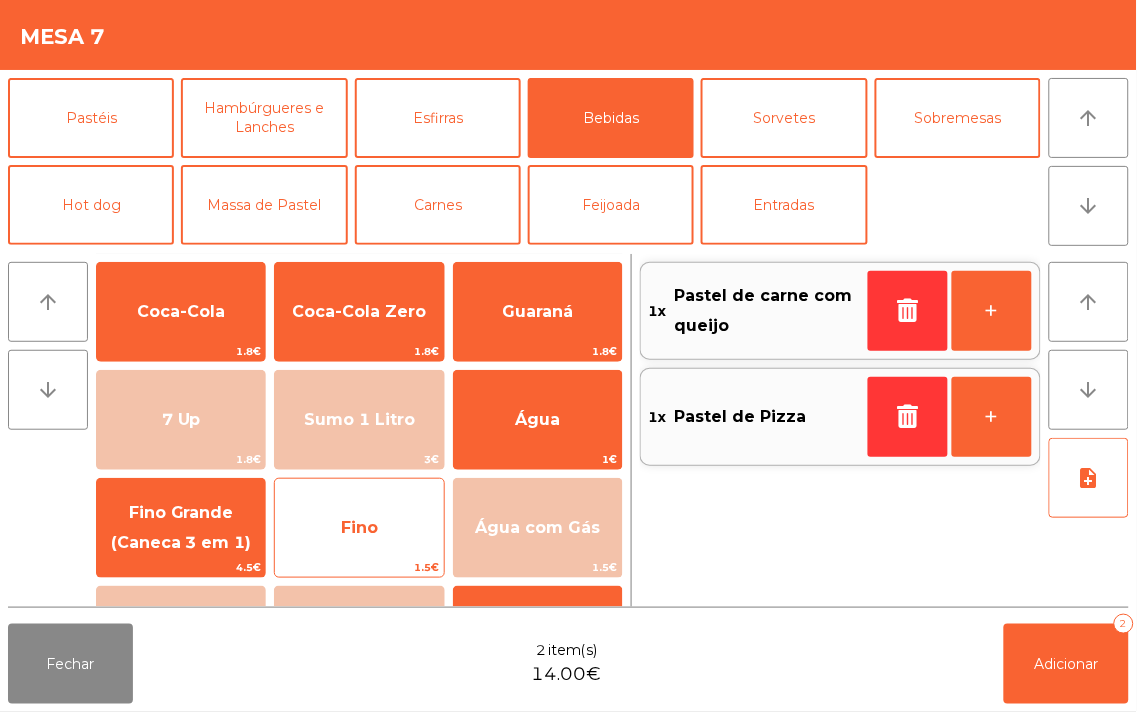 click on "Fino" 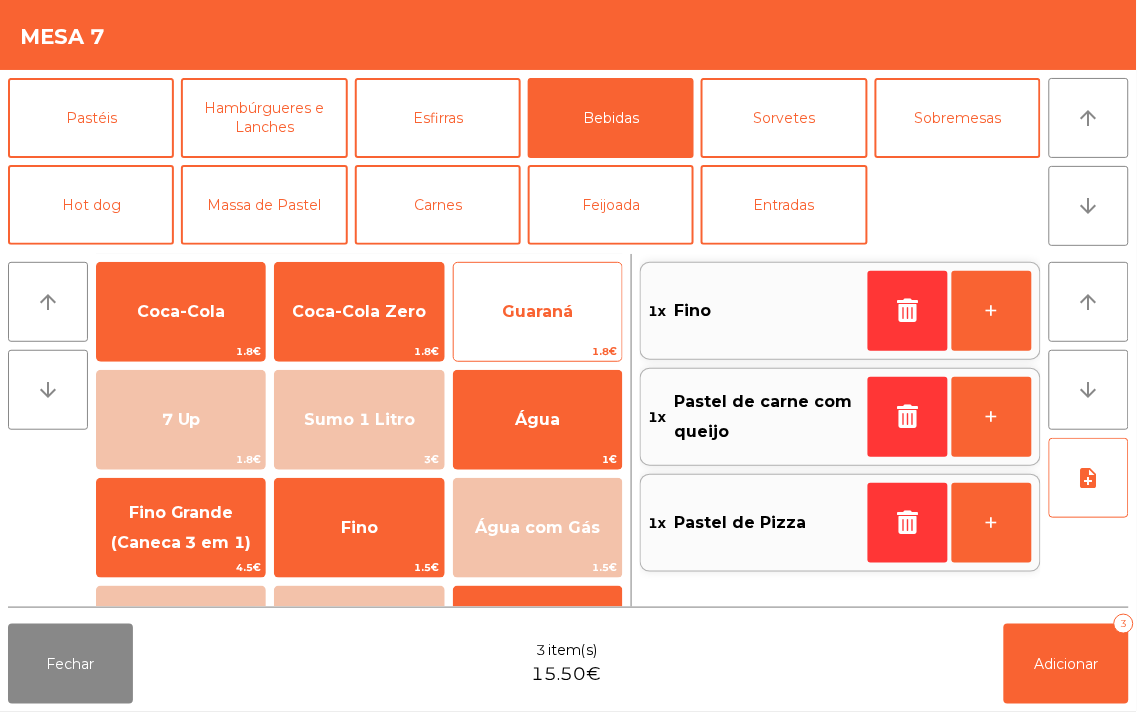 click on "Guaraná" 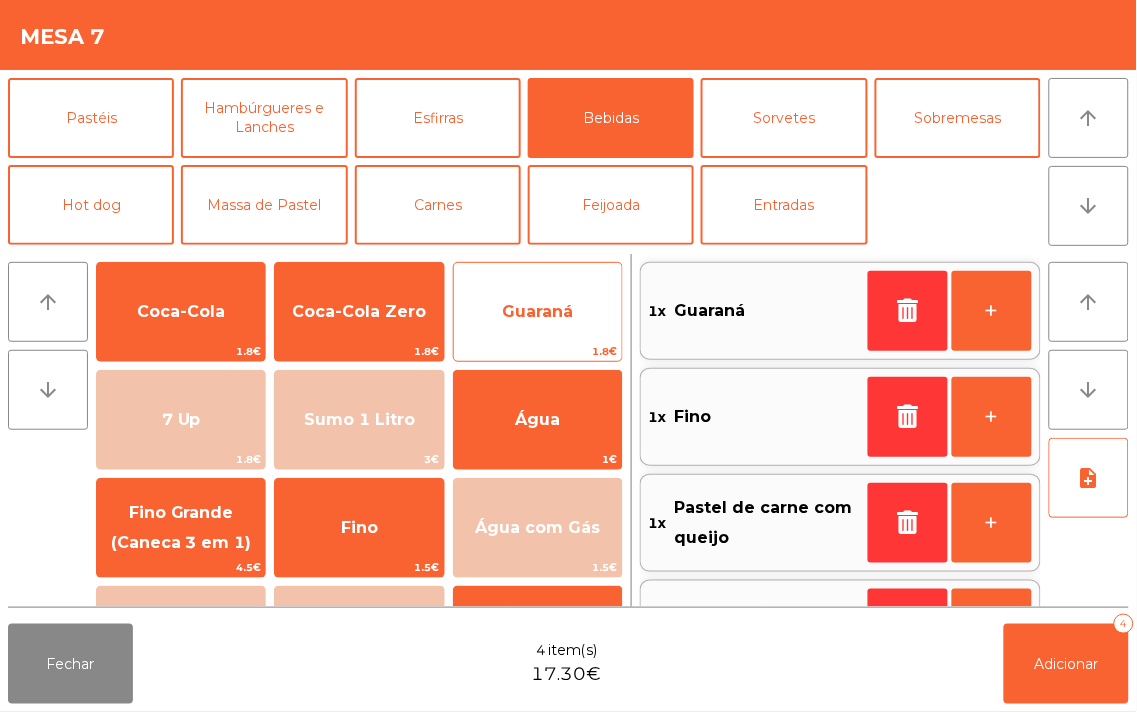 scroll, scrollTop: 78, scrollLeft: 0, axis: vertical 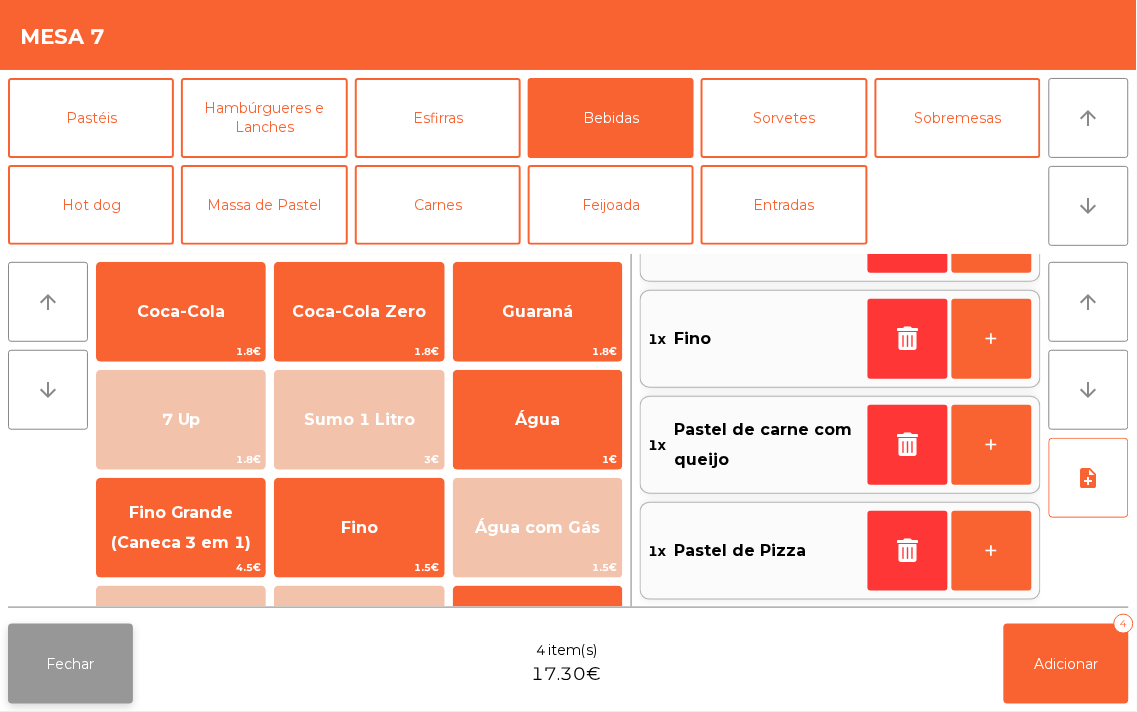 click on "Fechar" 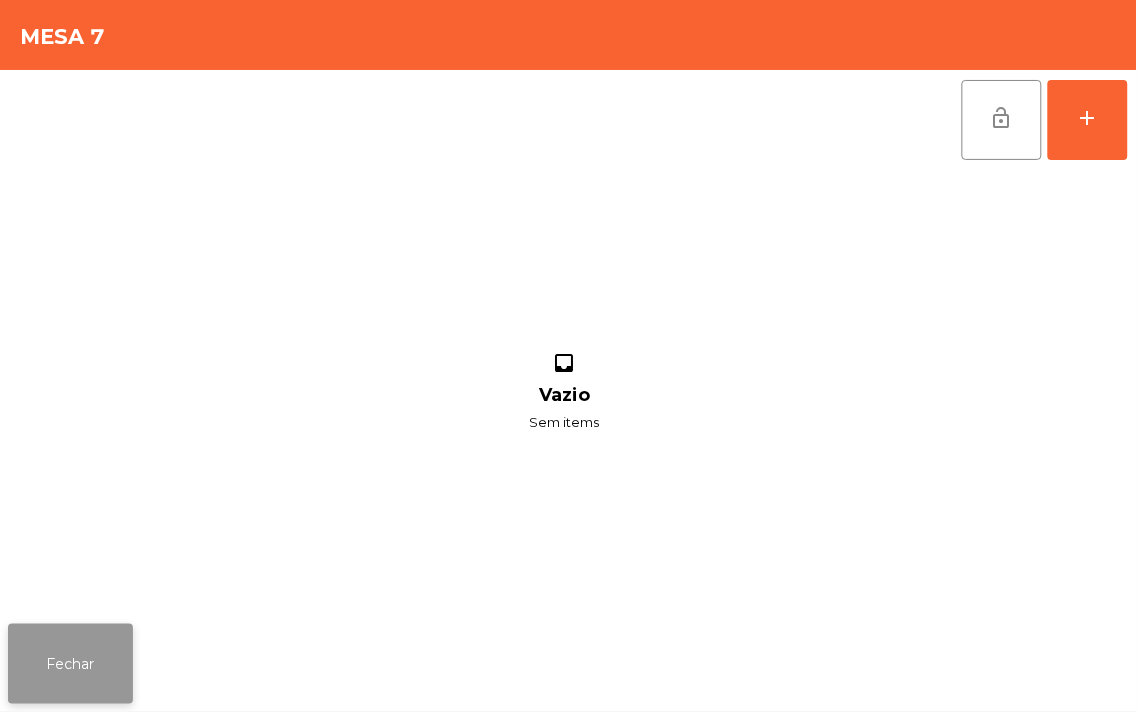 click on "Fechar" 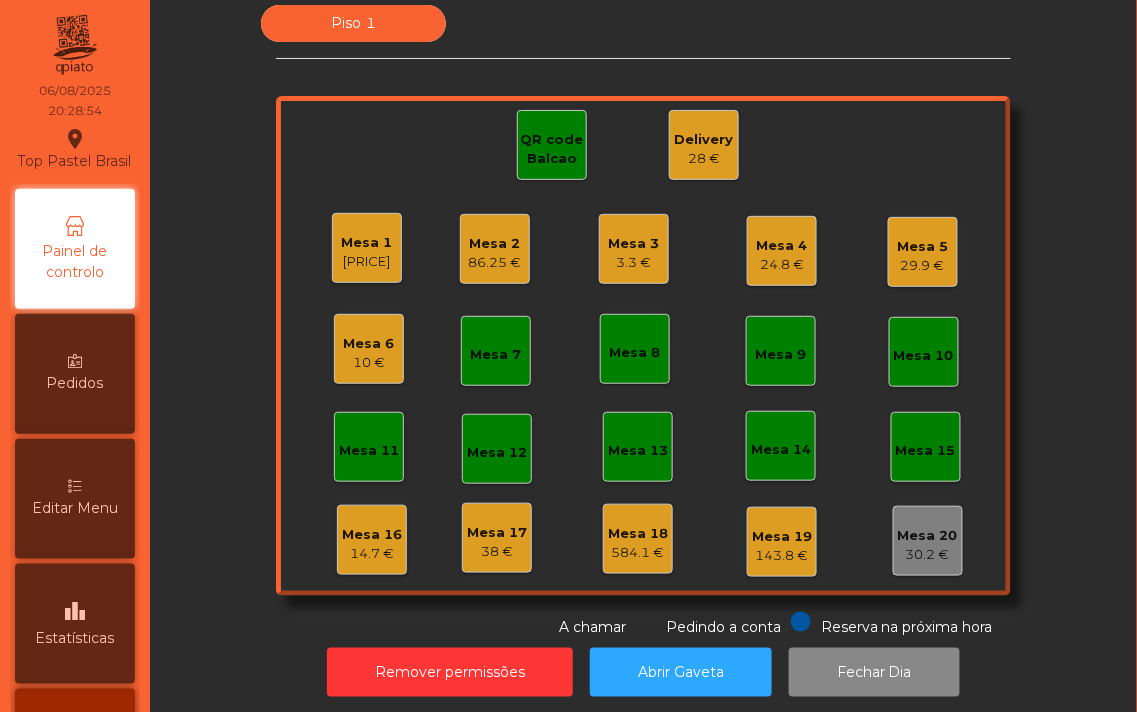 click on "Mesa 15" 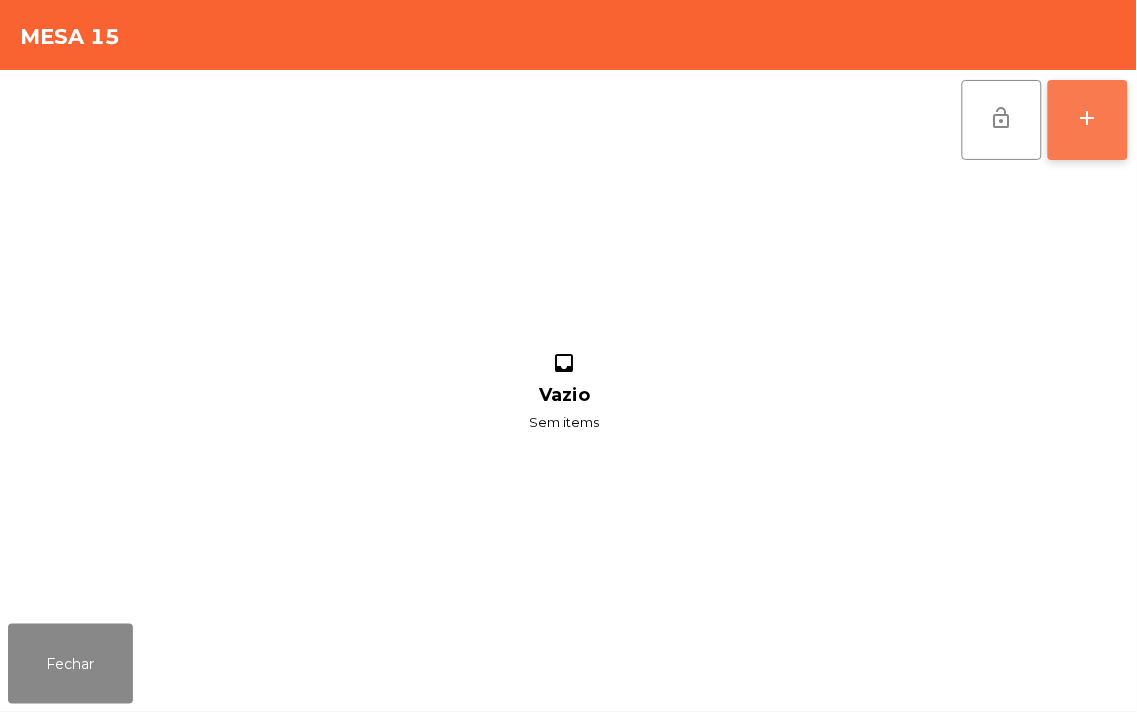 click on "add" 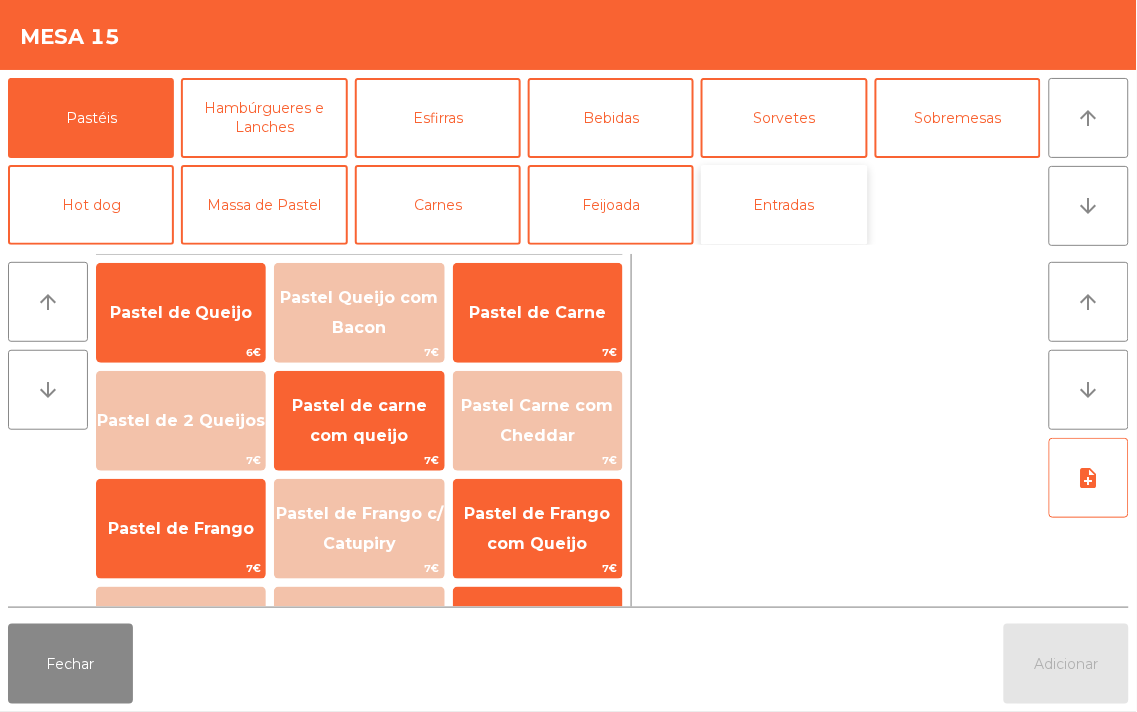 click on "Entradas" 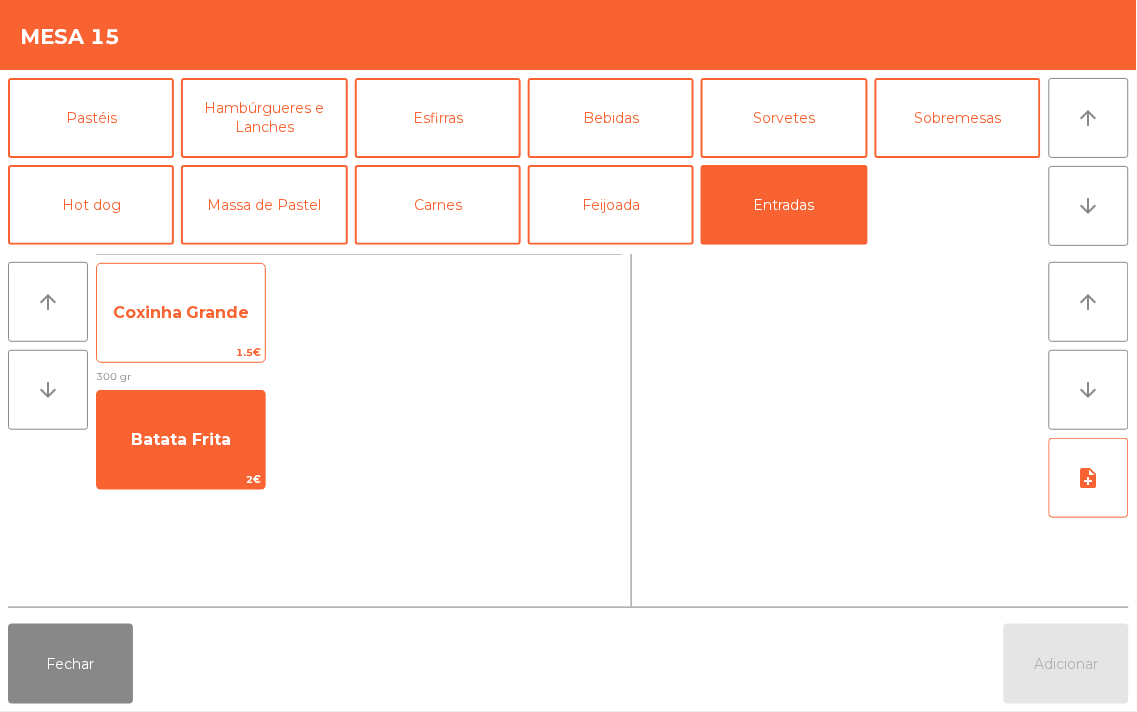 click on "Coxinha Grande" 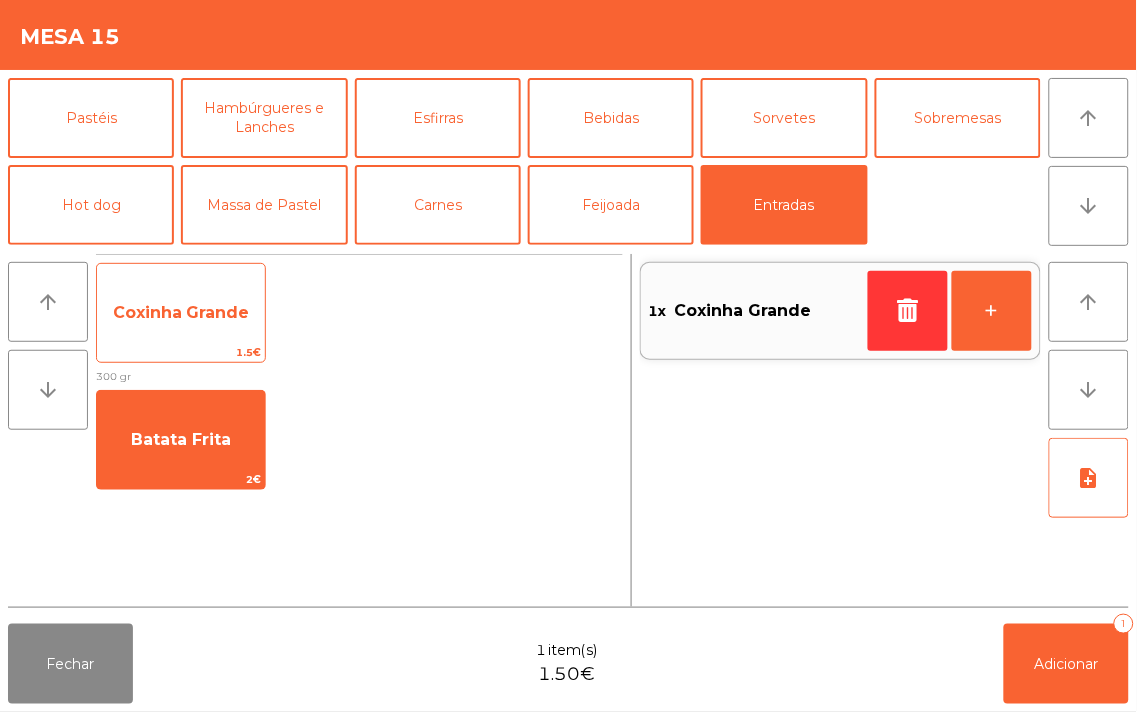 click on "Coxinha Grande" 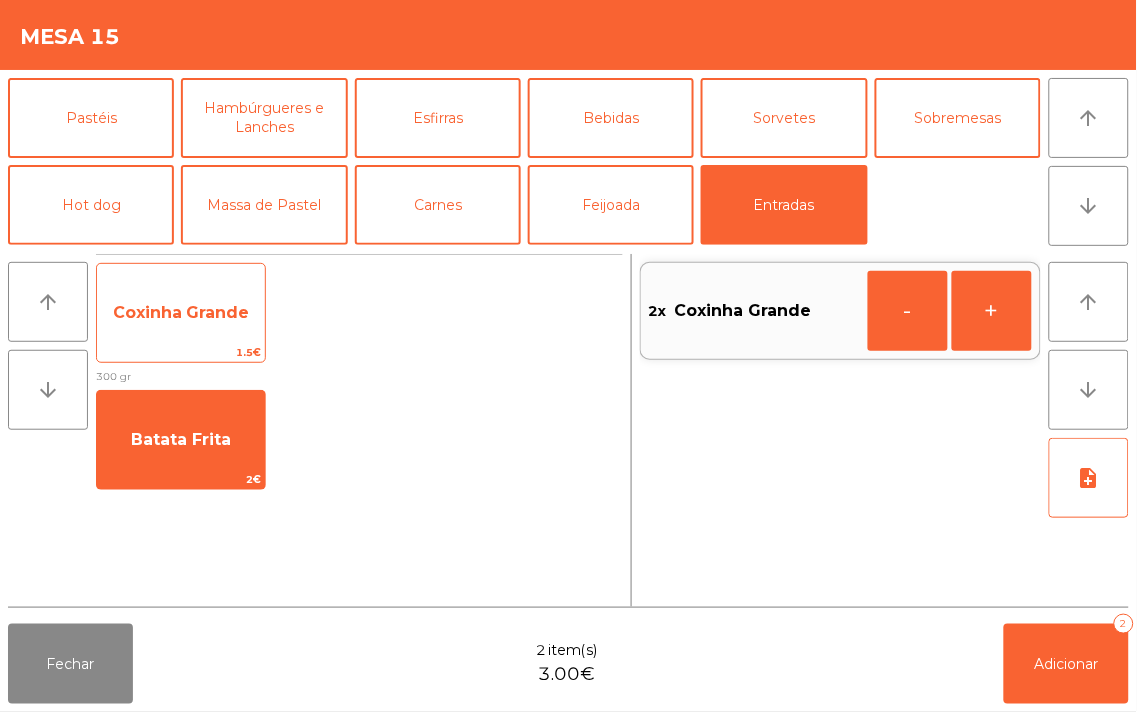 click on "Coxinha Grande" 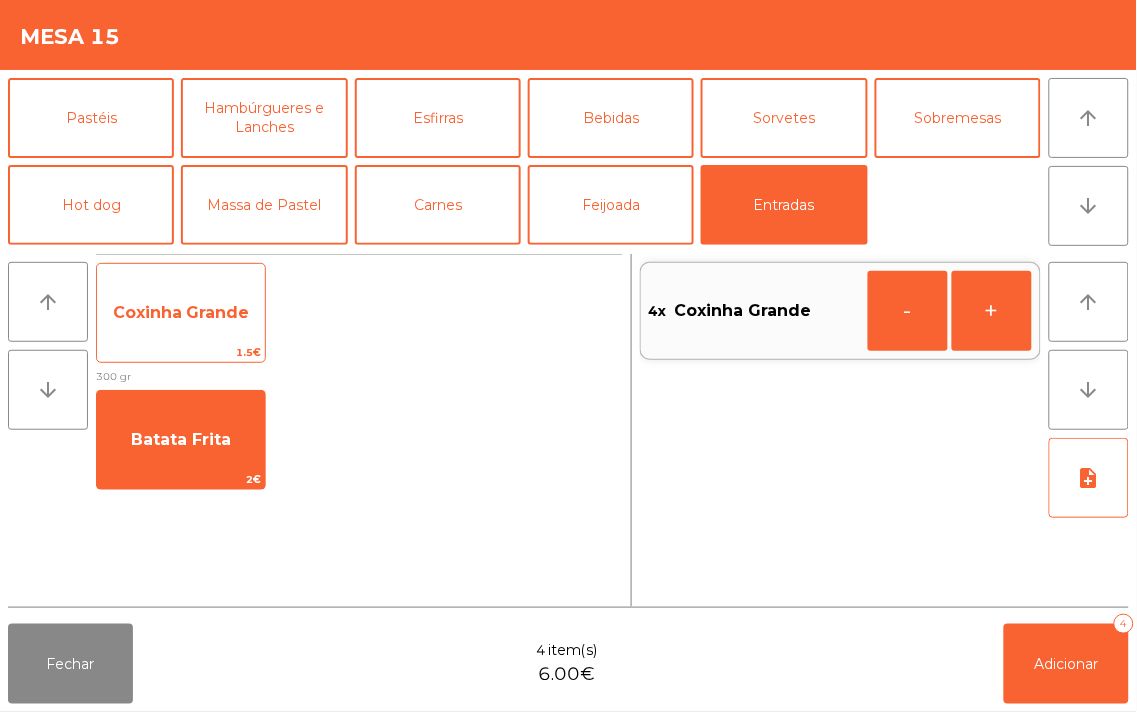 click on "Coxinha Grande" 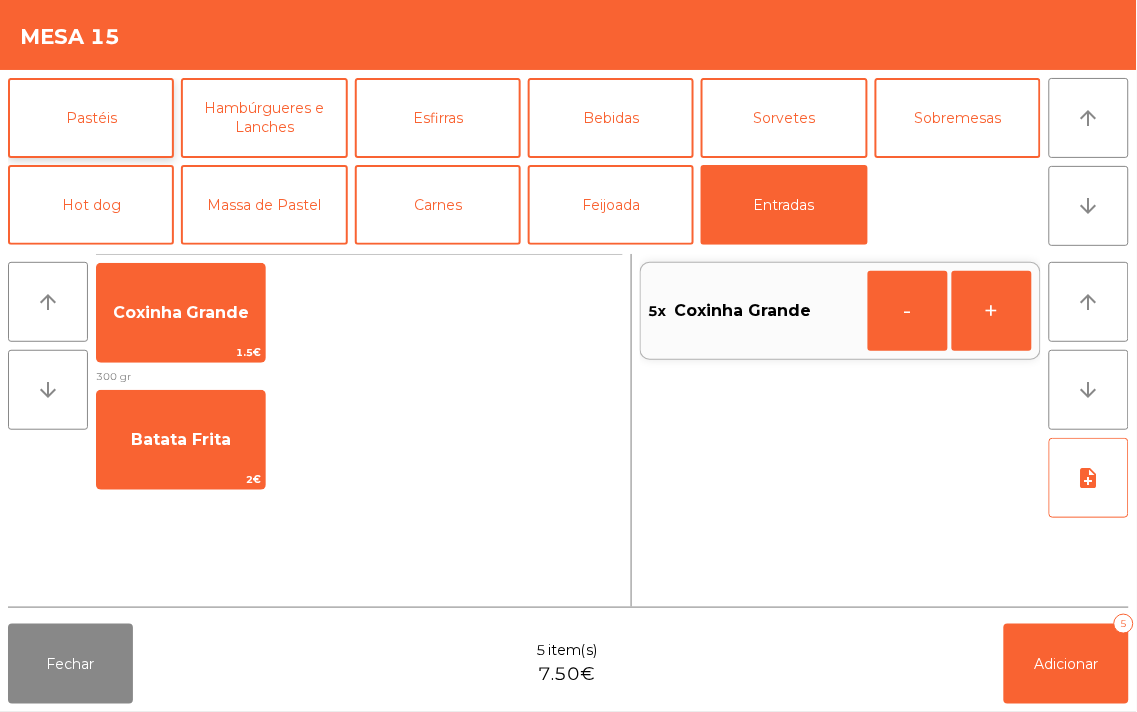 click on "Pastéis" 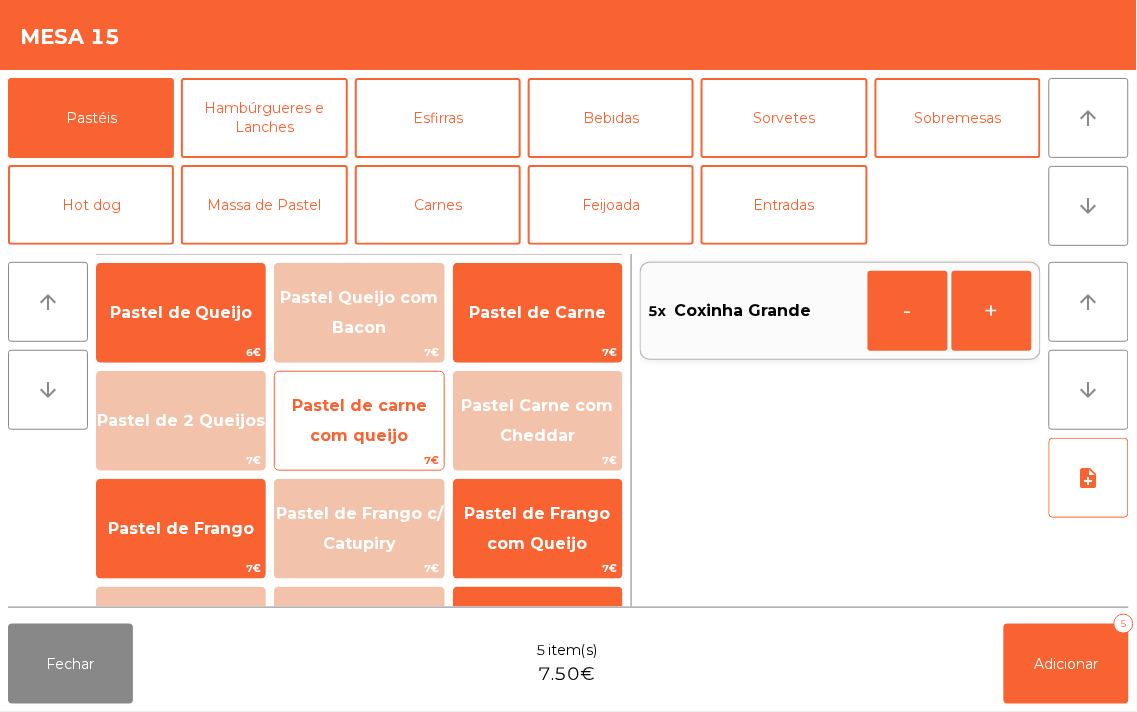 click on "Pastel de carne com queijo" 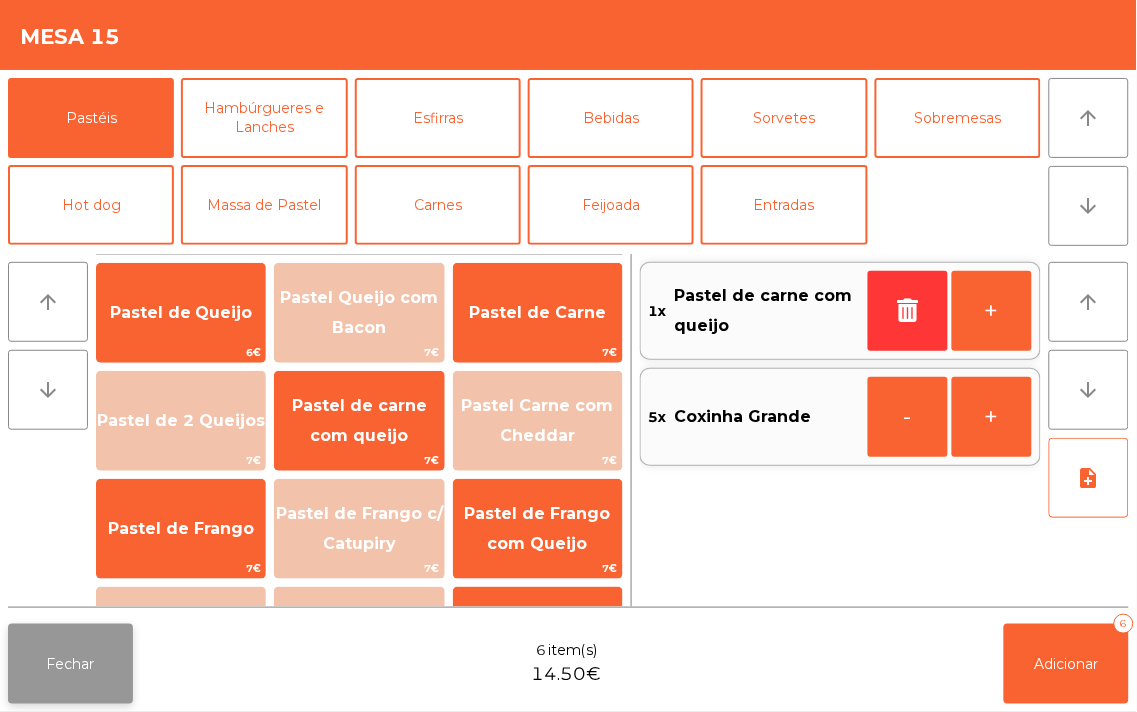 click on "Fechar" 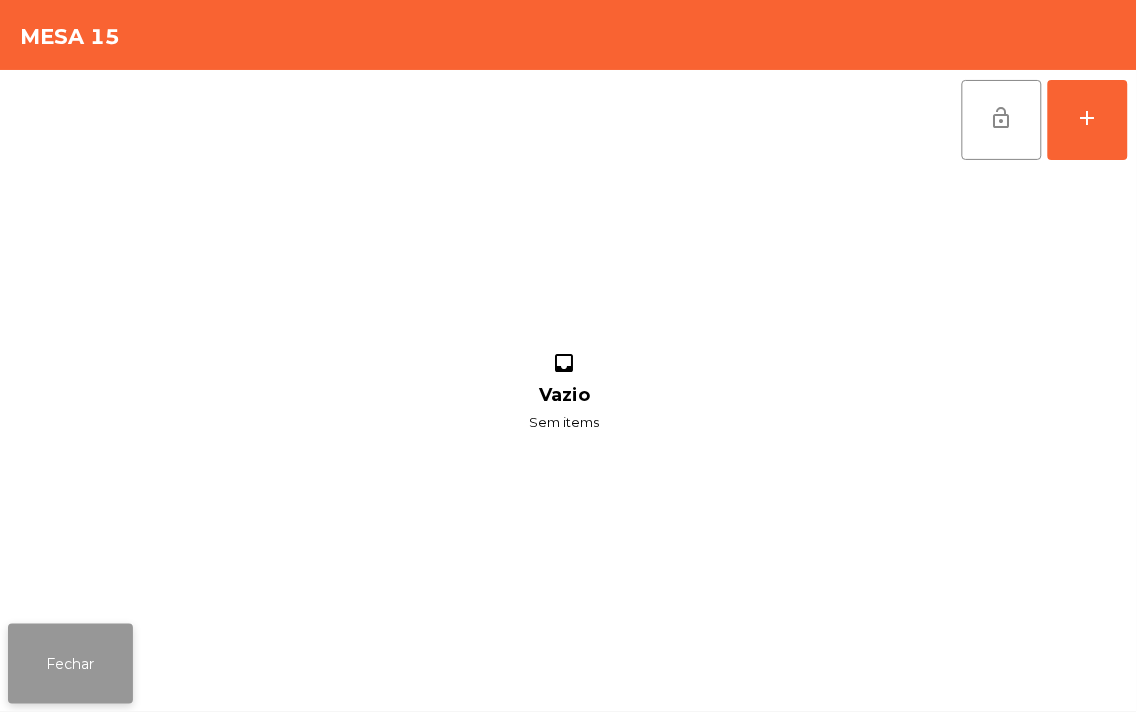 click on "Fechar" 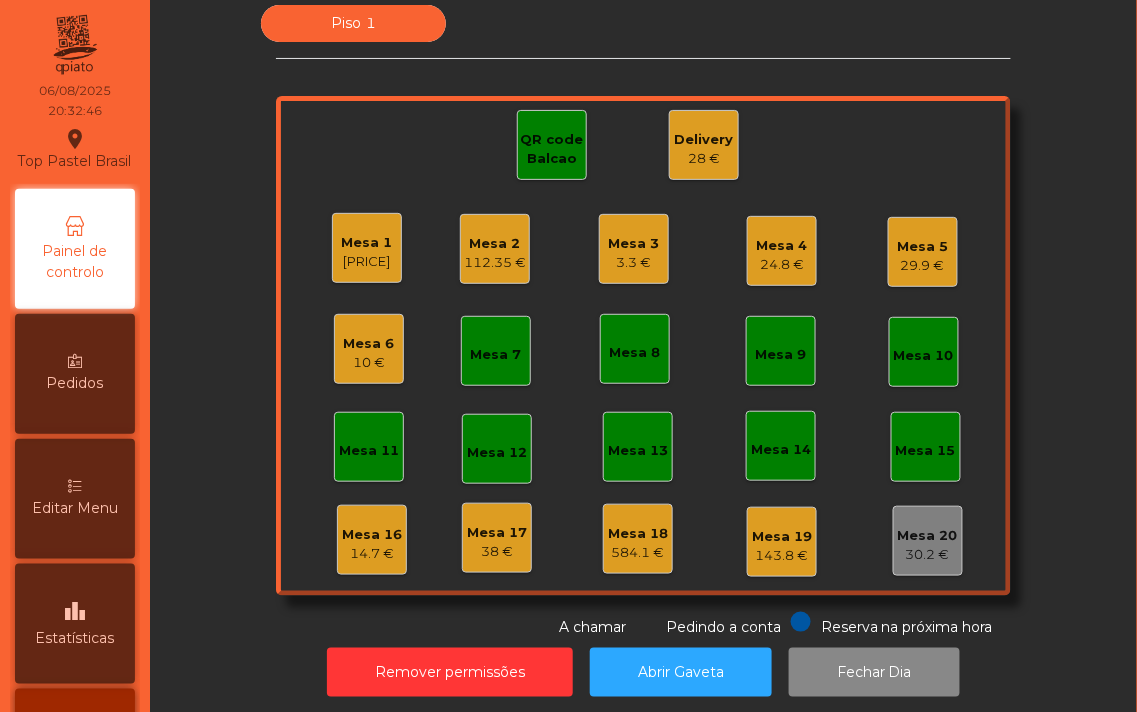 click on "[PRICE]" 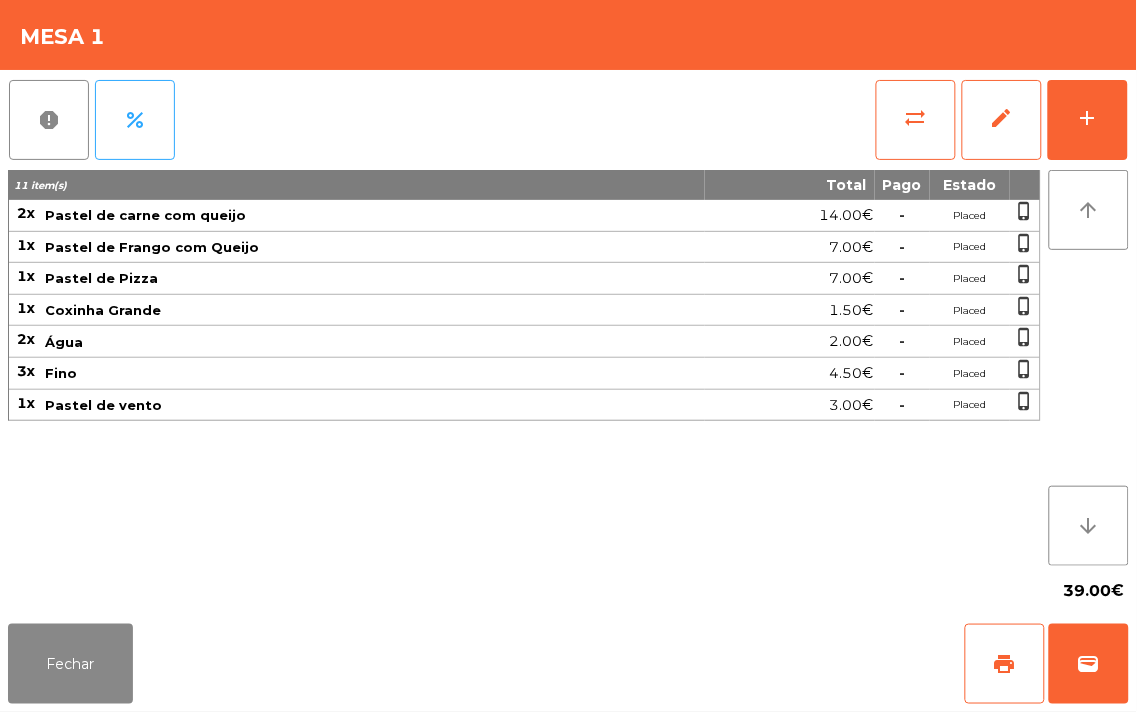 click on "39.00€" 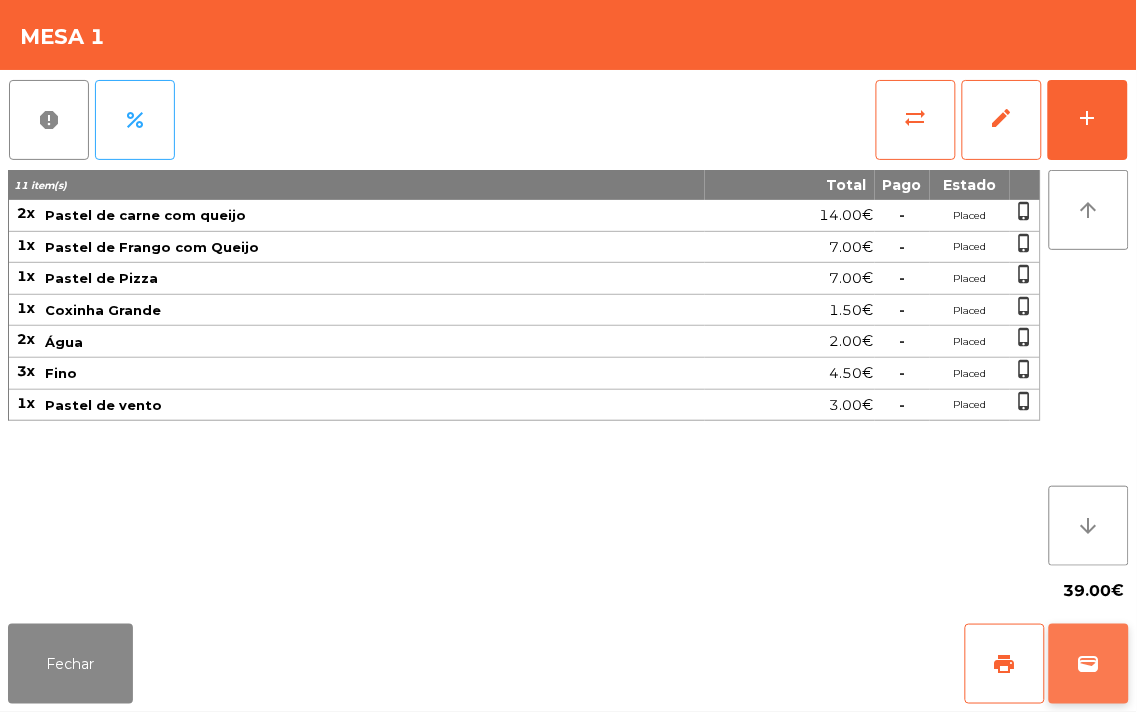 click on "wallet" 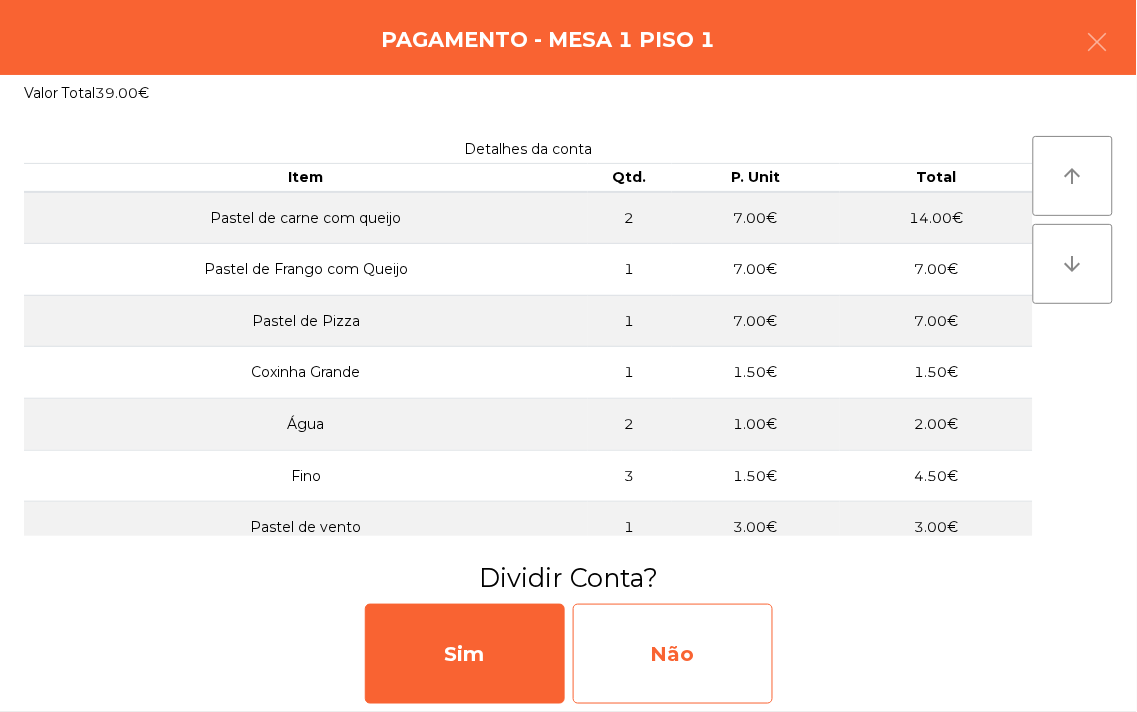 click on "Não" 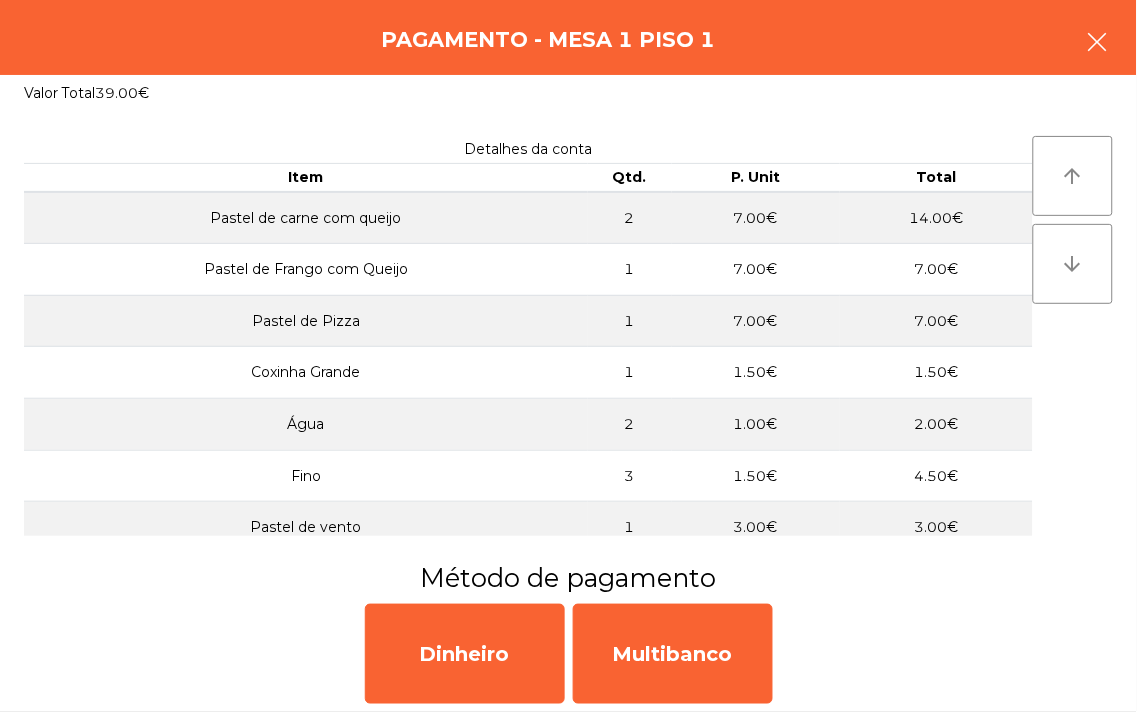 click 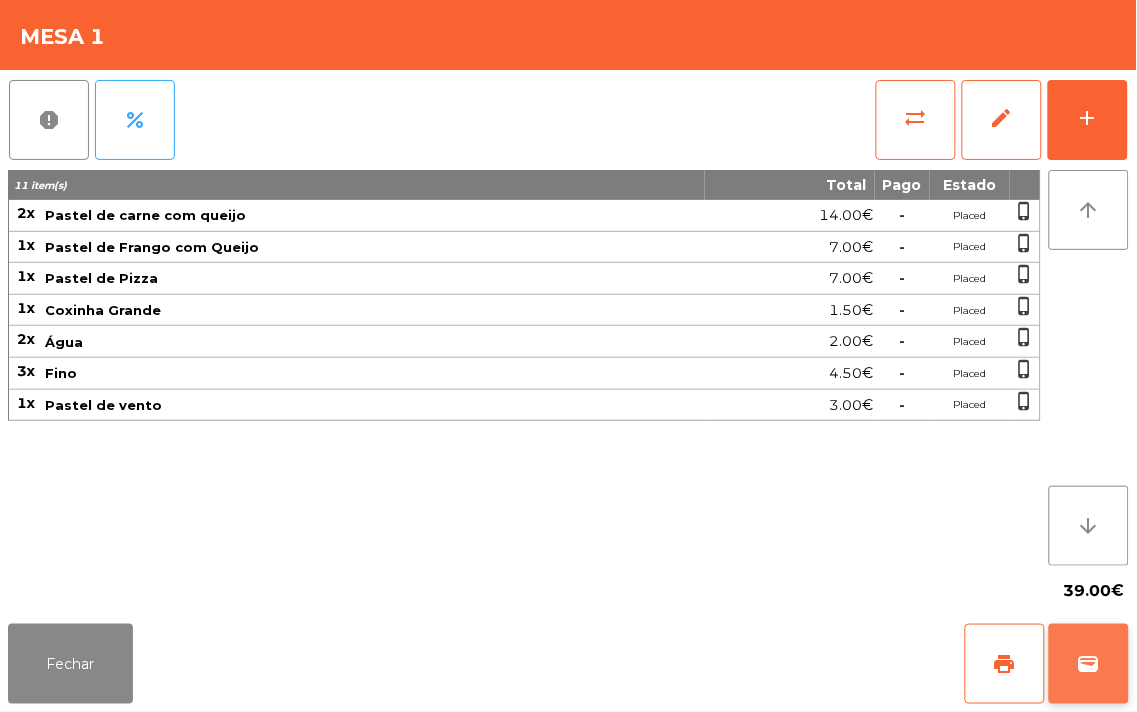 click on "wallet" 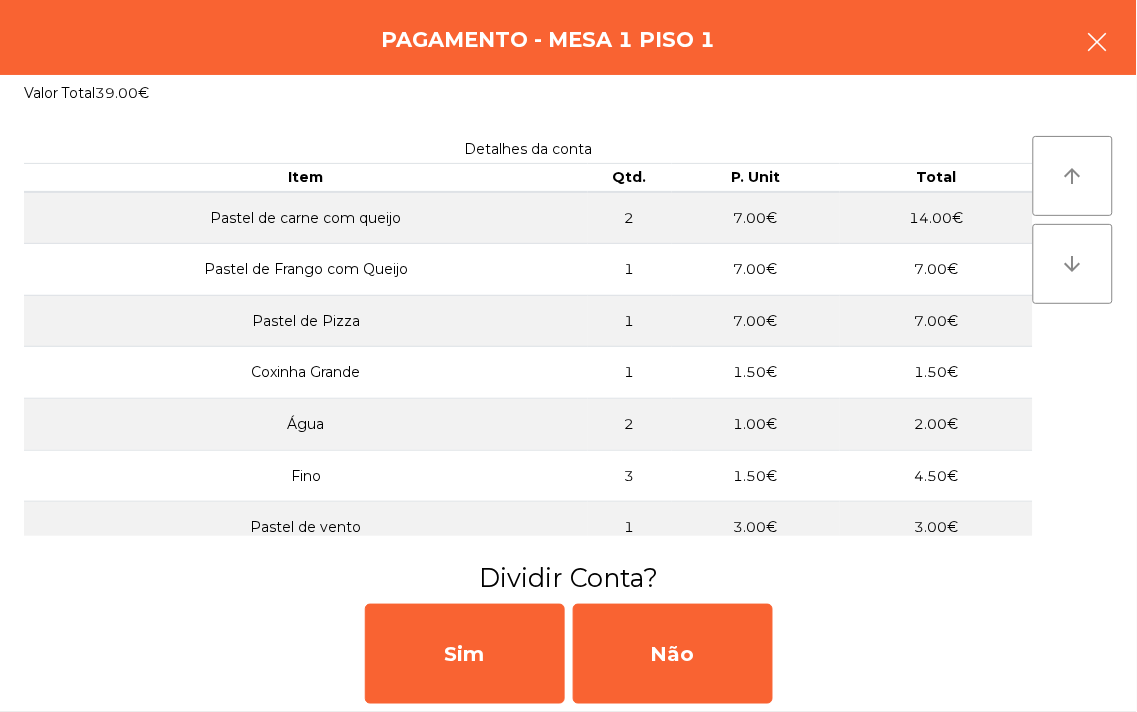 click 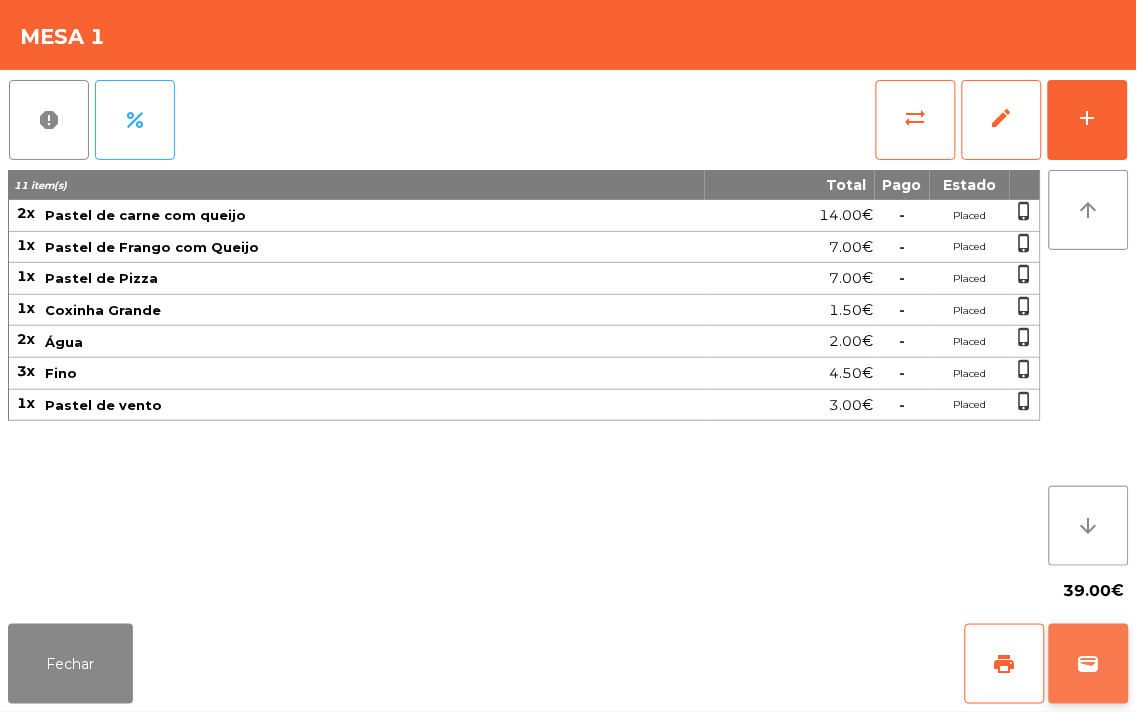 click on "wallet" 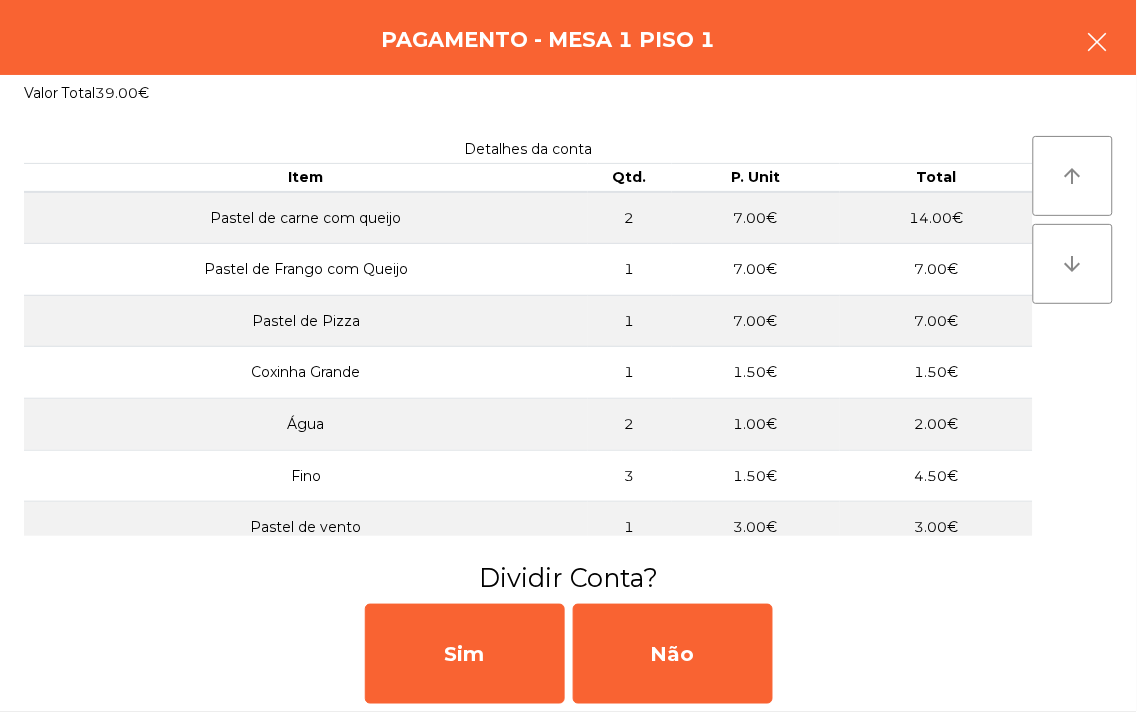 click 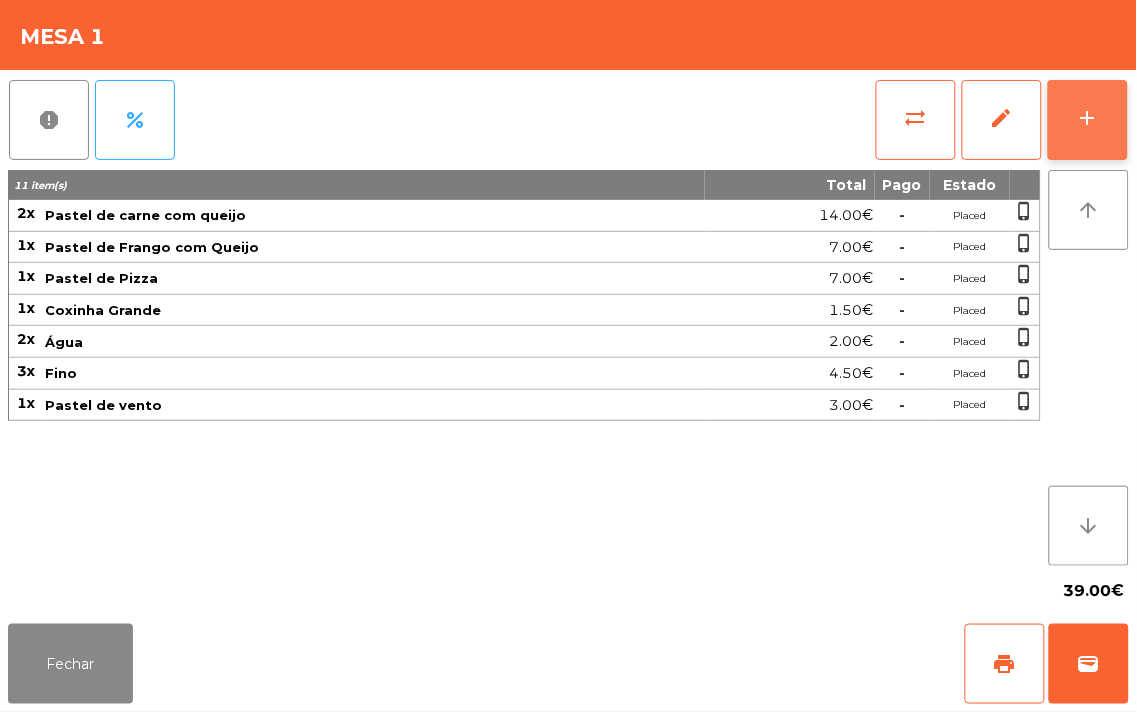 click on "add" 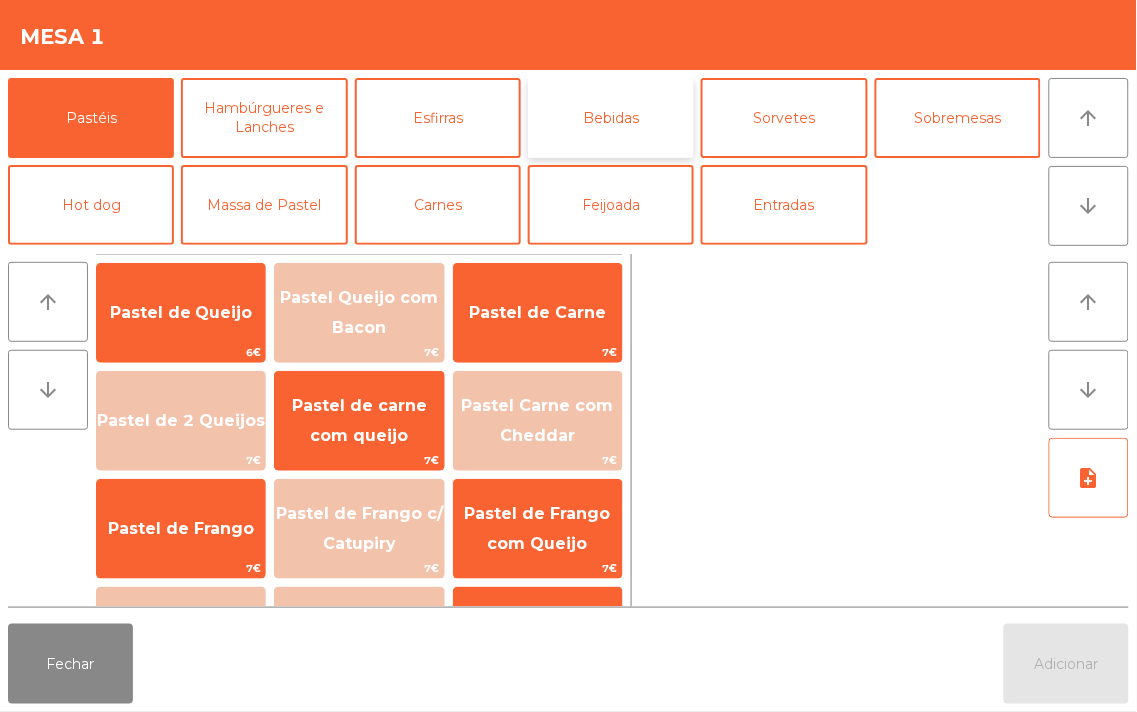 click on "Bebidas" 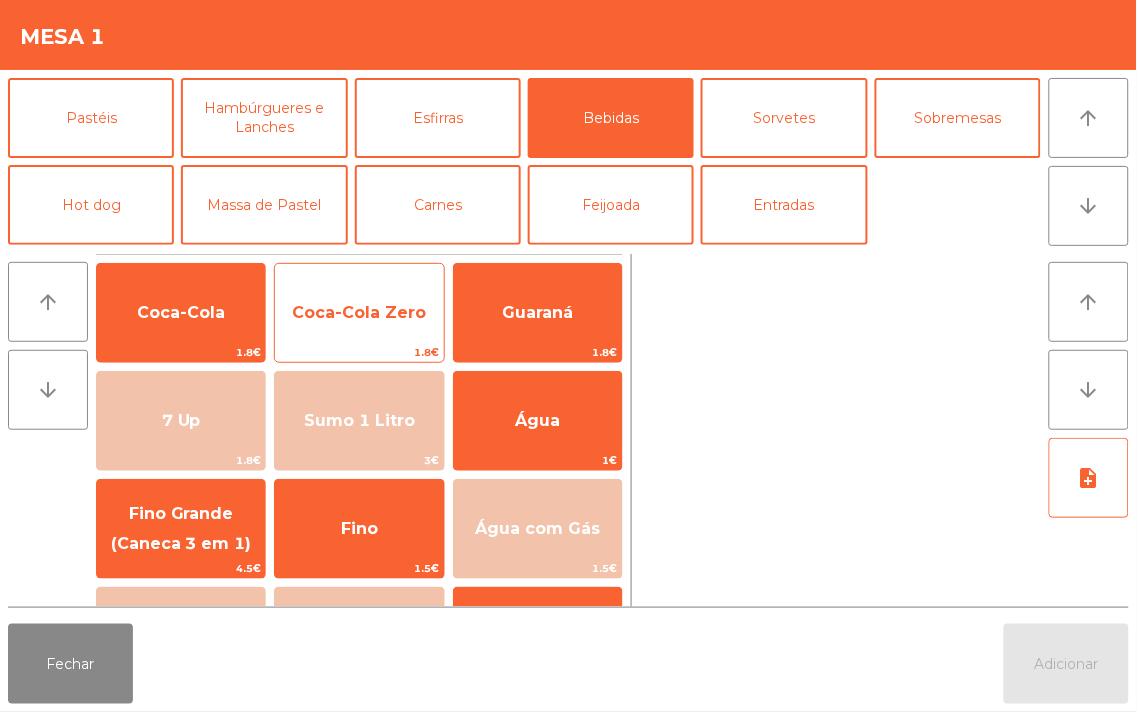 click on "Coca-Cola Zero" 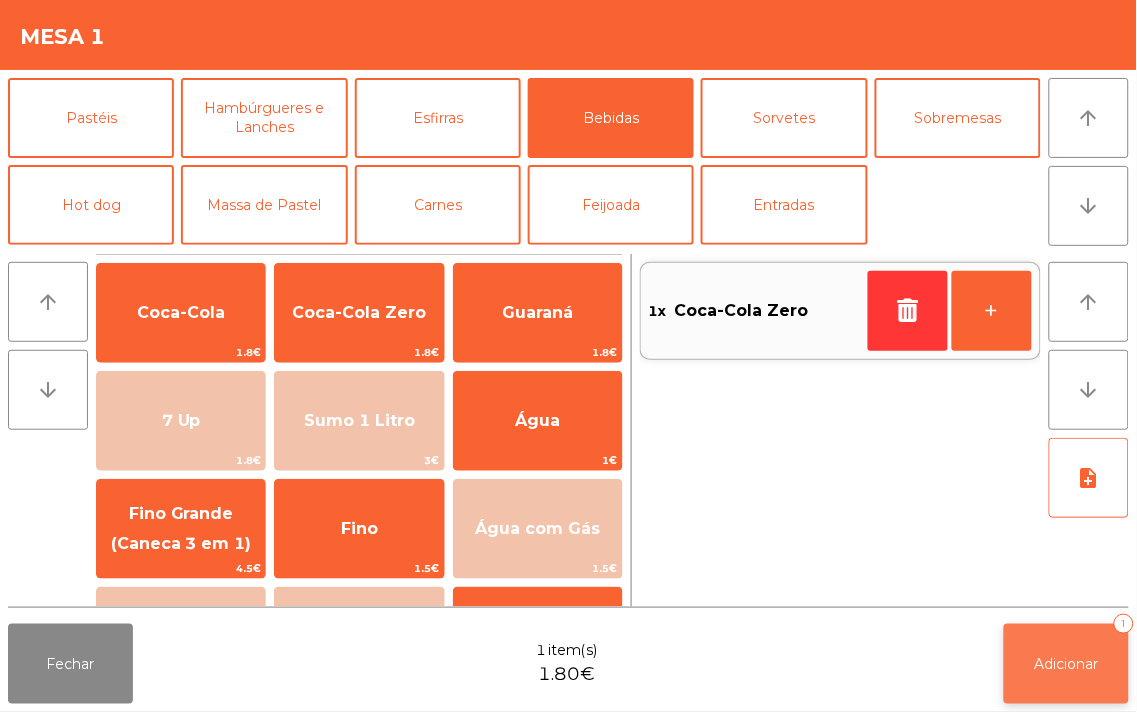 click on "Adicionar" 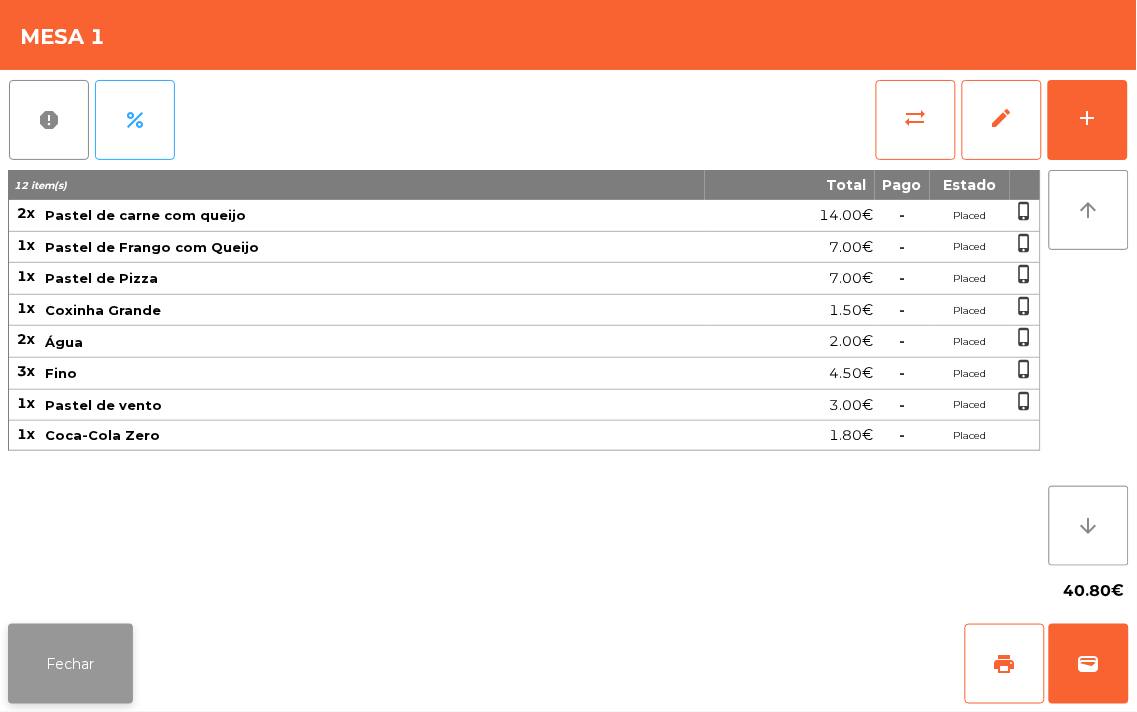 click on "Fechar" 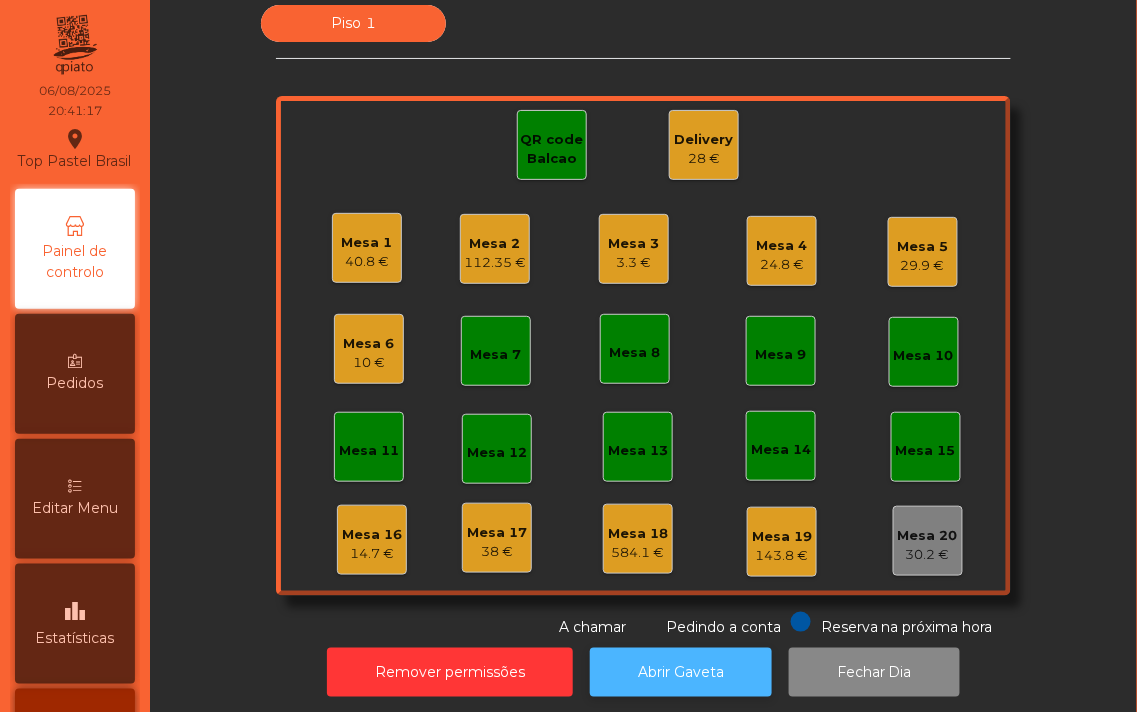 click on "Abrir Gaveta" 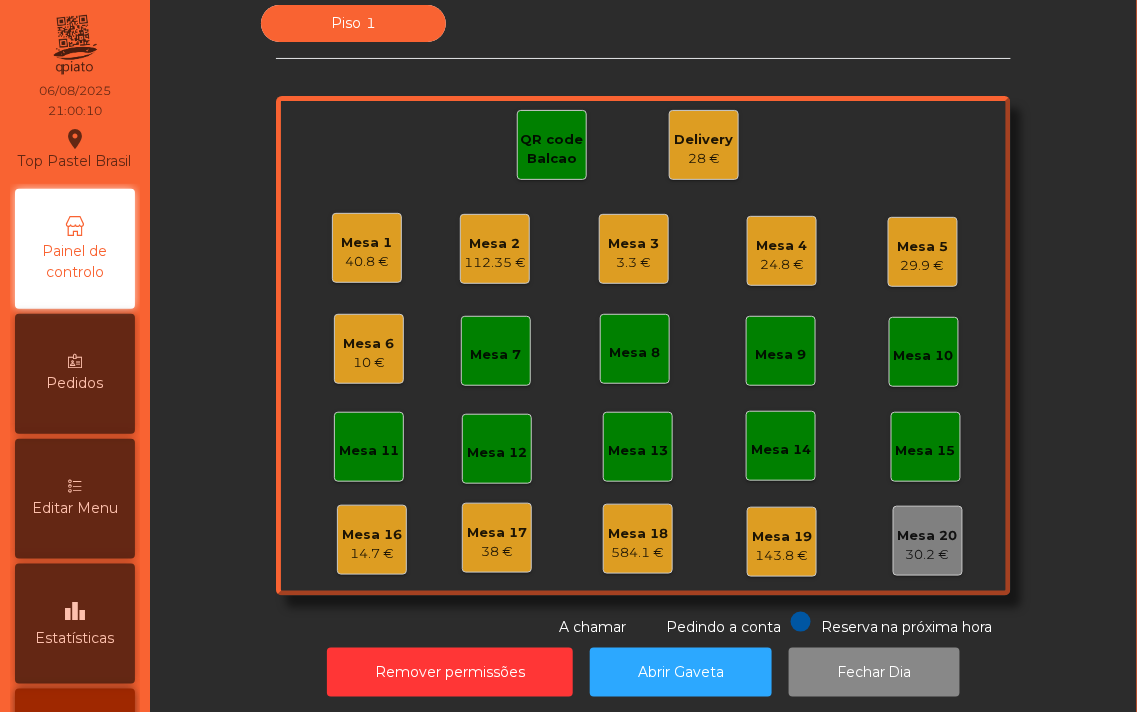 click on "Mesa 1" 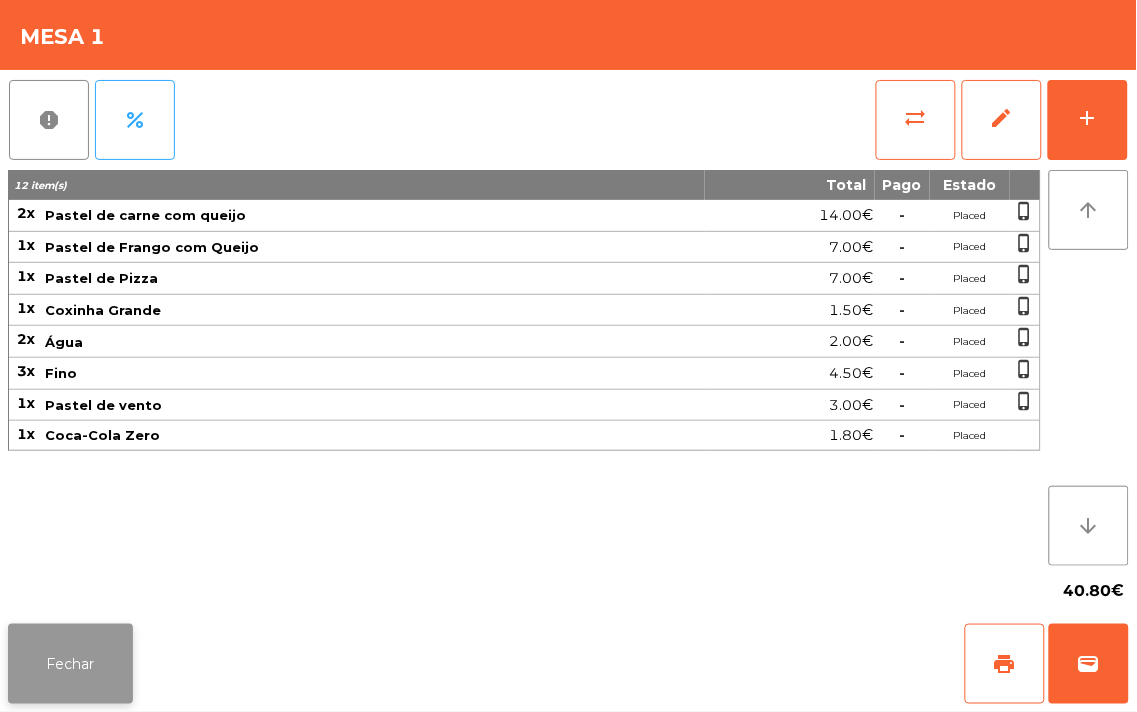 click on "Fechar" 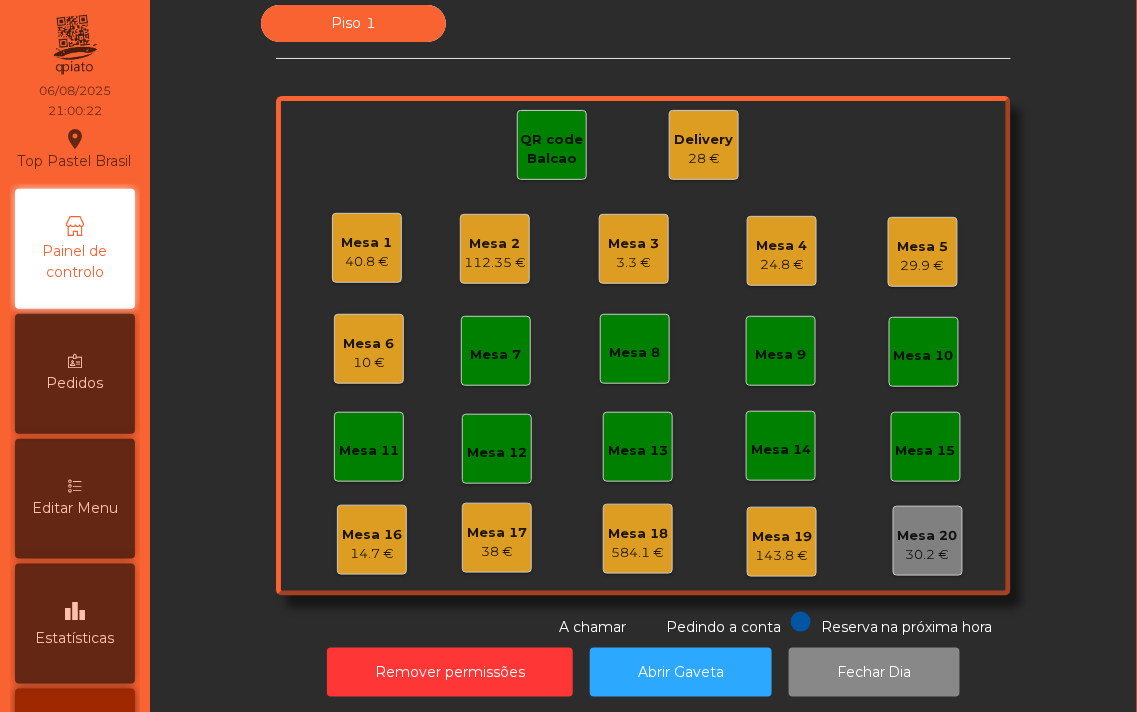 click on "29.9 €" 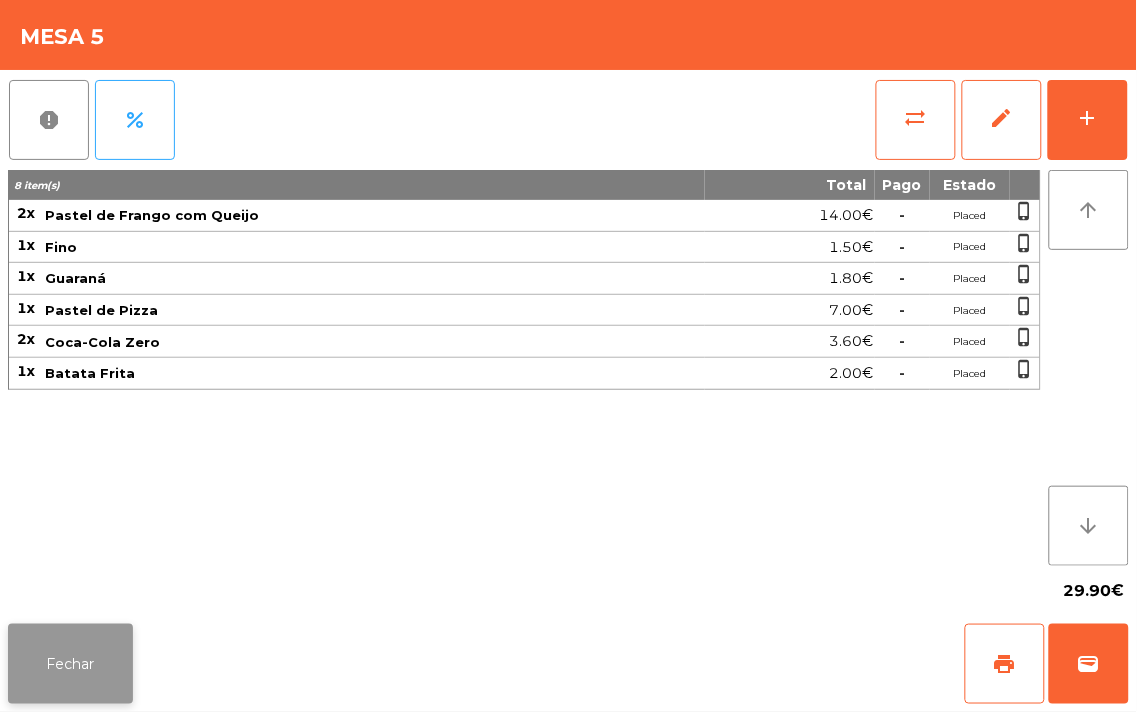 click on "Fechar" 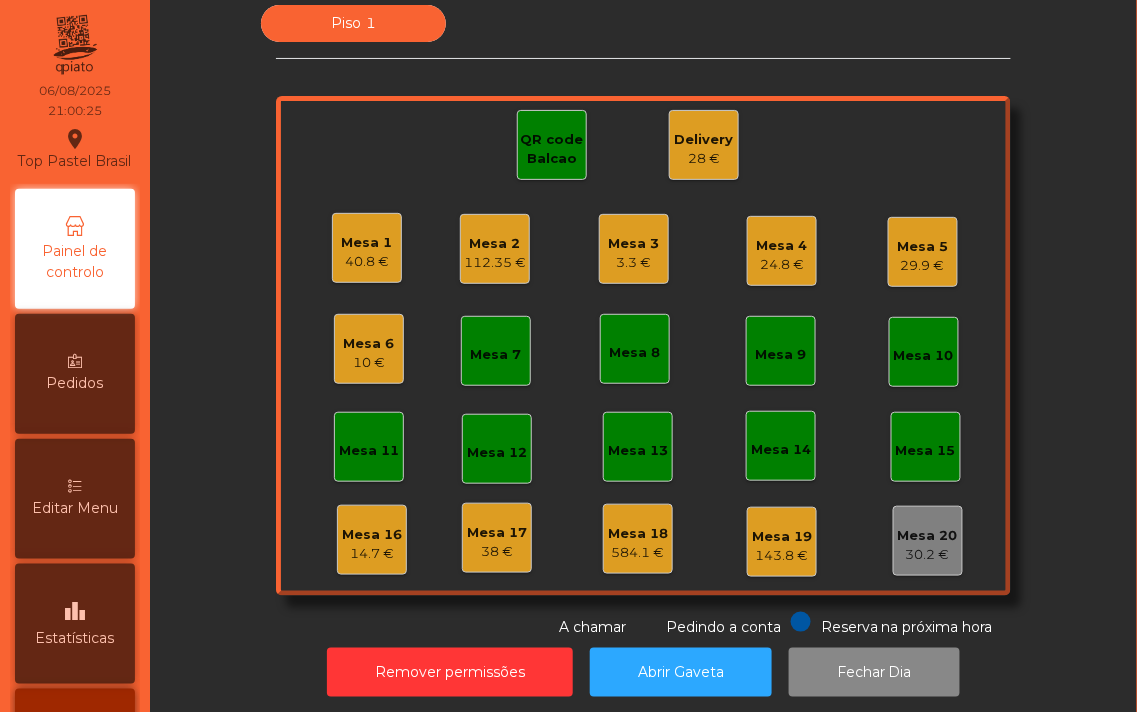 click on "Mesa 1   40.8 €" 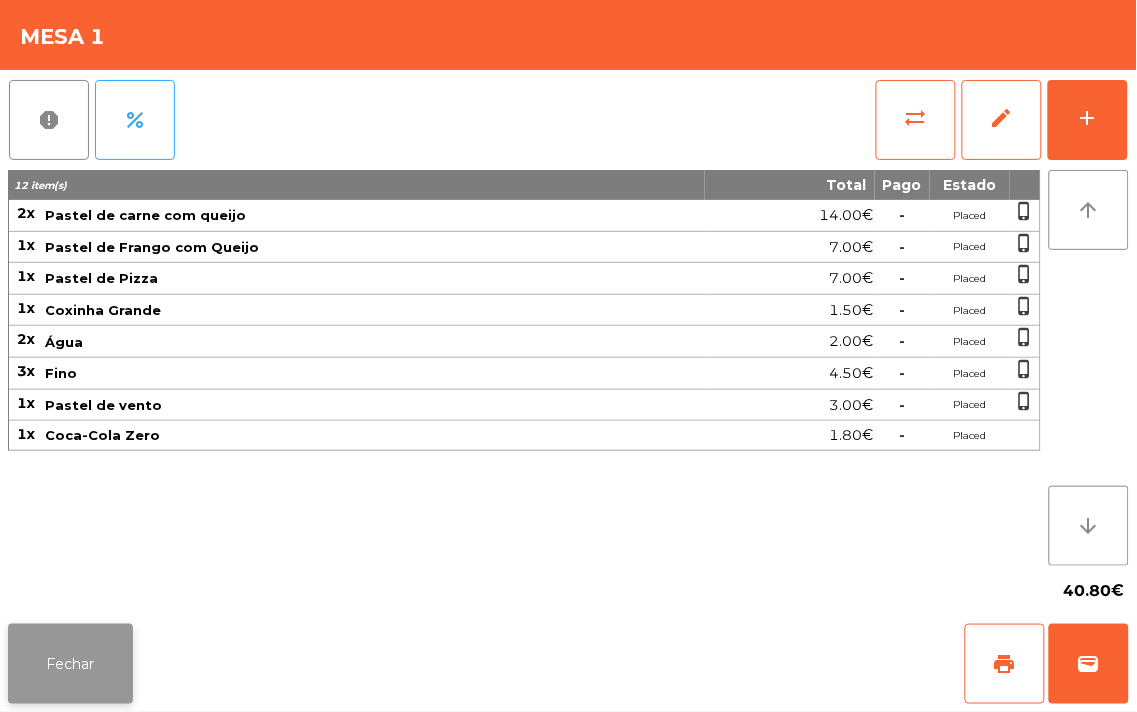 click on "Fechar" 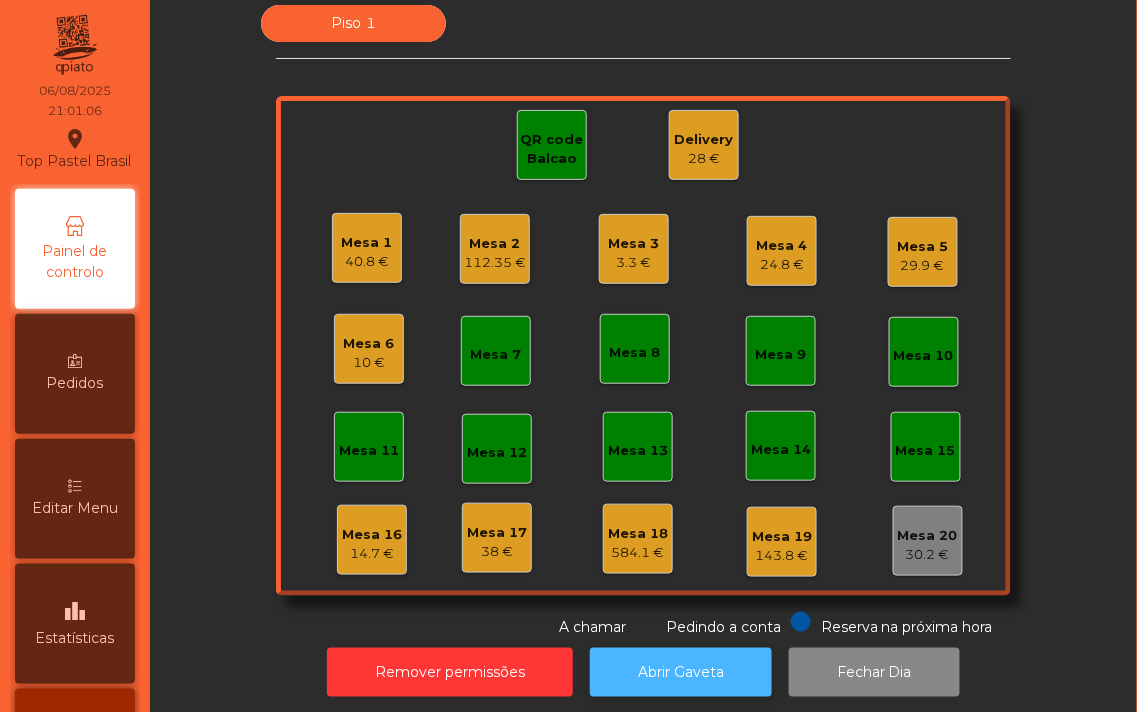 click on "Abrir Gaveta" 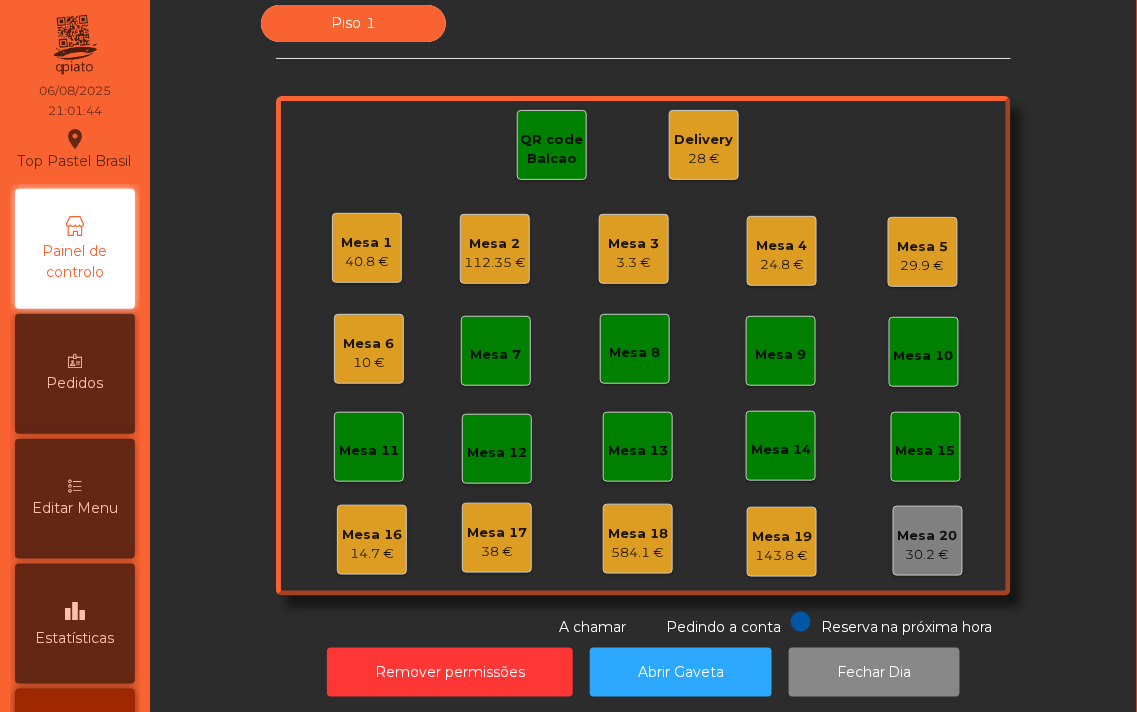click on "Piso 1   Mesa 1   [PRICE]   Mesa 2   [PRICE]   Mesa 3   [PRICE]   Mesa 4   [PRICE]   Mesa 5   [PRICE]   Mesa 6   [PRICE]   Mesa 7   Mesa 8   Mesa 9   Mesa 10   Mesa 11   Mesa 12   Mesa 13   Mesa 14   Mesa 15   Mesa 16   [PRICE]   Mesa 17   [PRICE]   Mesa 18   [PRICE]   Mesa 19   [PRICE]   Mesa 20   [PRICE]   QR code Balcao   Delivery   [PRICE]  Reserva na próxima hora Pedindo a conta A chamar" 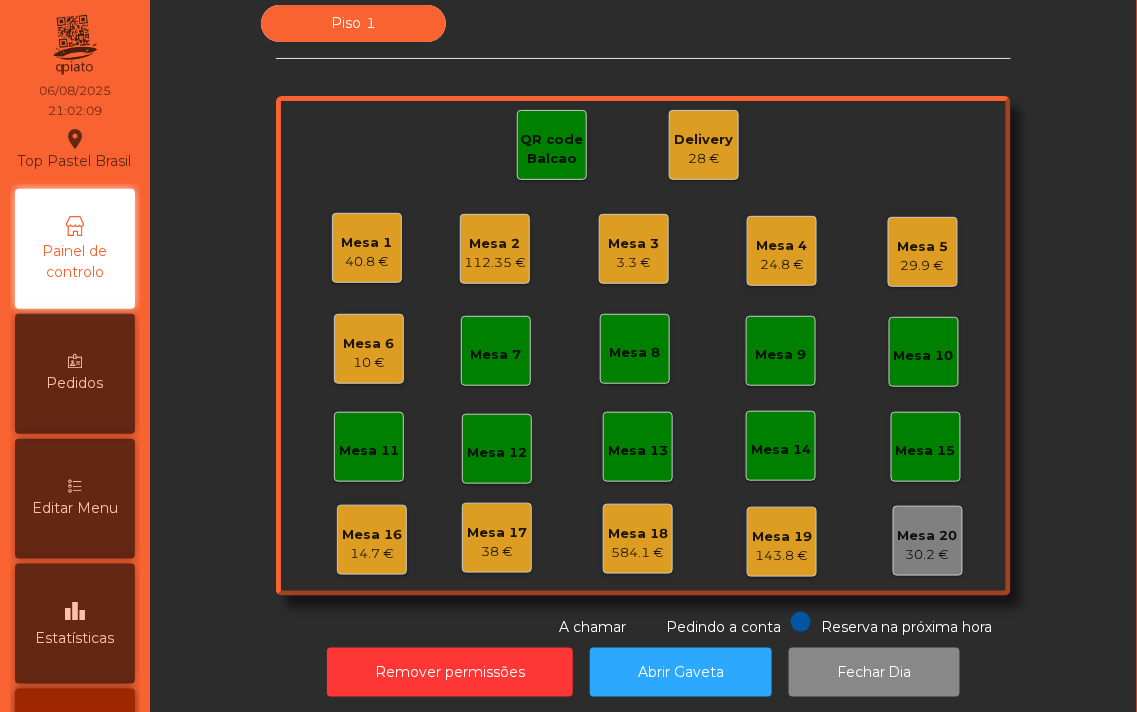 click on "112.35 €" 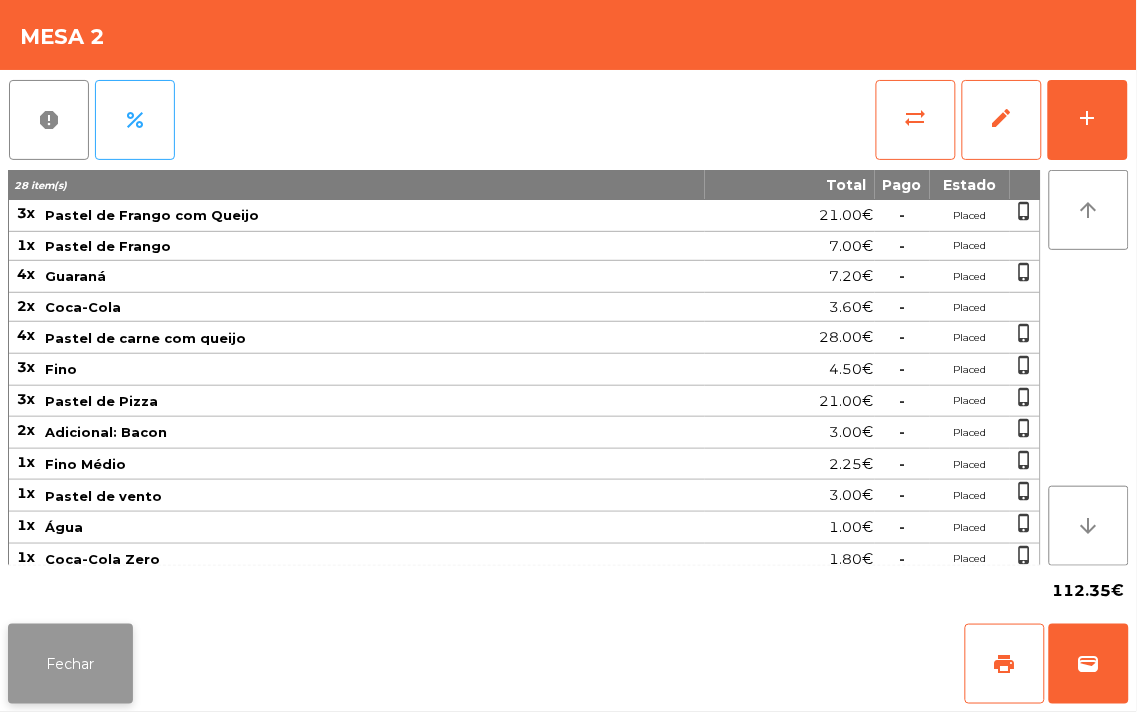 click on "Fechar" 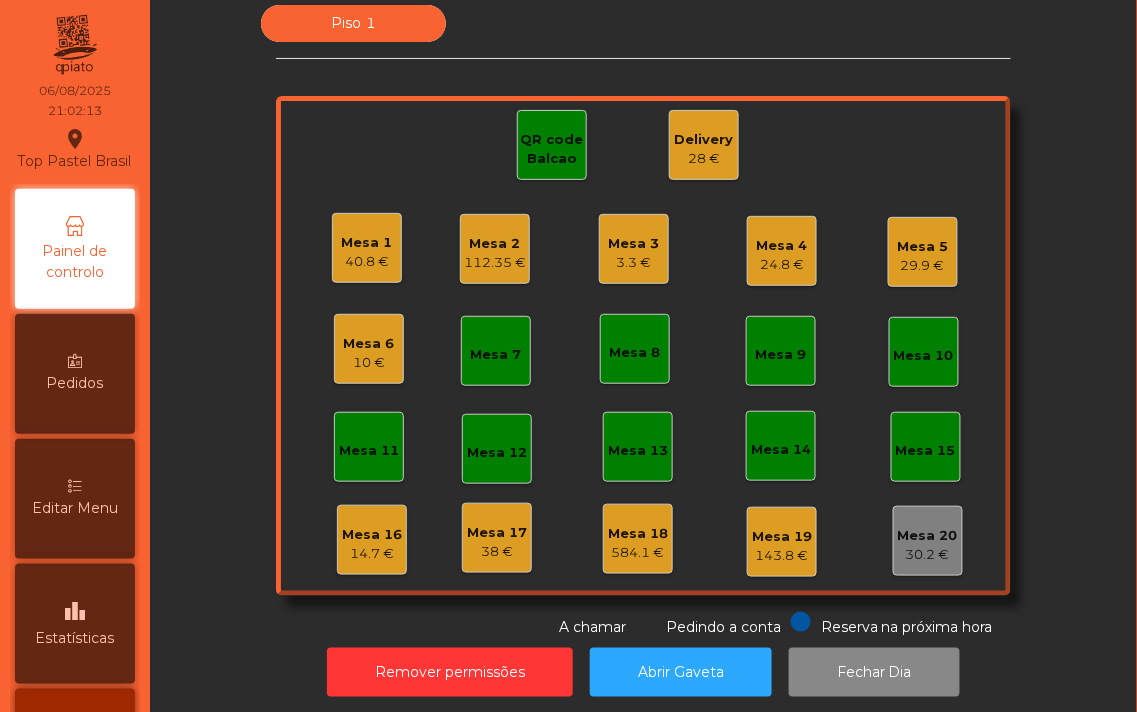 click on "QR code Balcao" 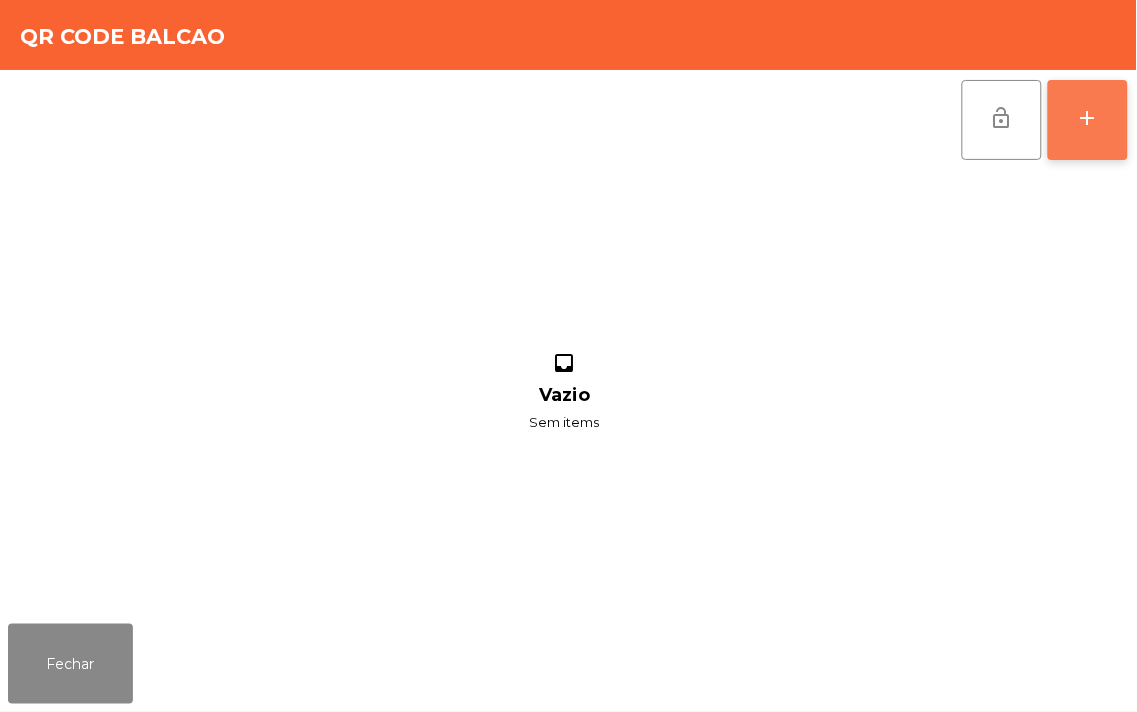 click on "add" 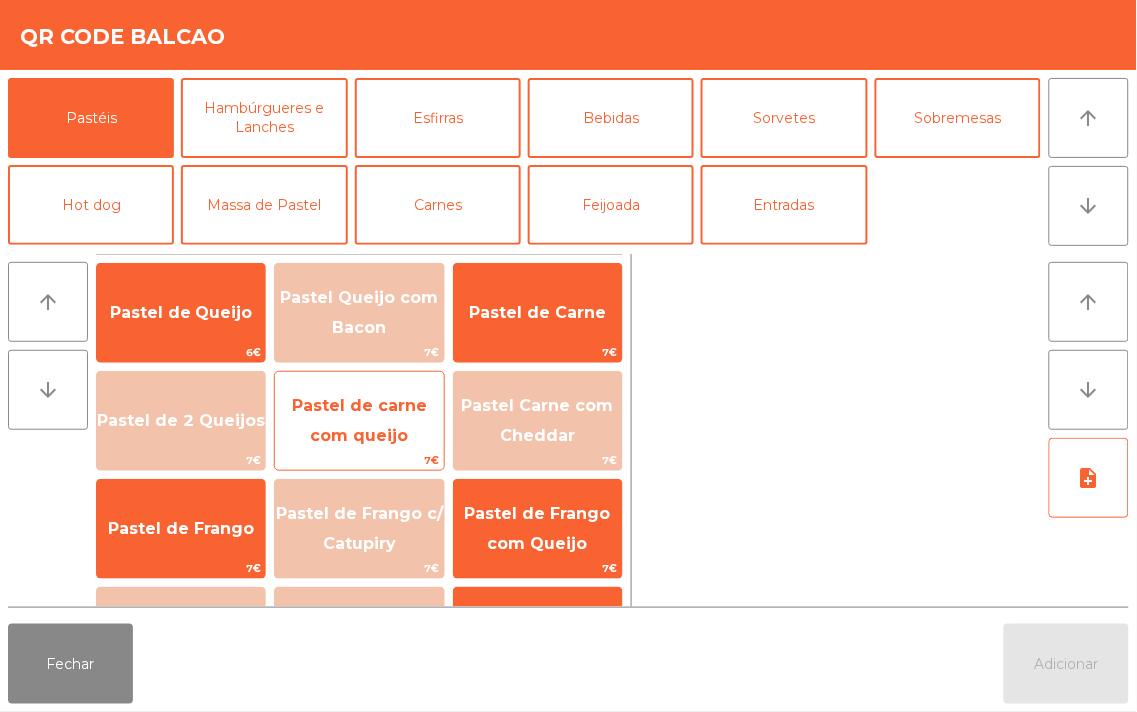 click on "Pastel de carne com queijo" 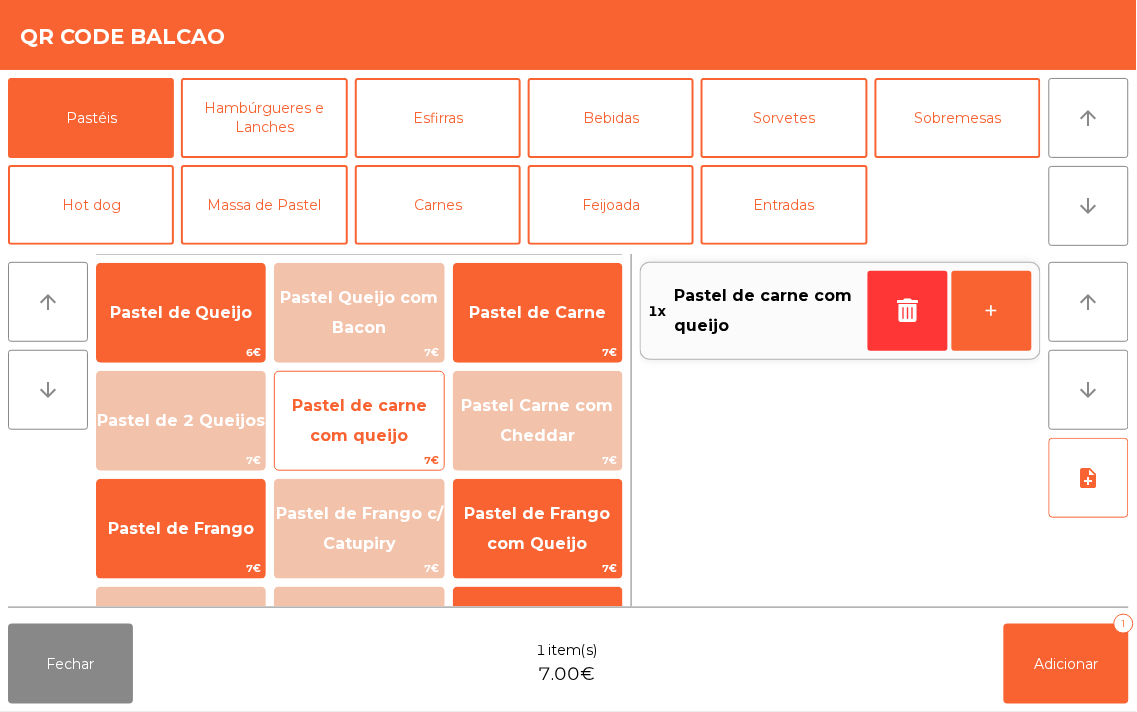 click on "Pastel de carne com queijo" 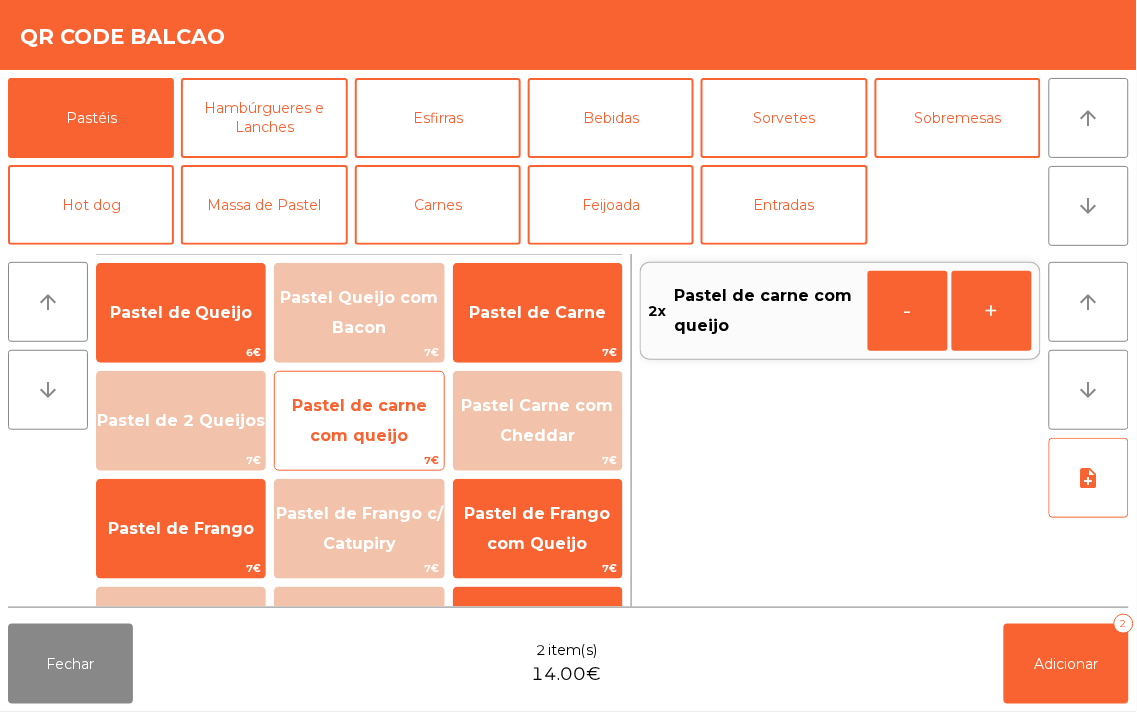 click on "Pastel de carne com queijo" 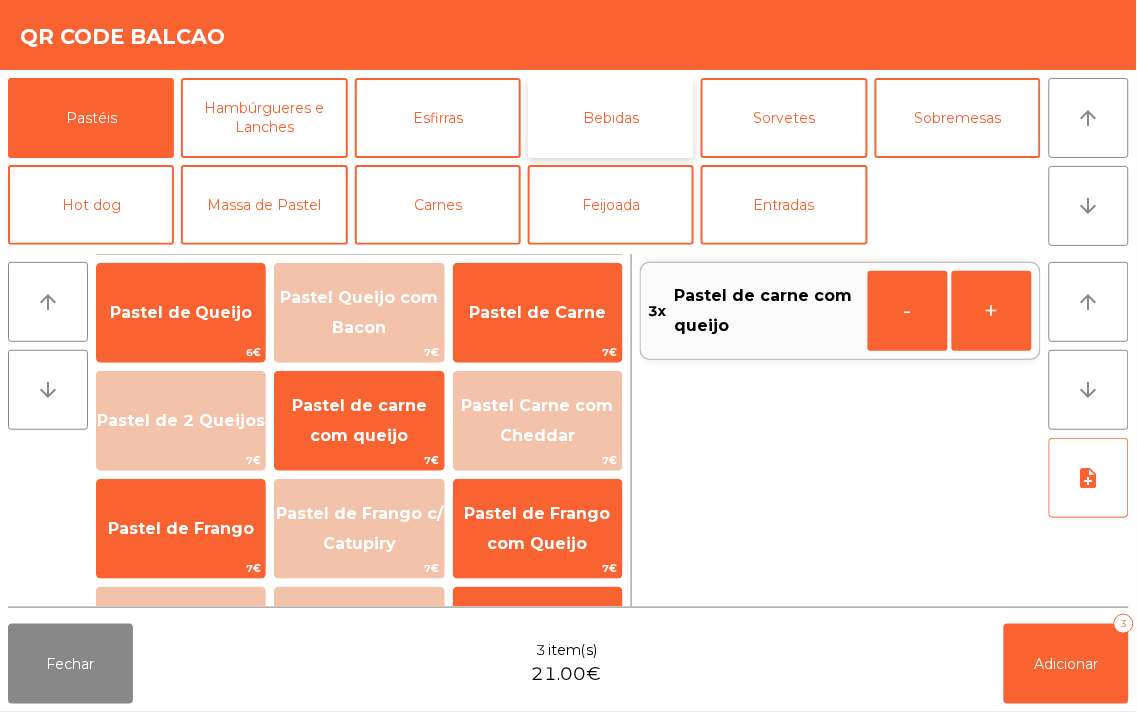 click on "Bebidas" 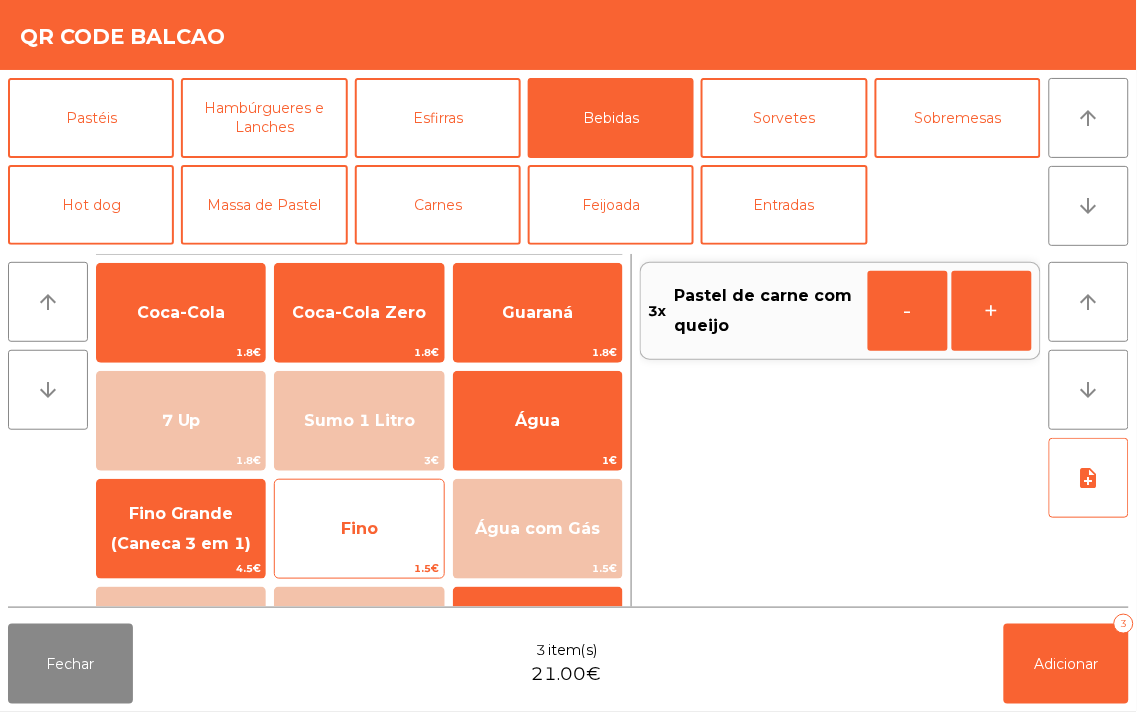 click on "Fino" 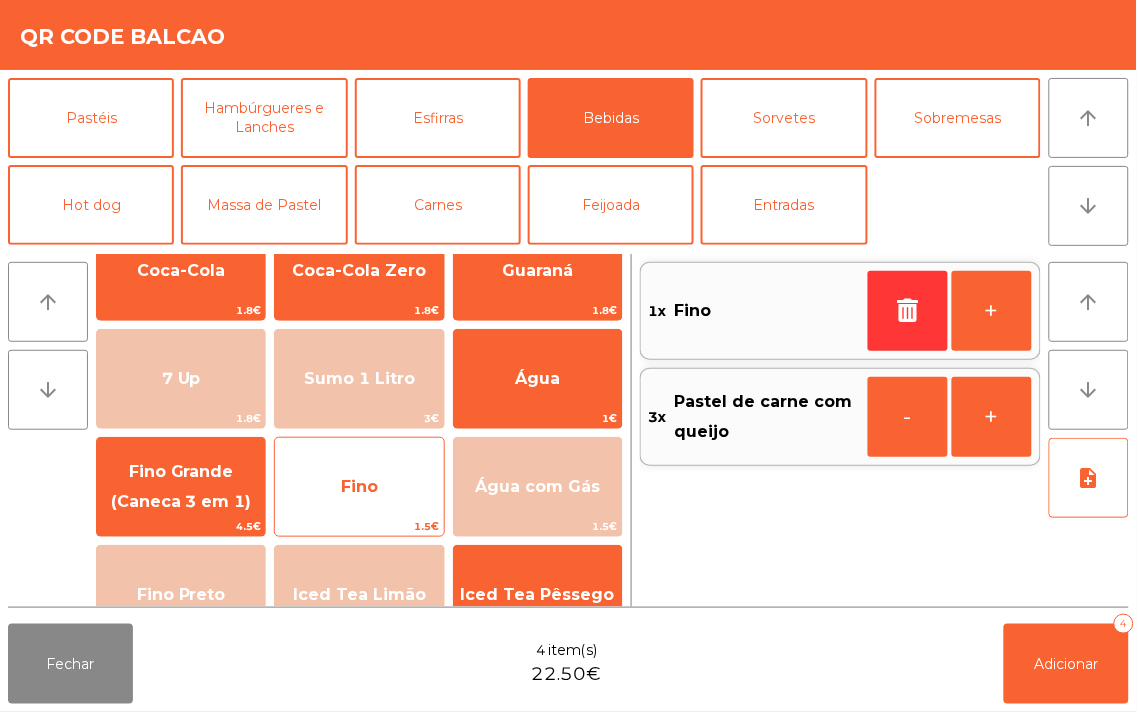 scroll, scrollTop: 43, scrollLeft: 0, axis: vertical 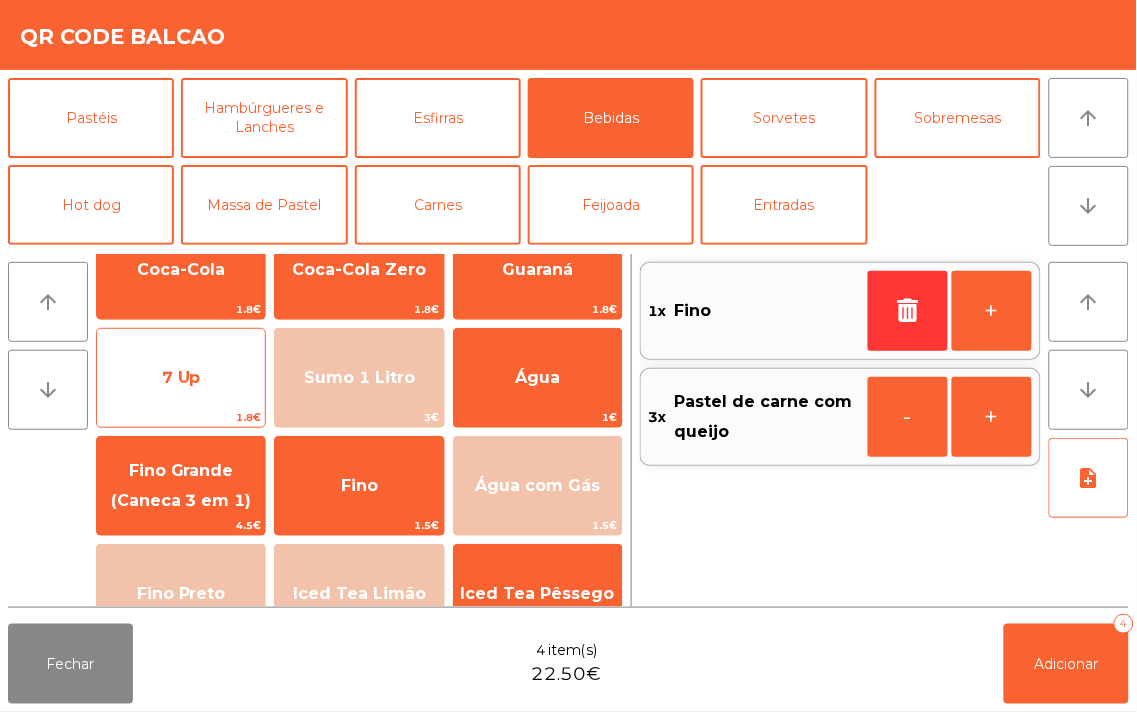 click on "7 Up" 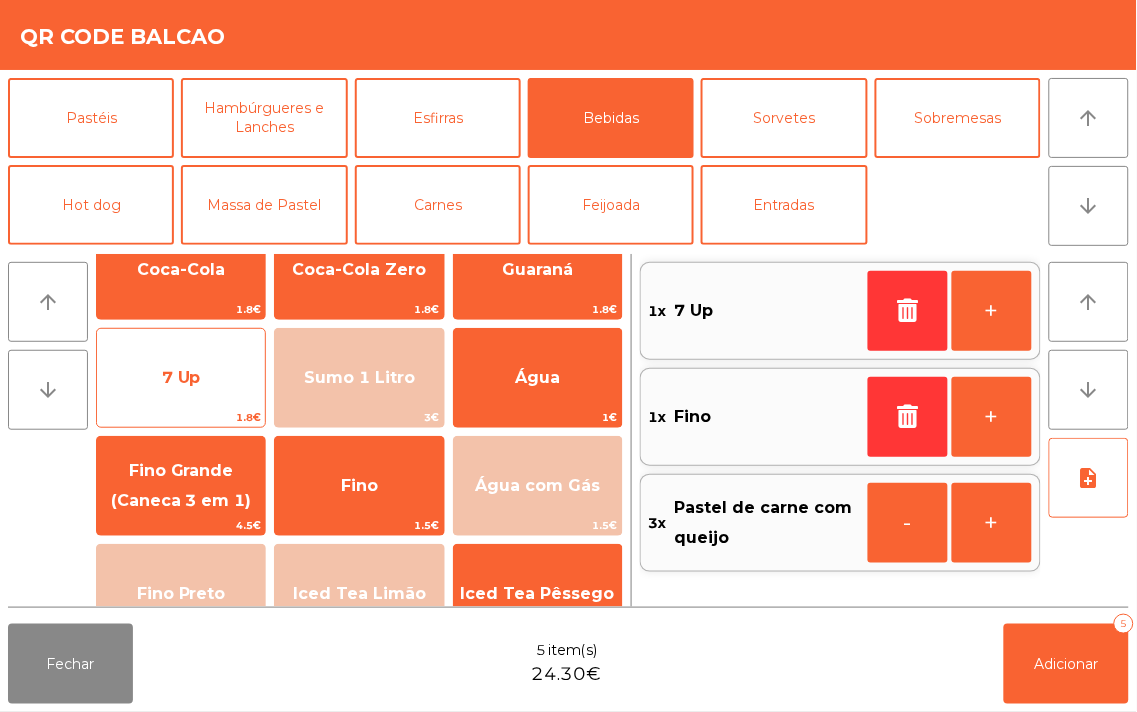 scroll, scrollTop: 0, scrollLeft: 0, axis: both 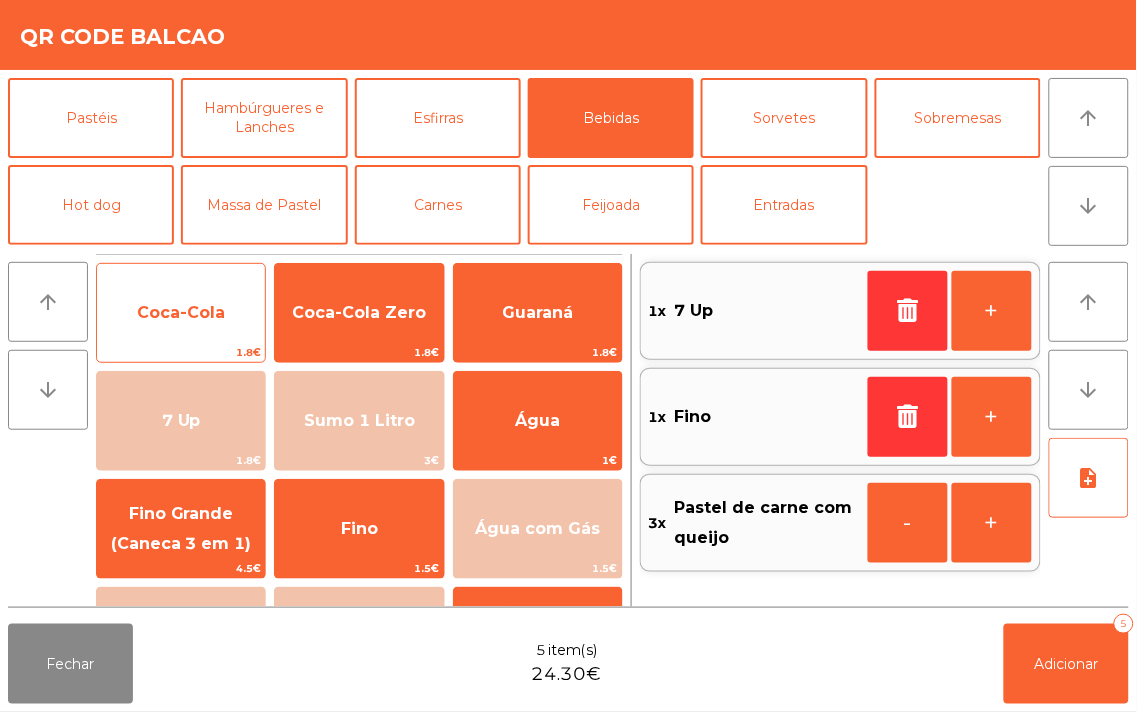 click on "Coca-Cola" 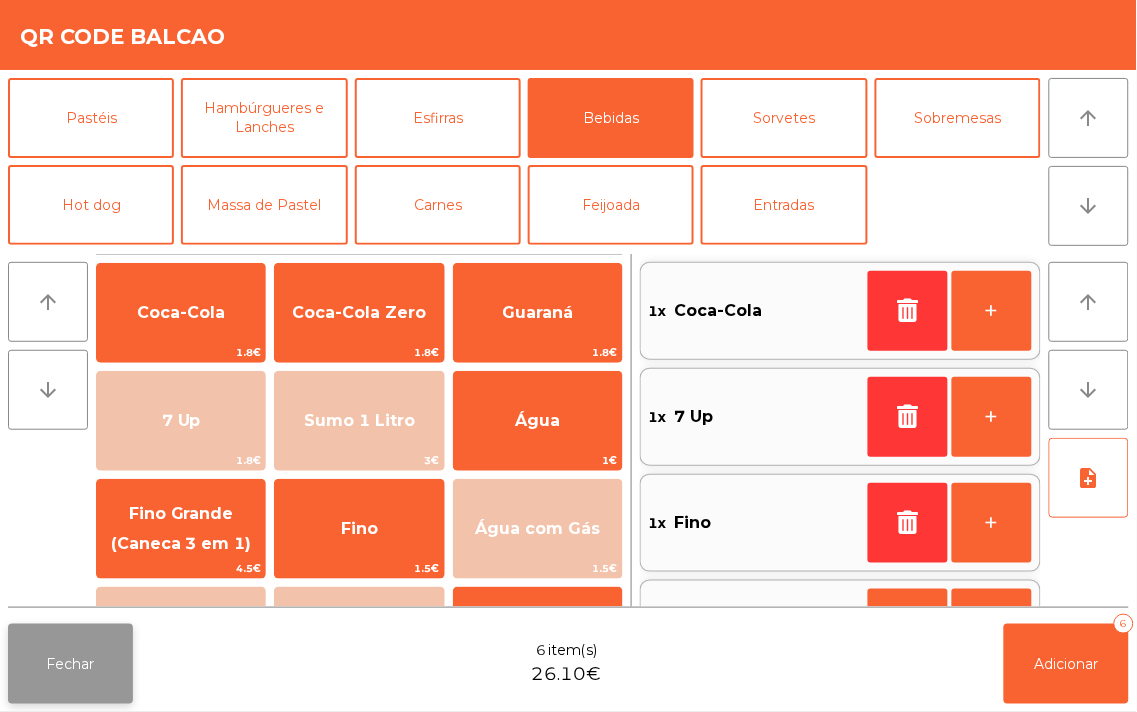 click on "Fechar" 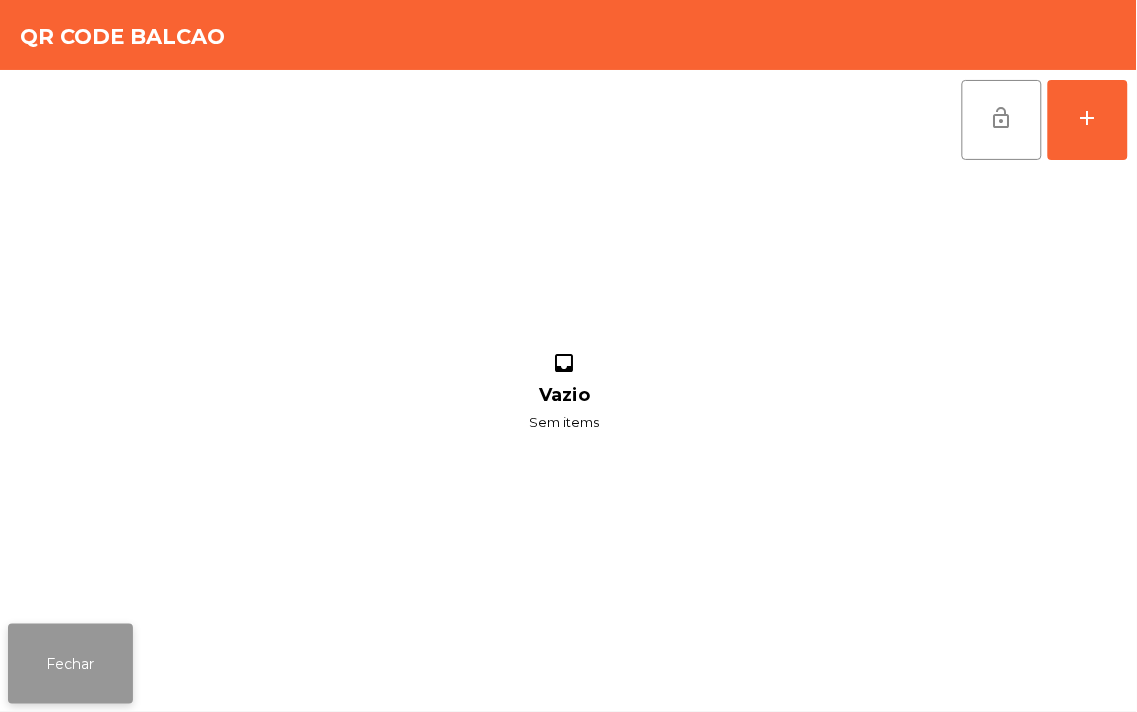 click on "Fechar" 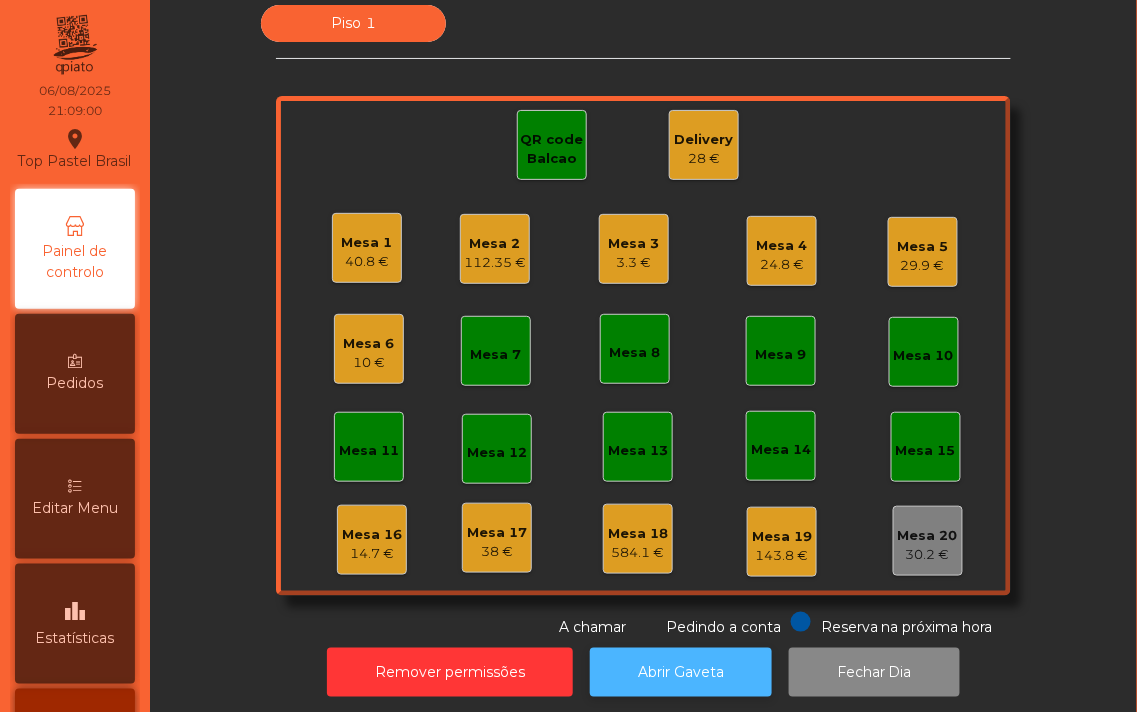 click on "Abrir Gaveta" 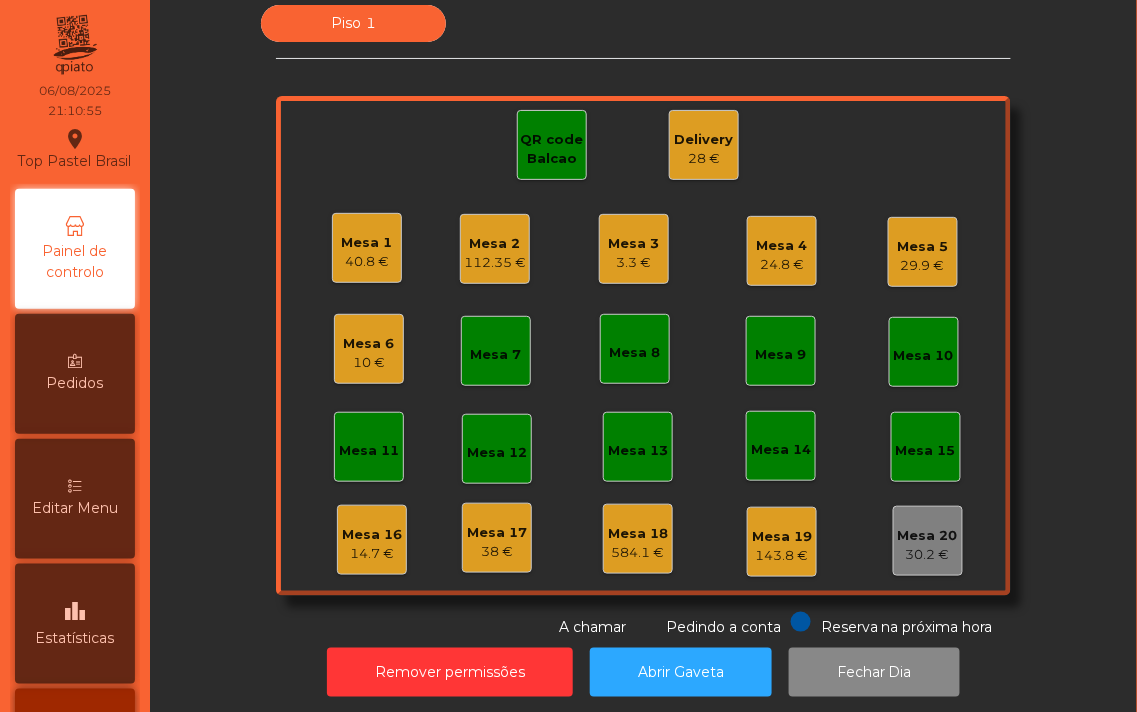 click on "Mesa 1" 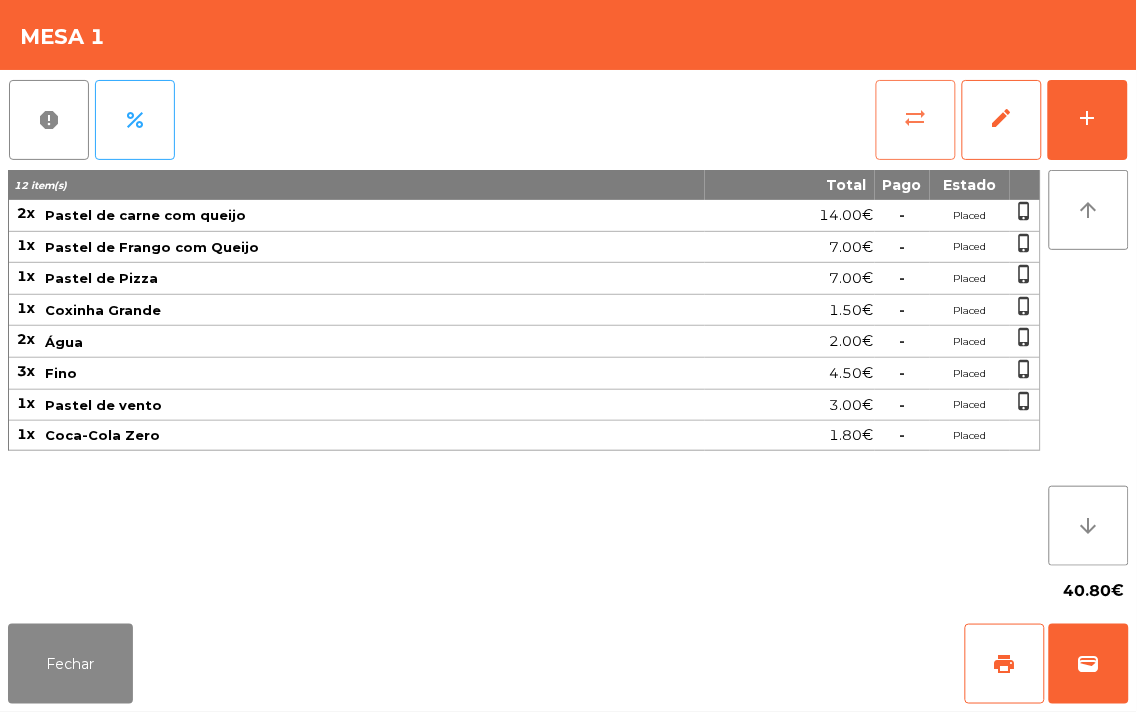 click on "sync_alt" 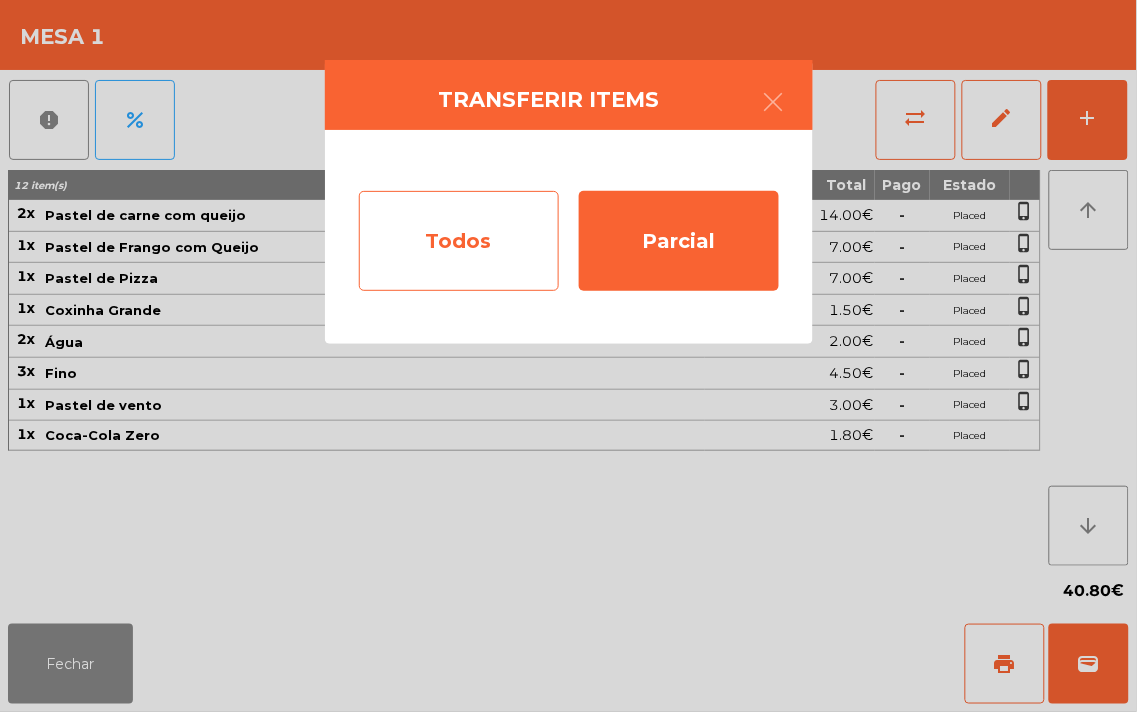 click on "Todos" 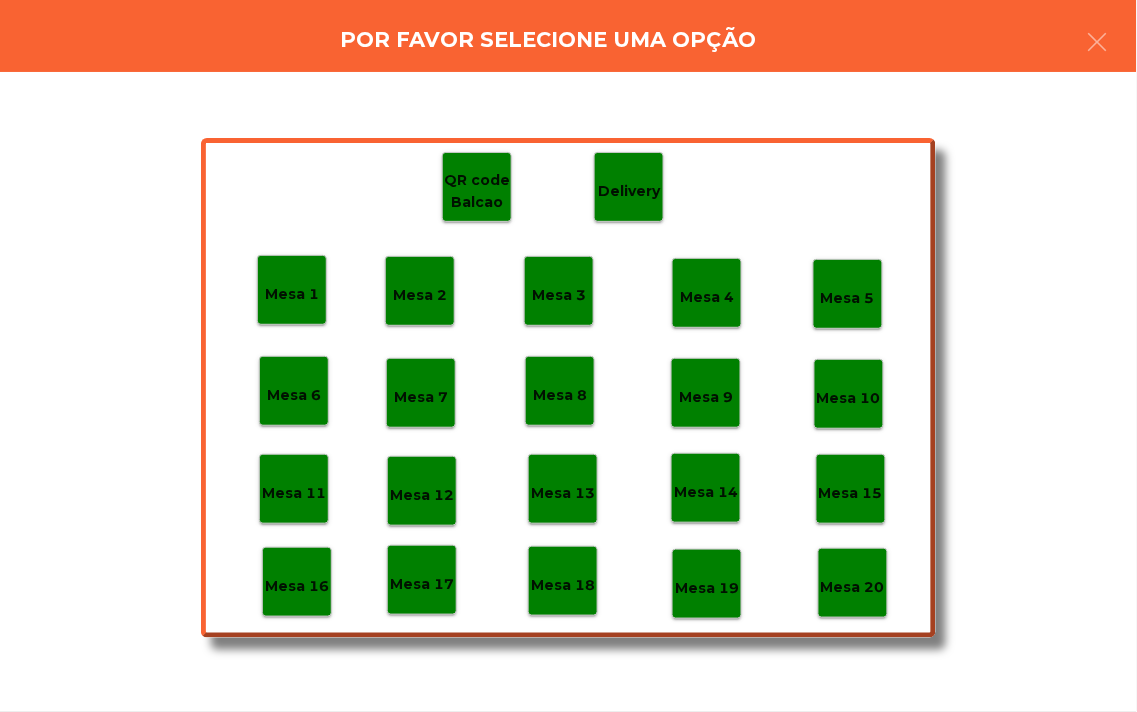 click on "Mesa 19" 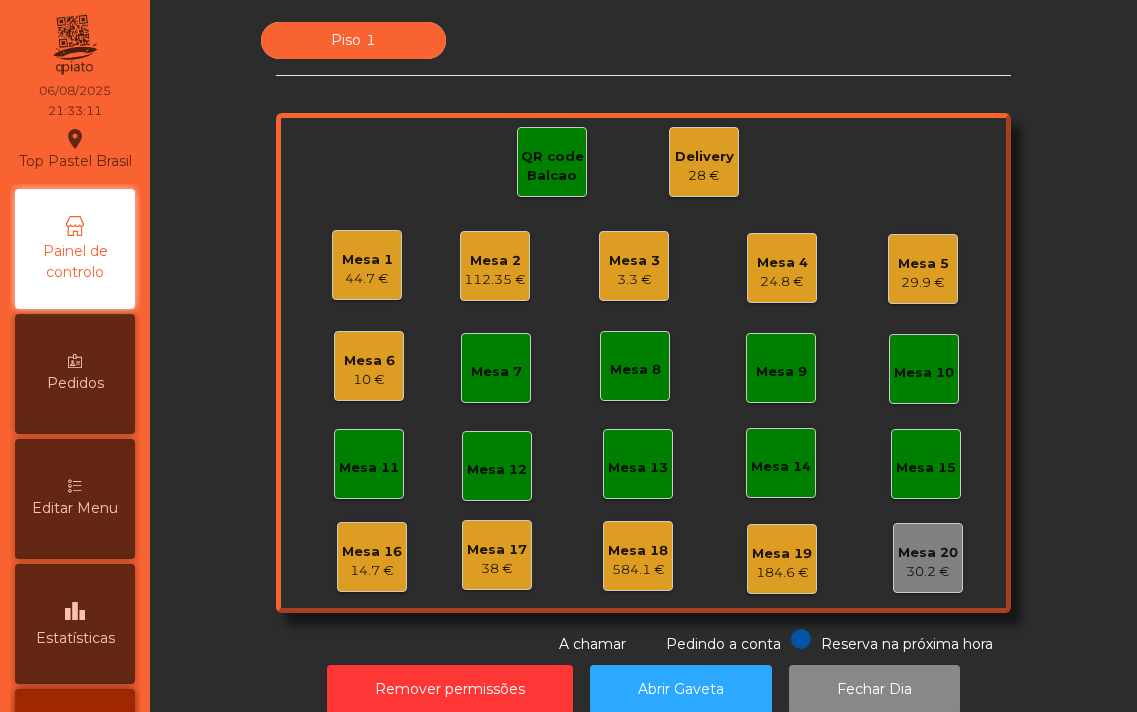 scroll, scrollTop: 0, scrollLeft: 0, axis: both 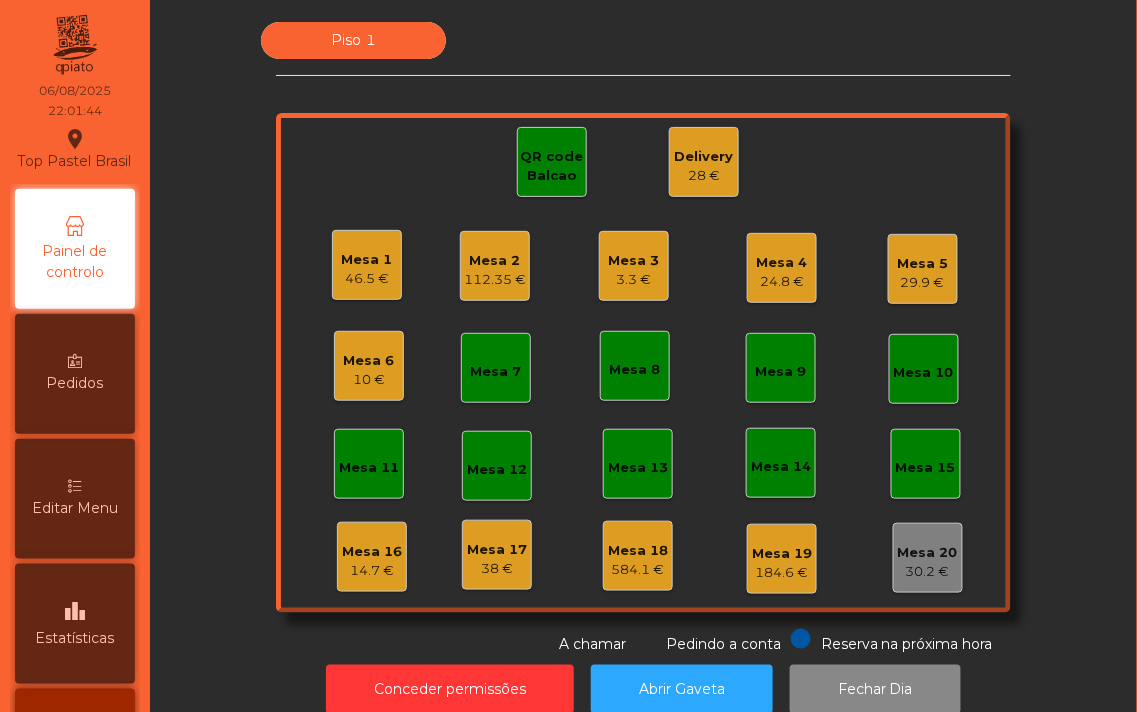 click on "Editar Menu" at bounding box center [75, 508] 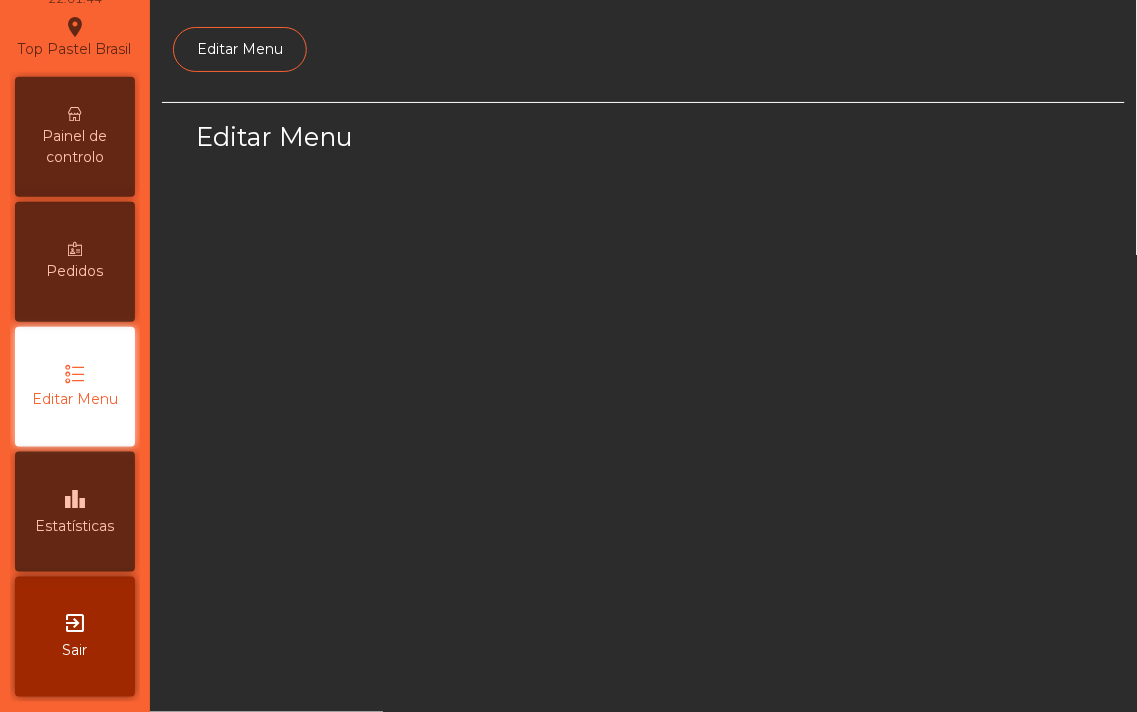 select on "*" 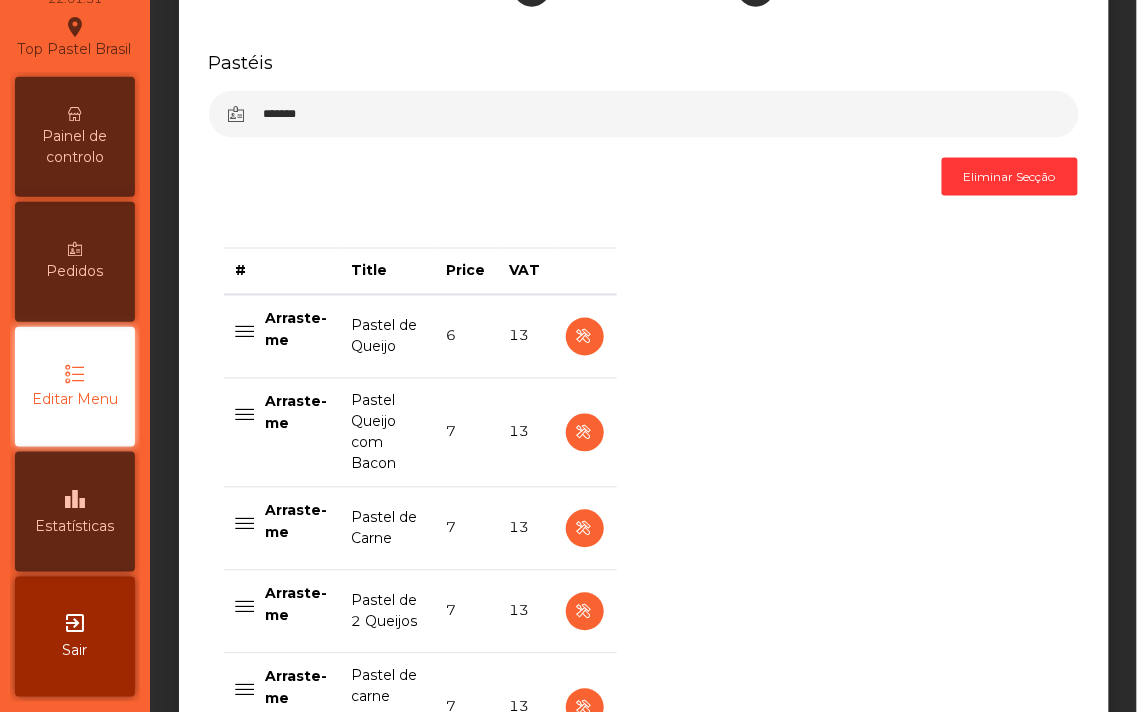scroll, scrollTop: 526, scrollLeft: 0, axis: vertical 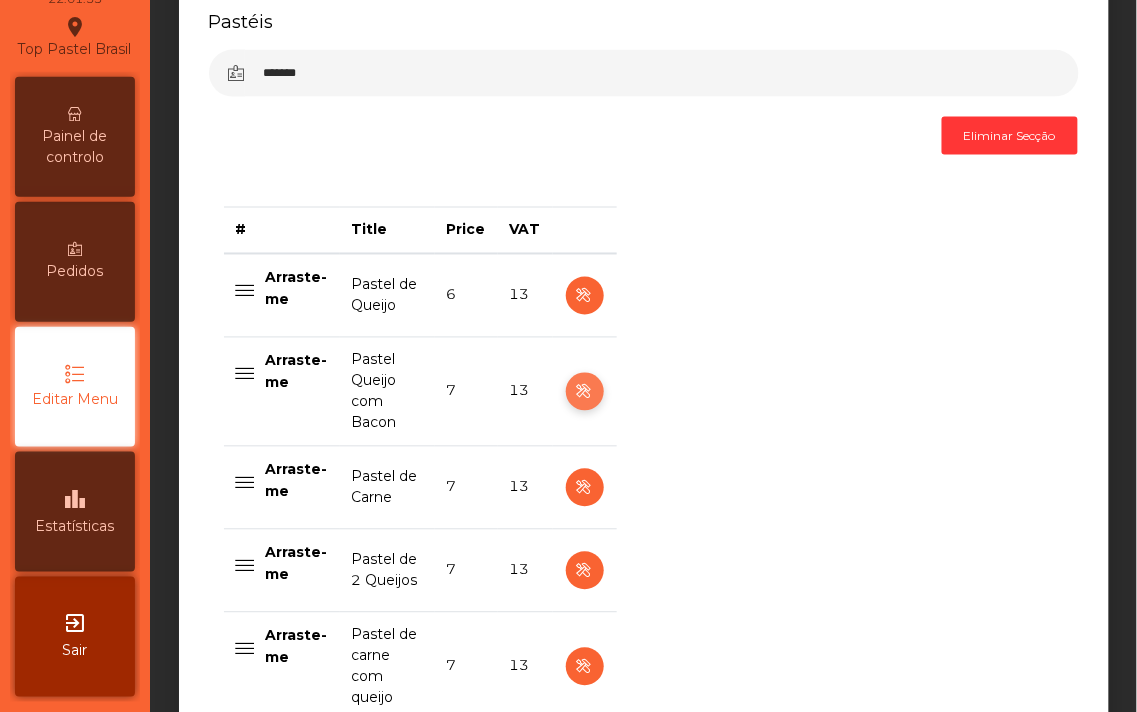 click at bounding box center [584, 392] 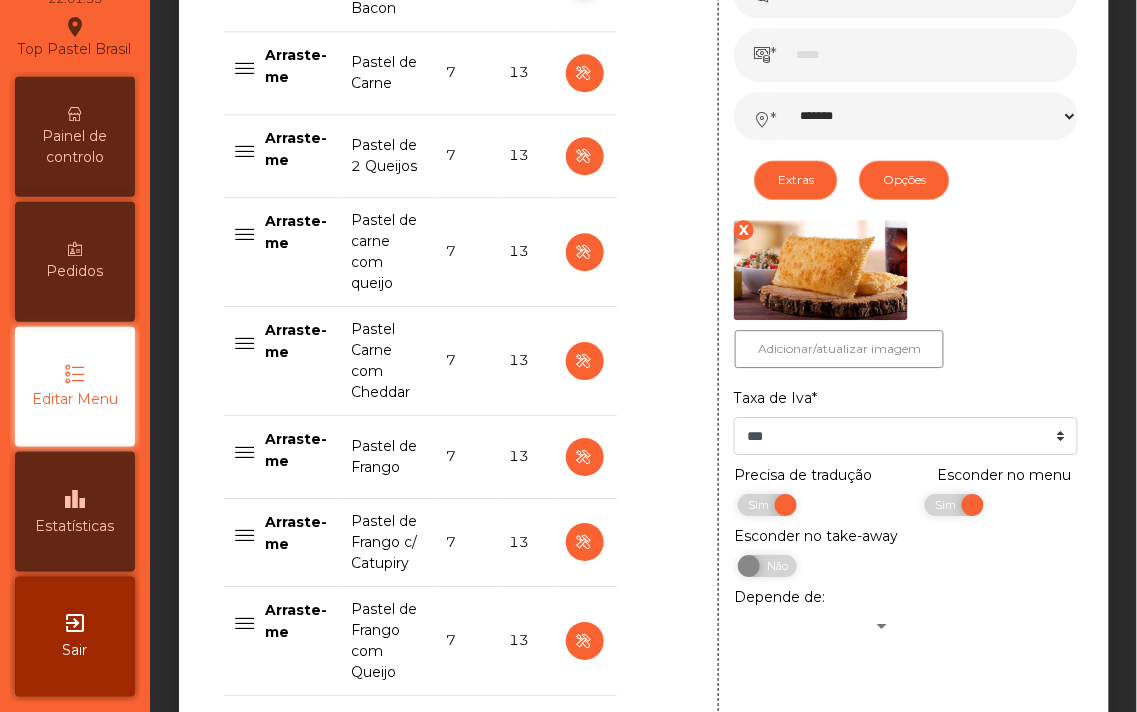 scroll, scrollTop: 942, scrollLeft: 0, axis: vertical 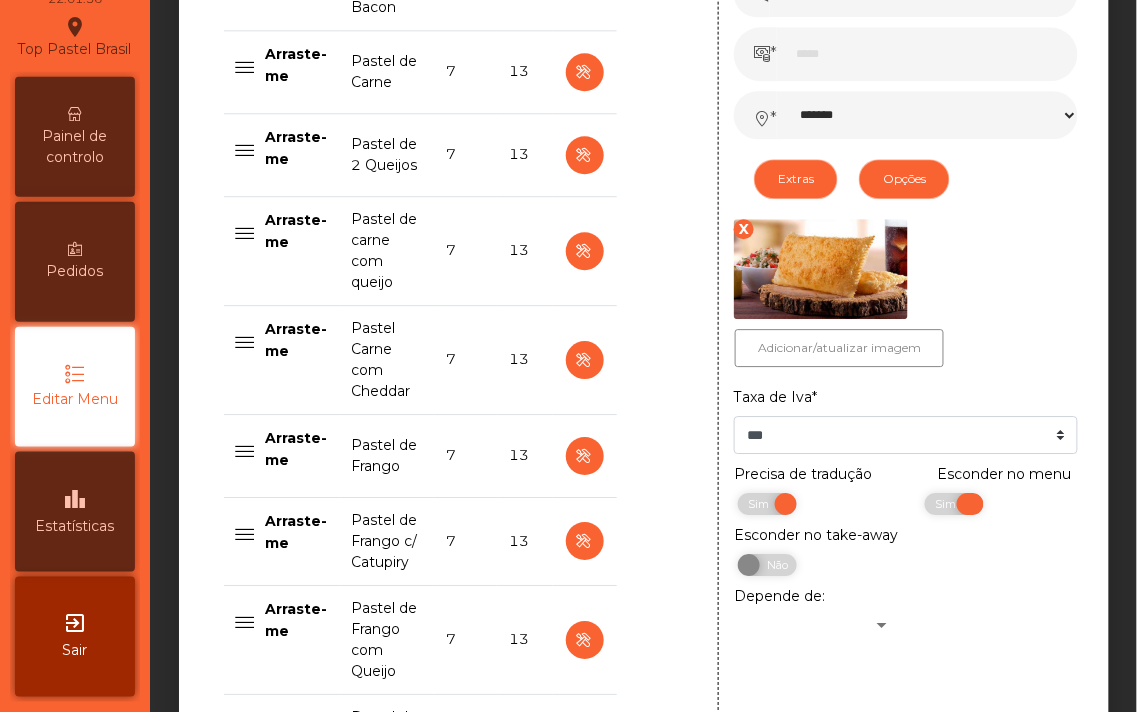 click on "Sim" at bounding box center [948, 504] 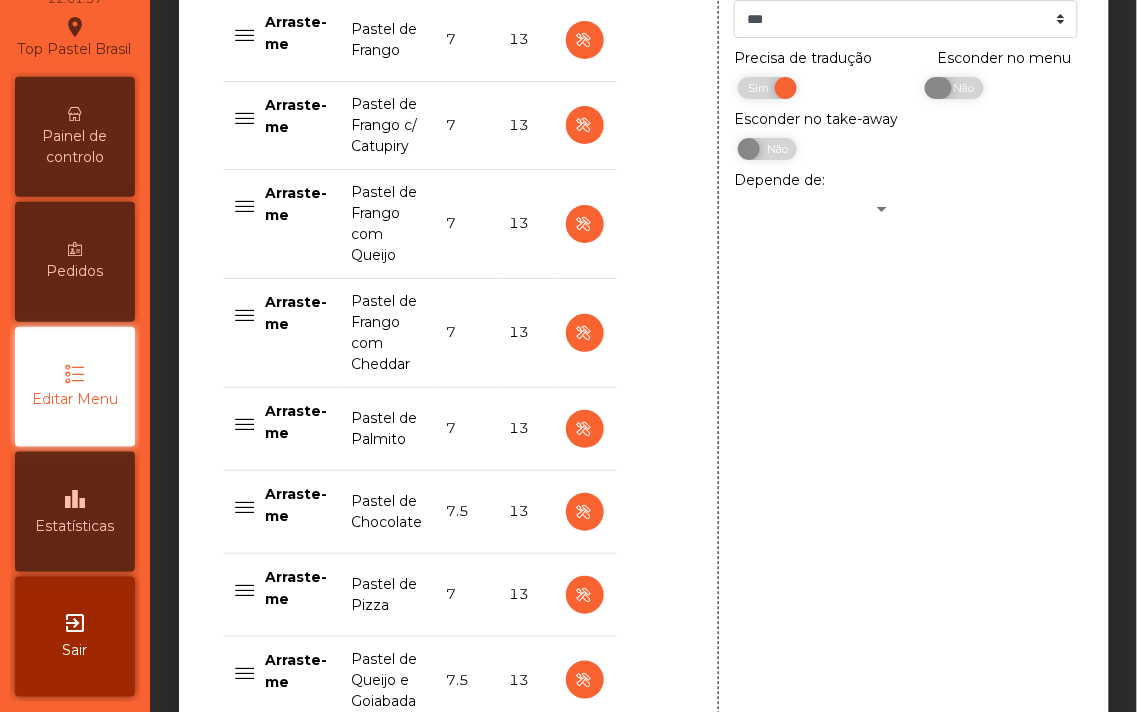 scroll, scrollTop: 1877, scrollLeft: 0, axis: vertical 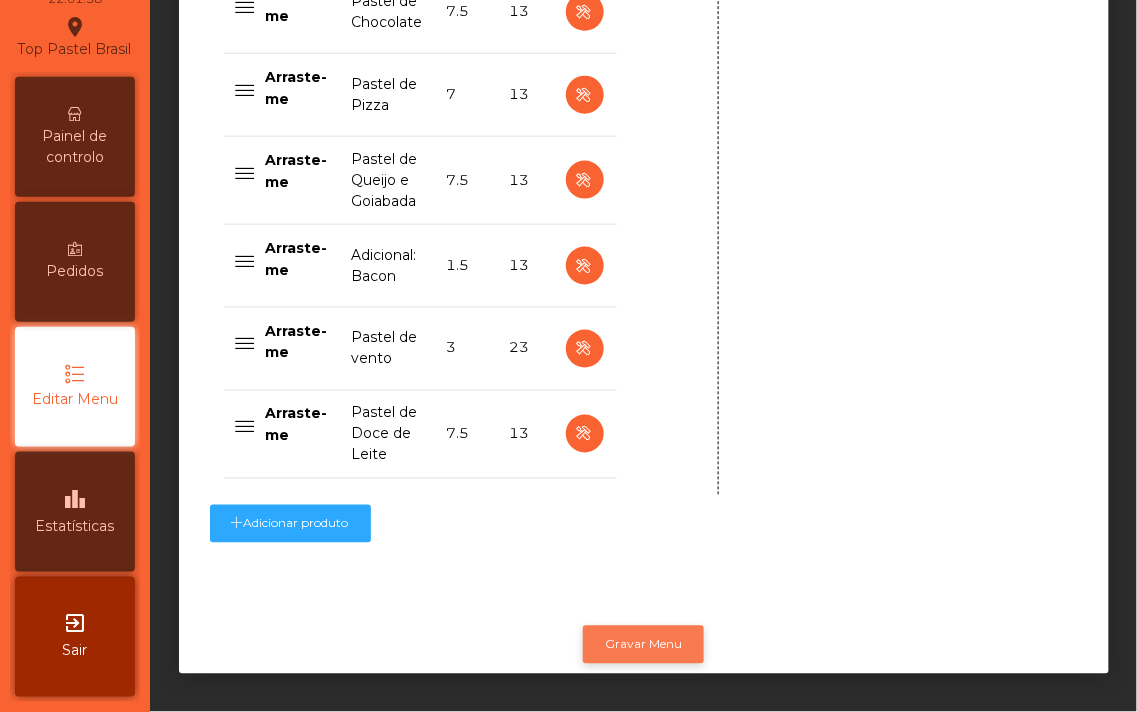 click on "Gravar Menu" at bounding box center [643, 645] 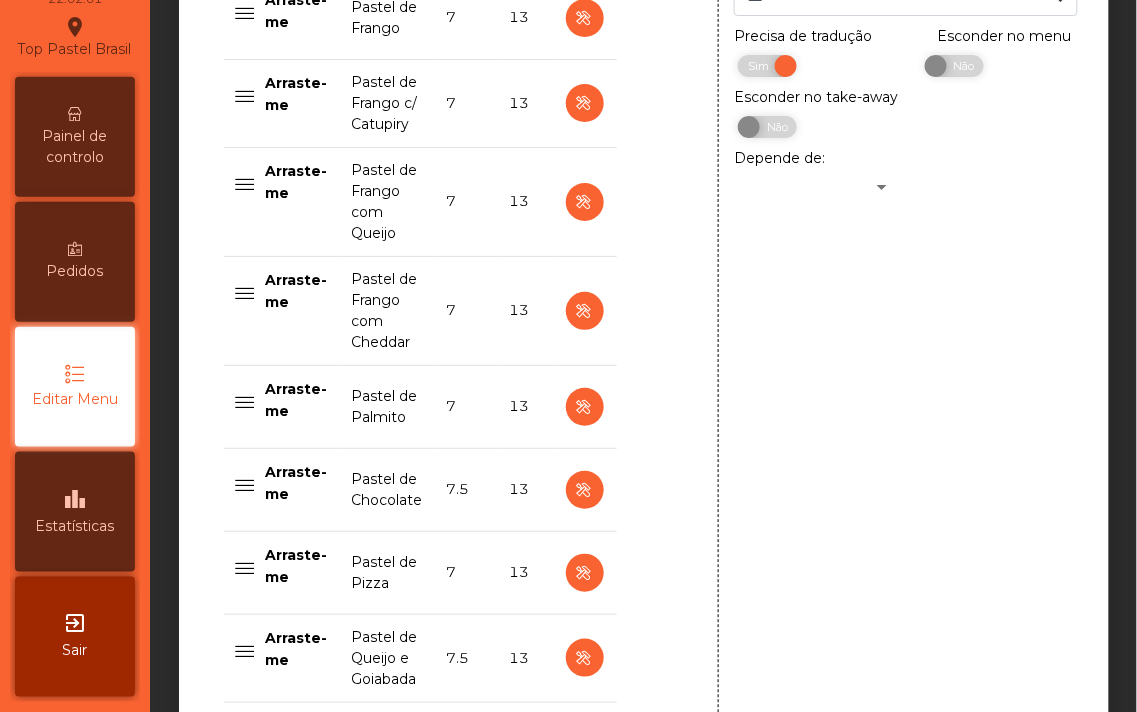 scroll, scrollTop: 1360, scrollLeft: 0, axis: vertical 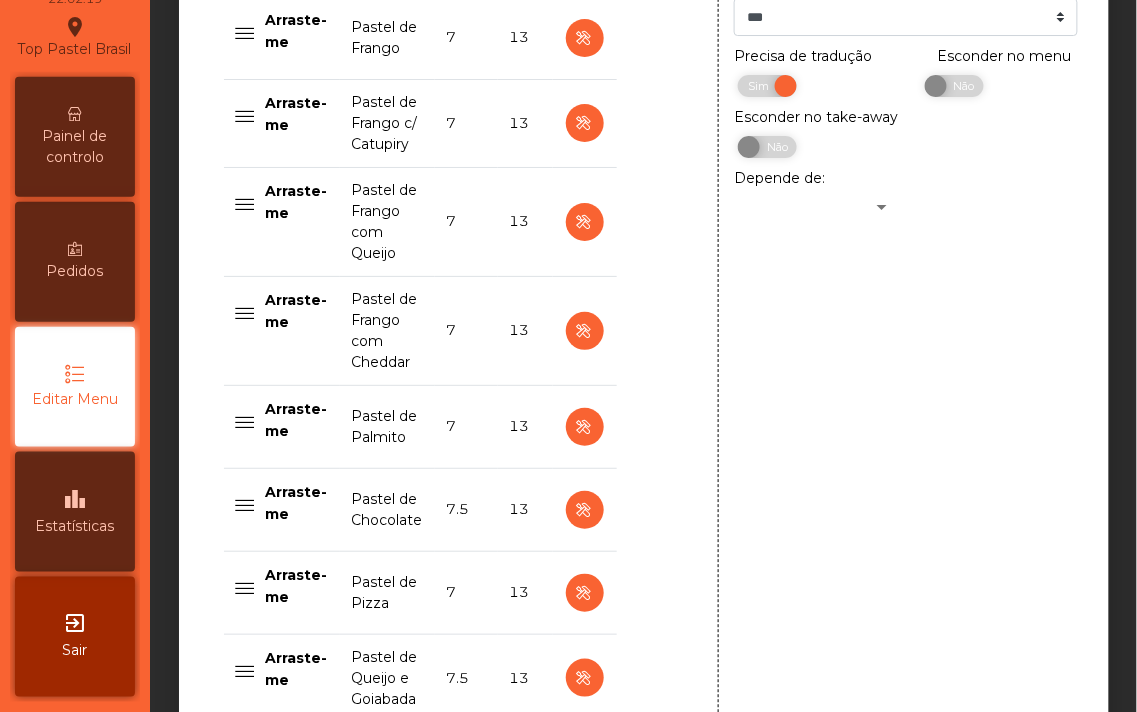 click on "Painel de controlo" at bounding box center (75, 147) 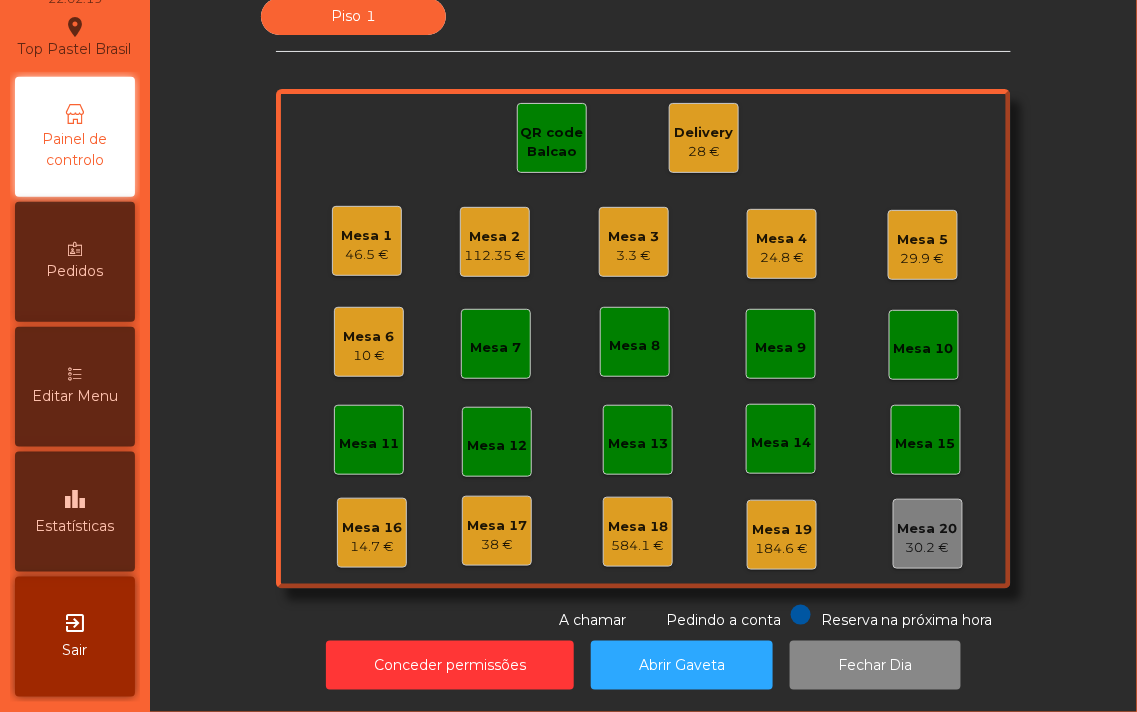 scroll, scrollTop: 0, scrollLeft: 0, axis: both 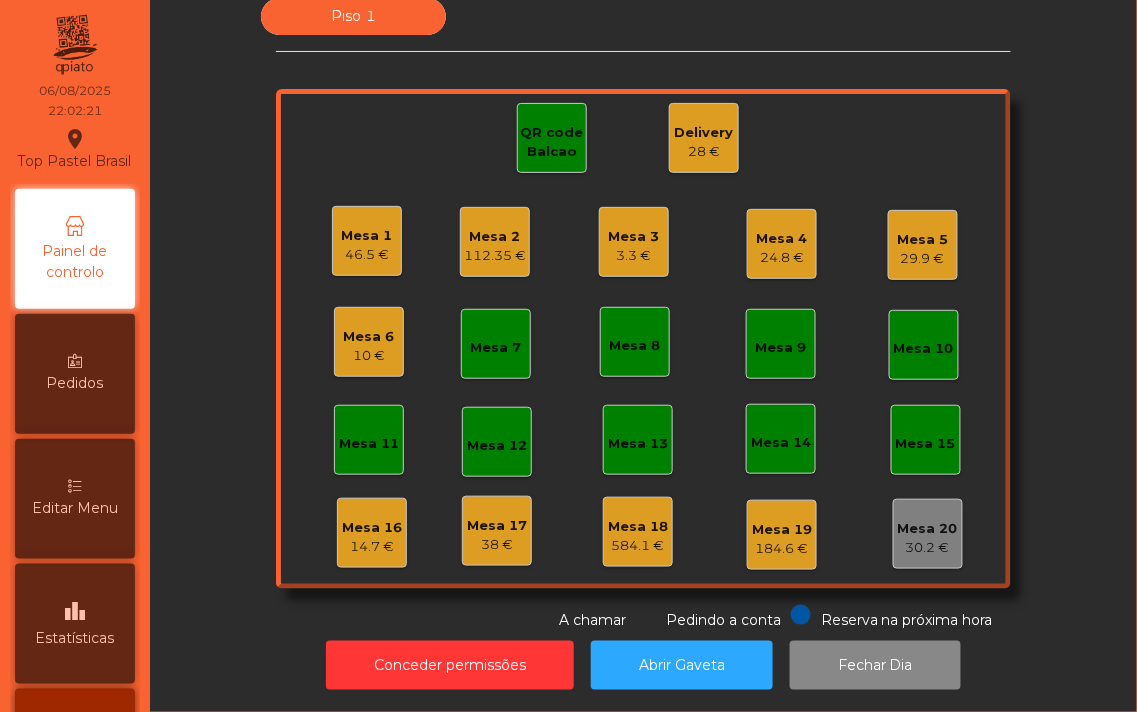 click on "3.3 €" 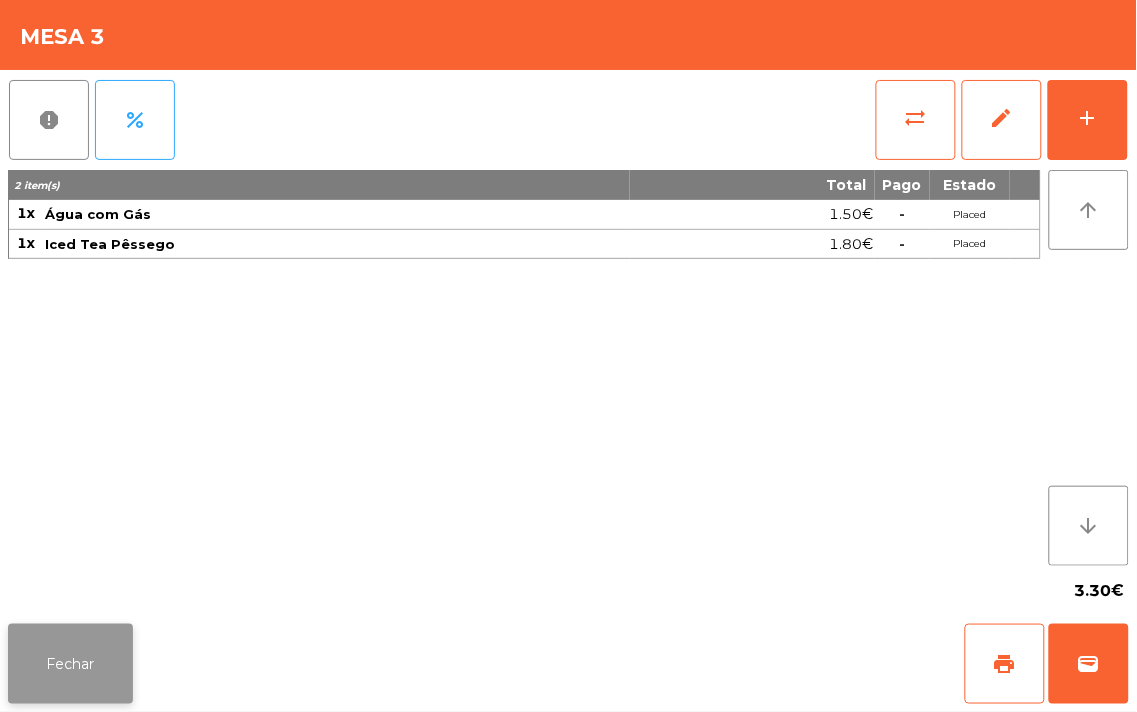 click on "Fechar" 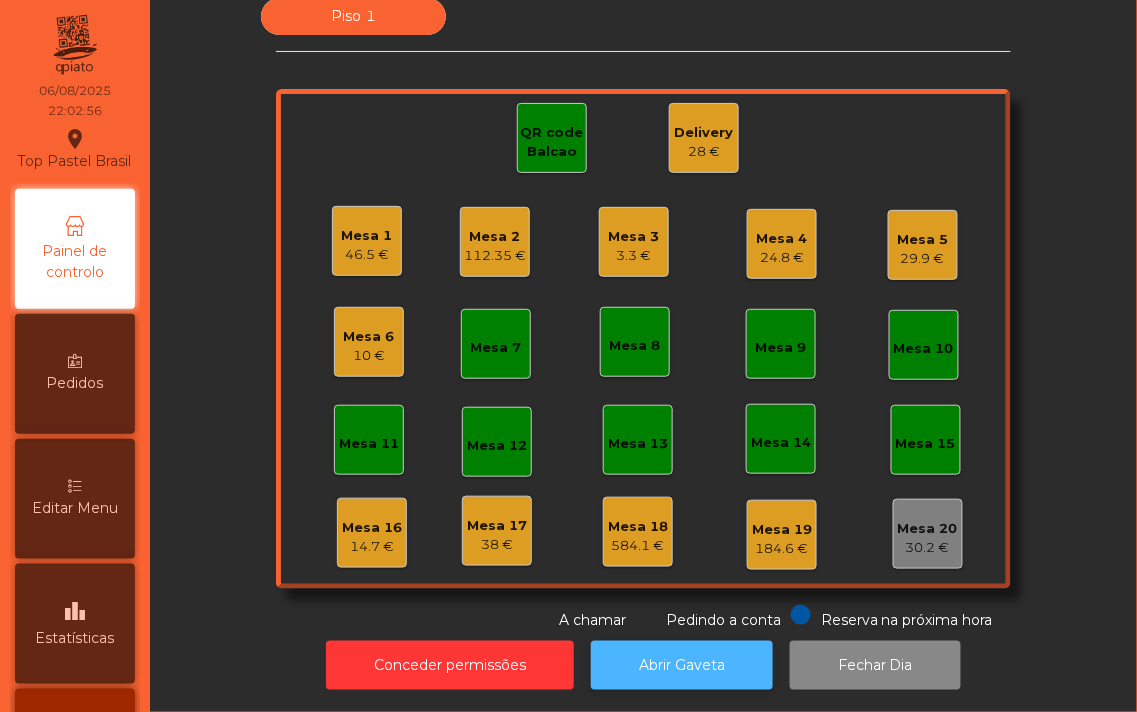click on "Abrir Gaveta" 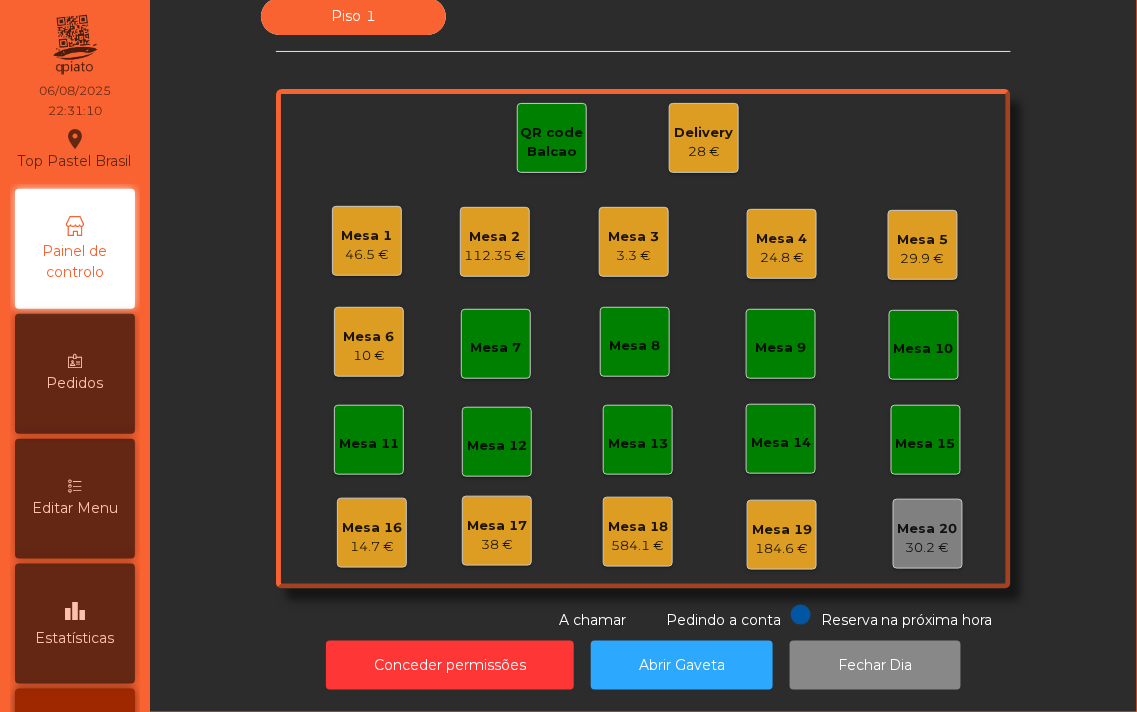 click on "Mesa 15" 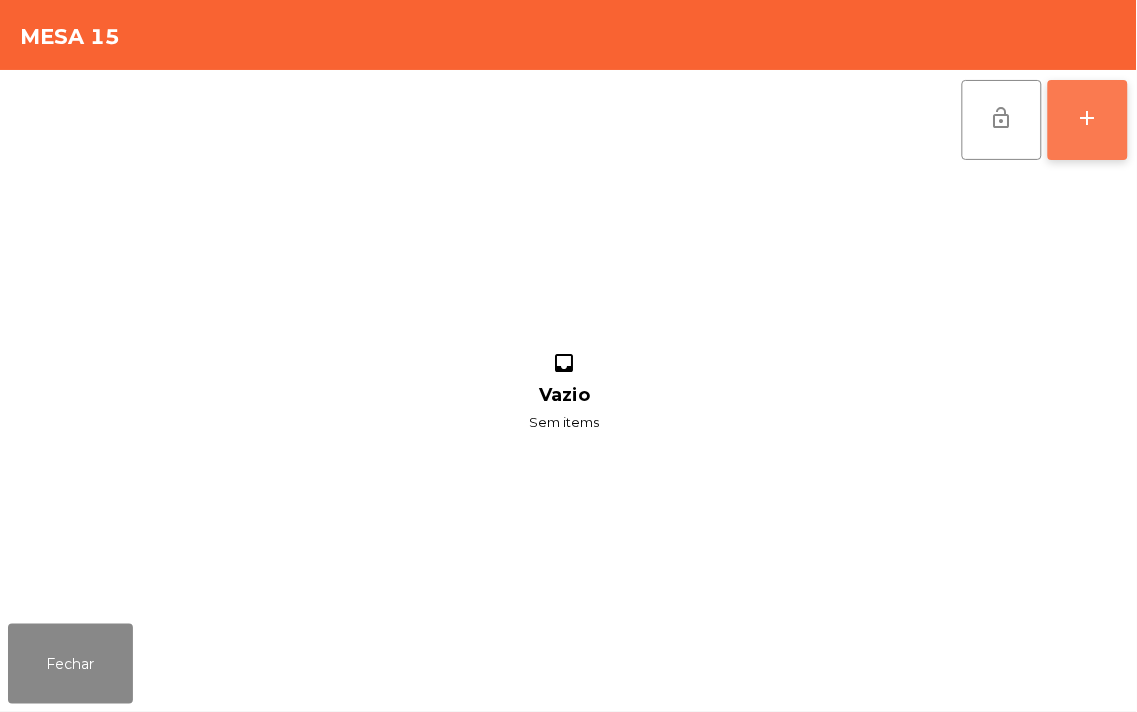 click on "add" 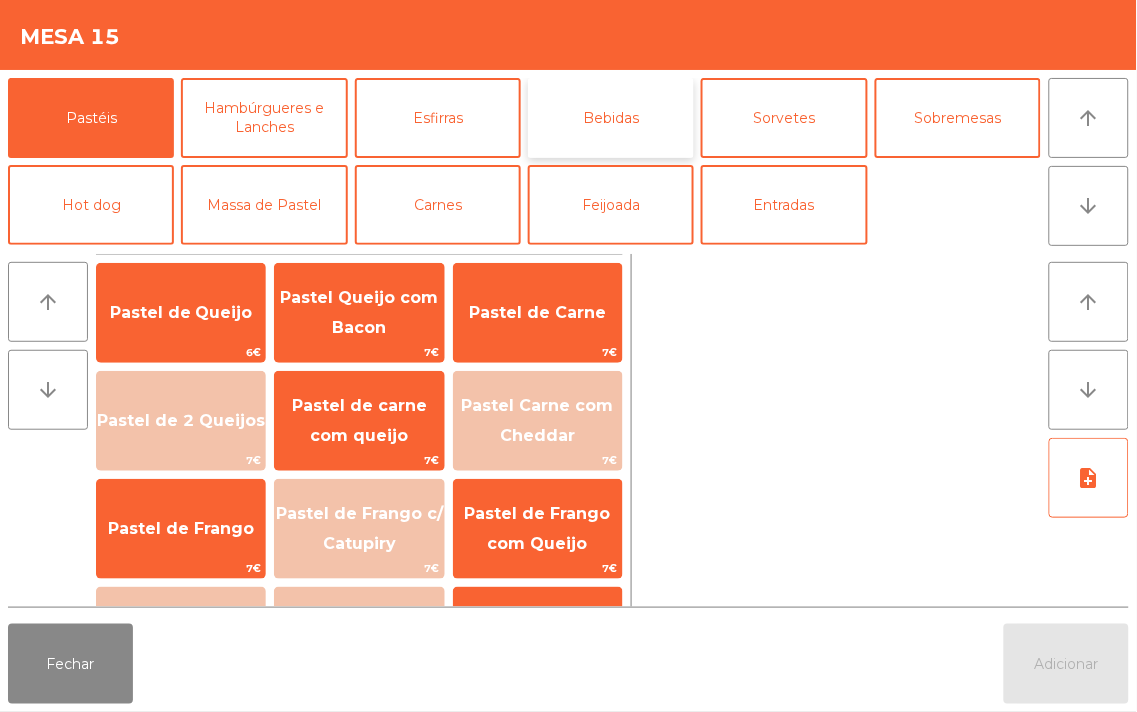click on "Bebidas" 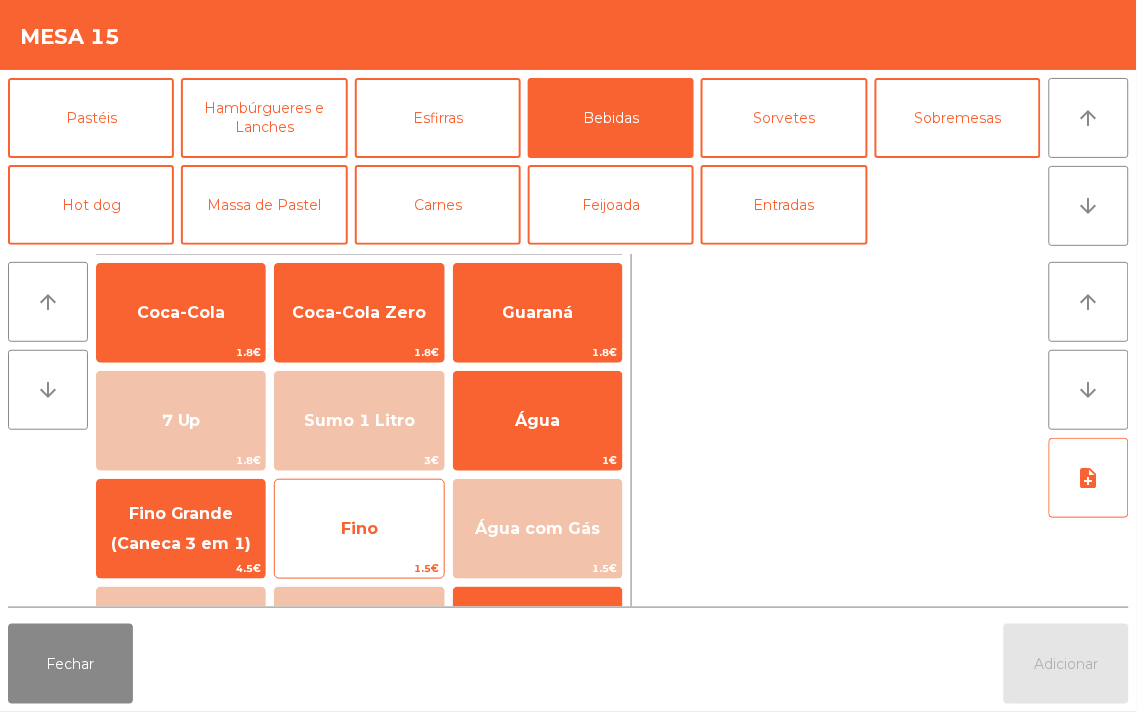 click on "Fino" 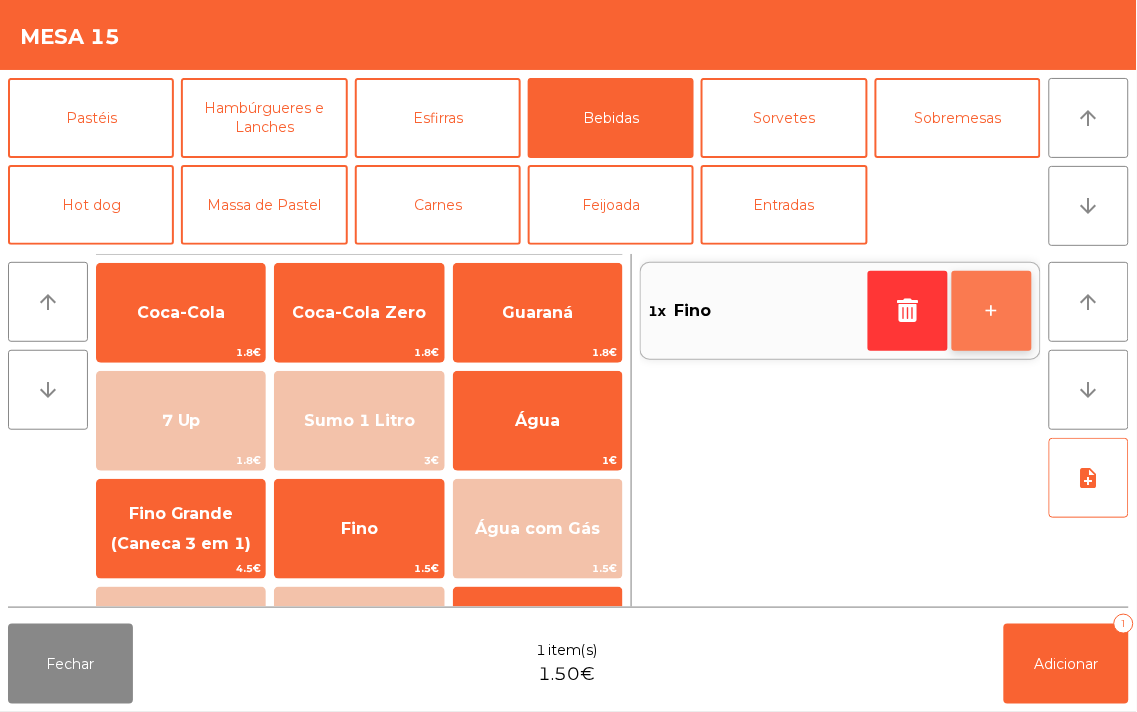 click on "+" 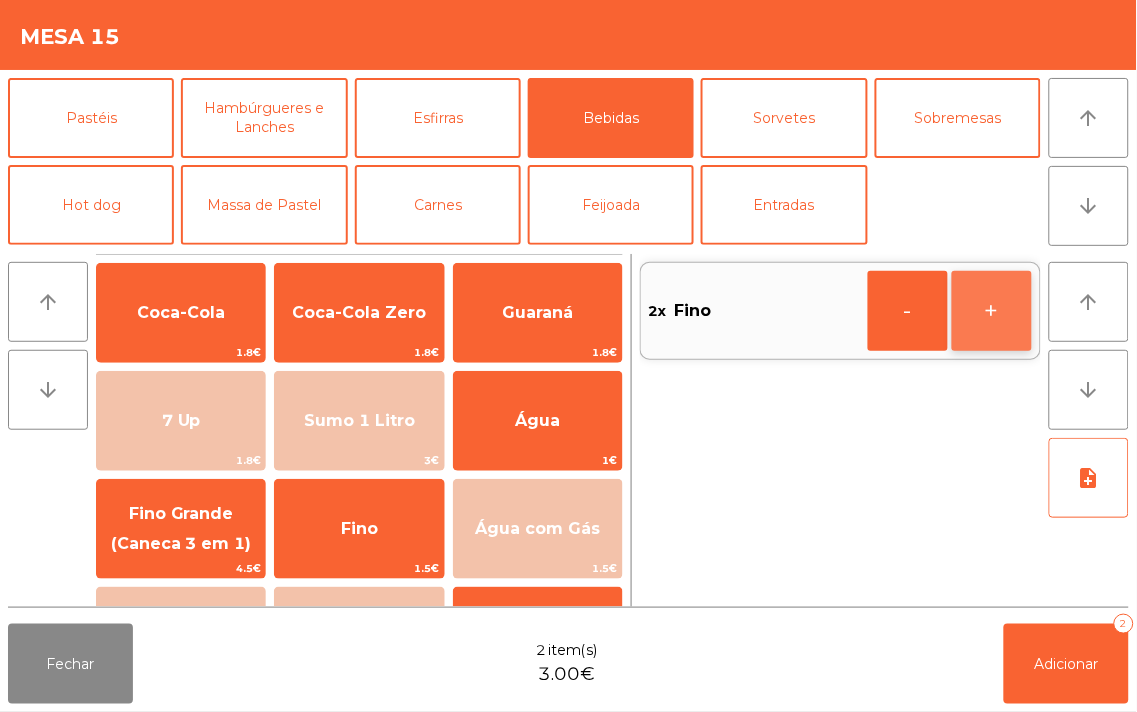 click on "+" 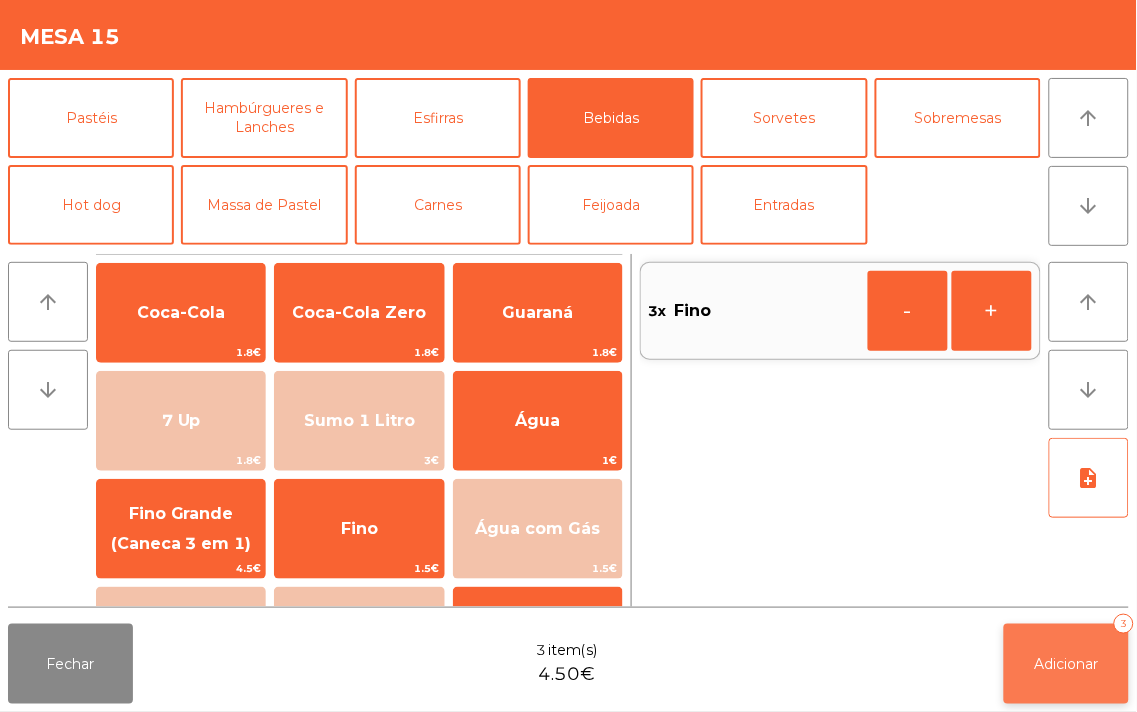 click on "Adicionar" 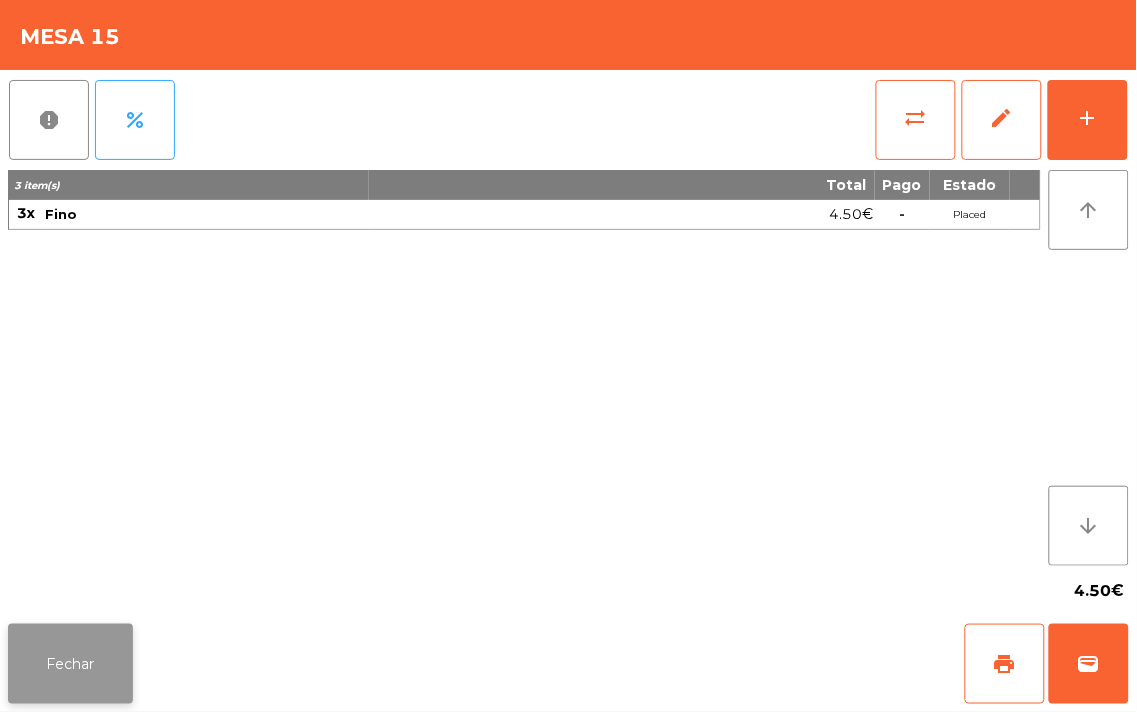 click on "Fechar" 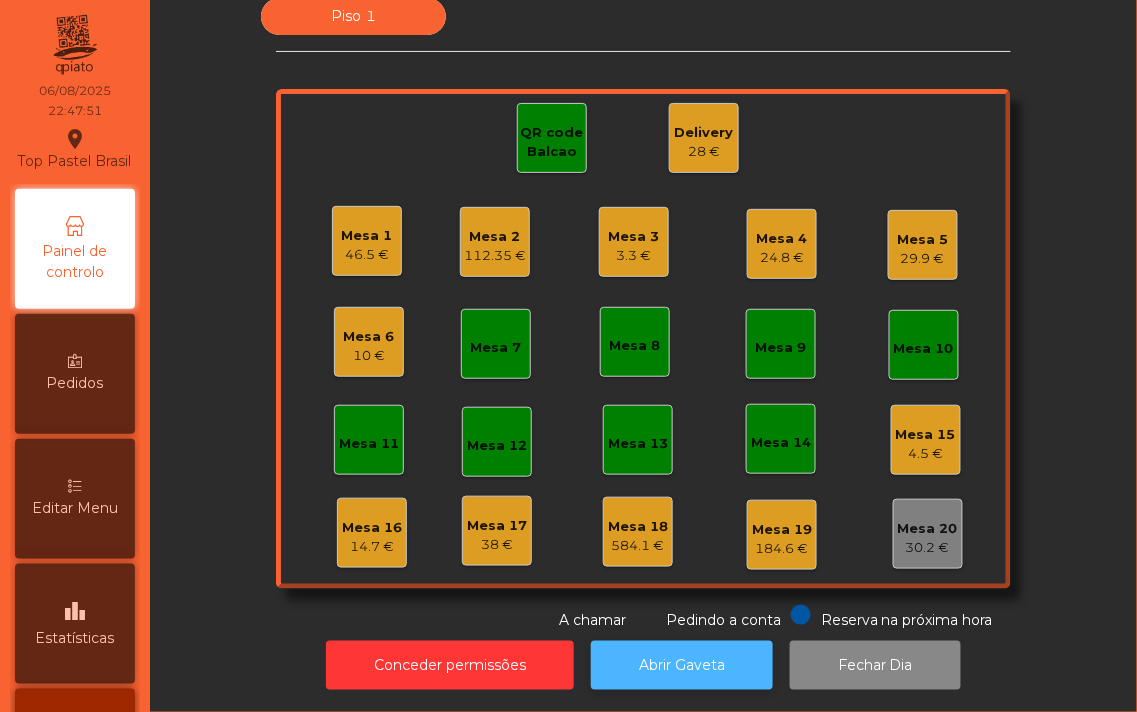 click on "Abrir Gaveta" 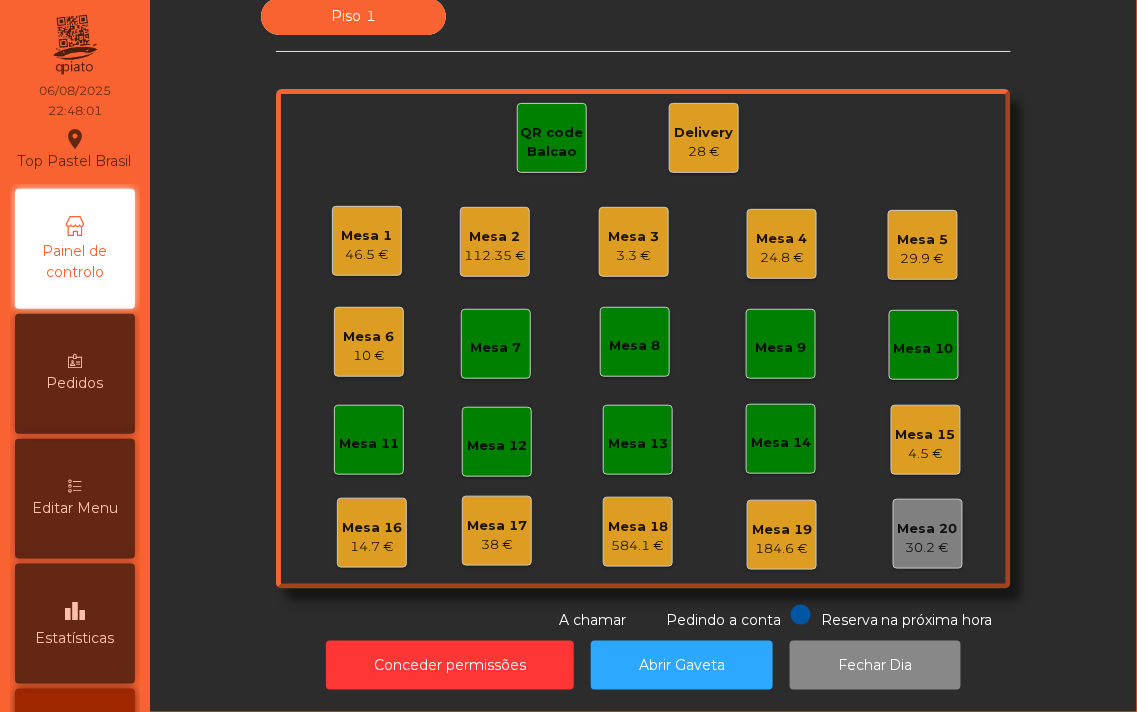 click on "Mesa 1   46.5 €" 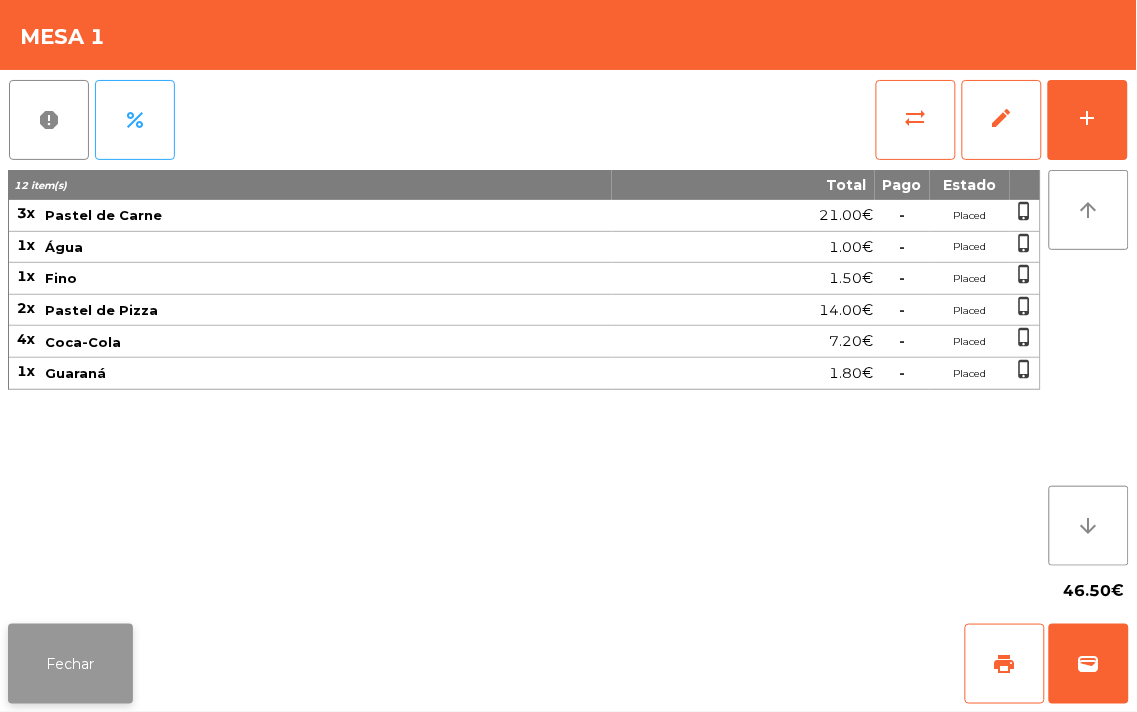click on "Fechar" 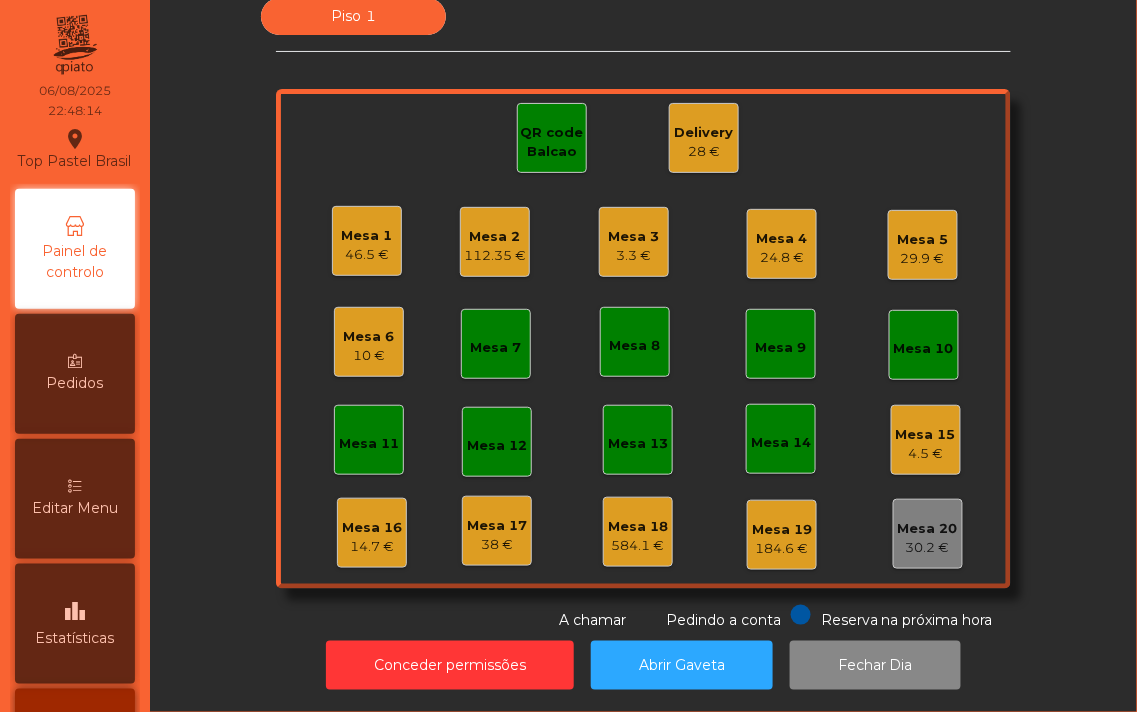 click on "Mesa 1" 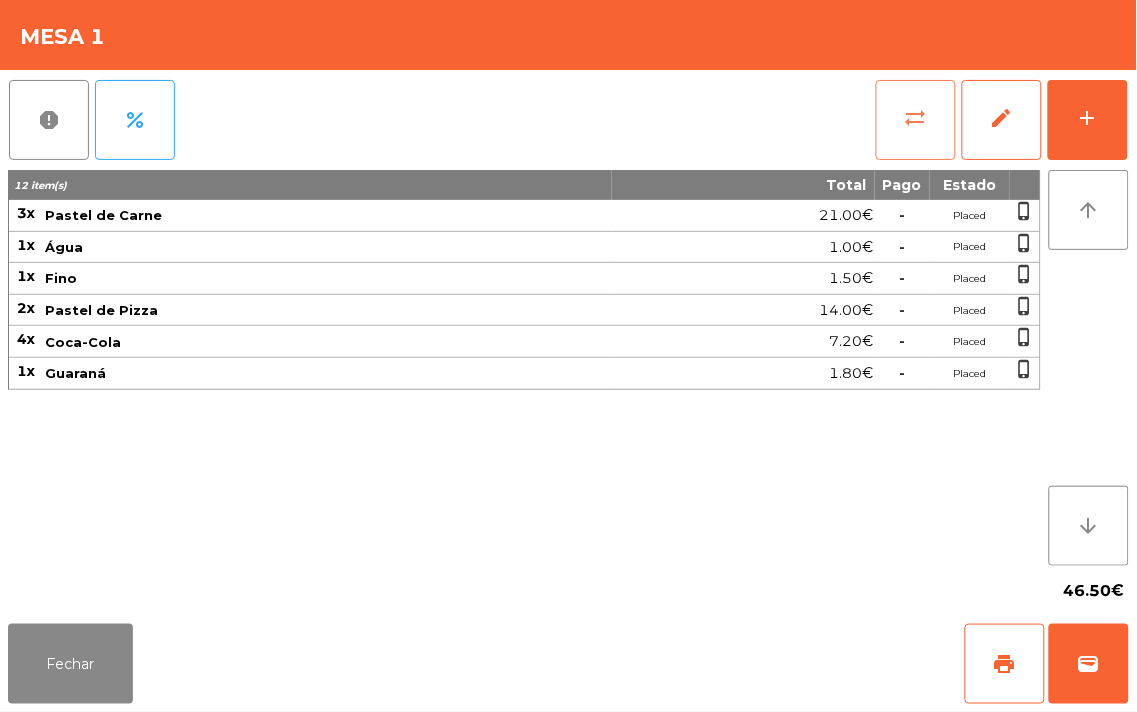 click on "sync_alt" 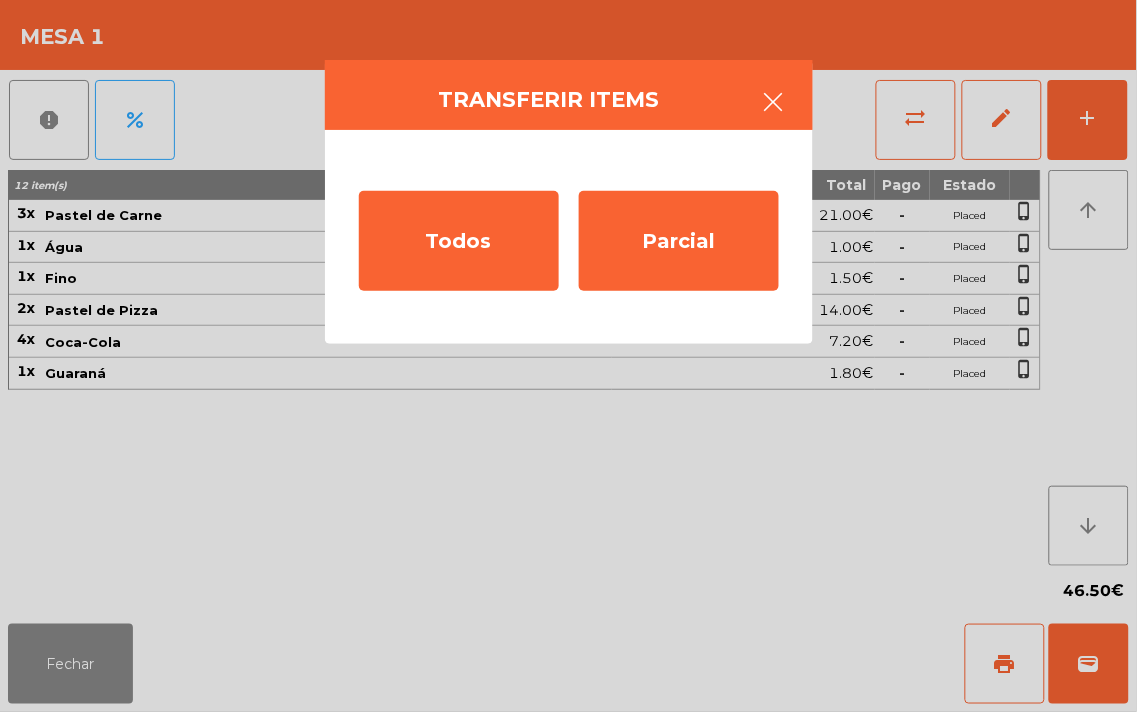 click 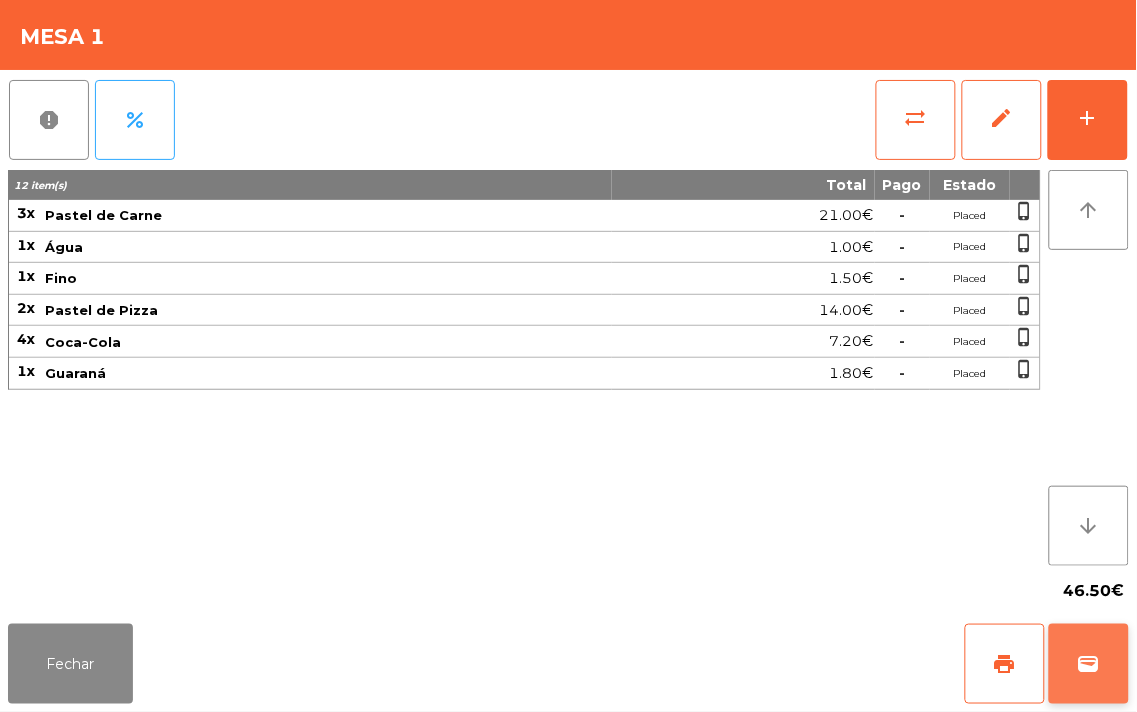 click on "wallet" 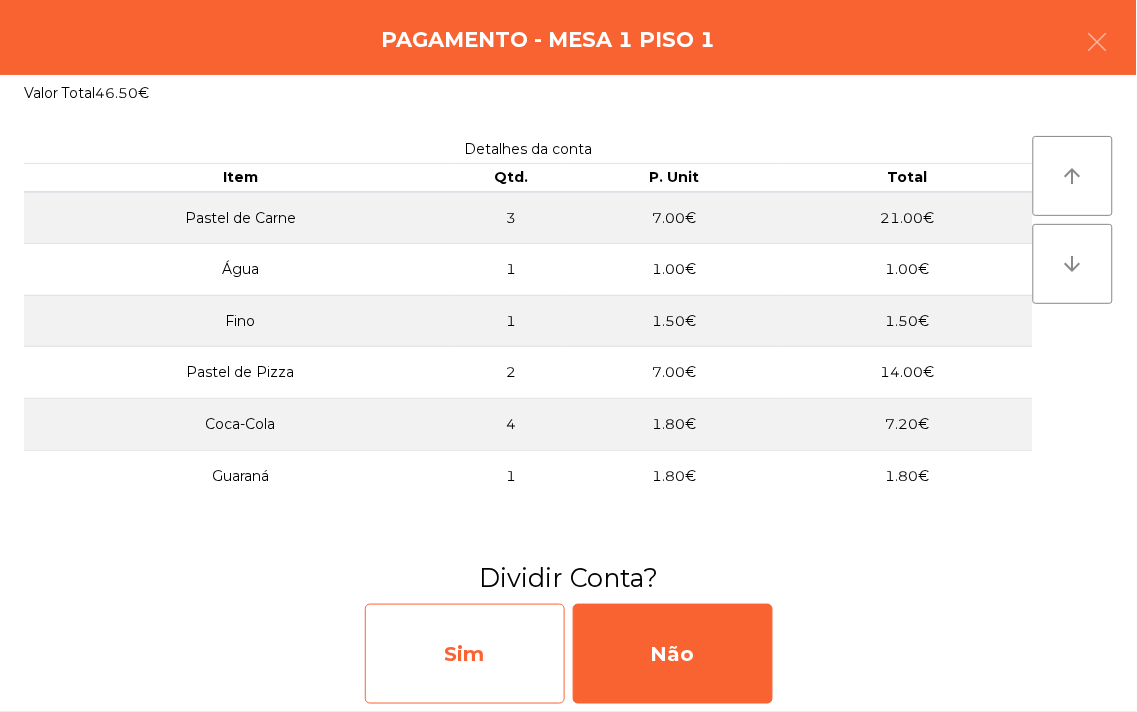 click on "Sim" 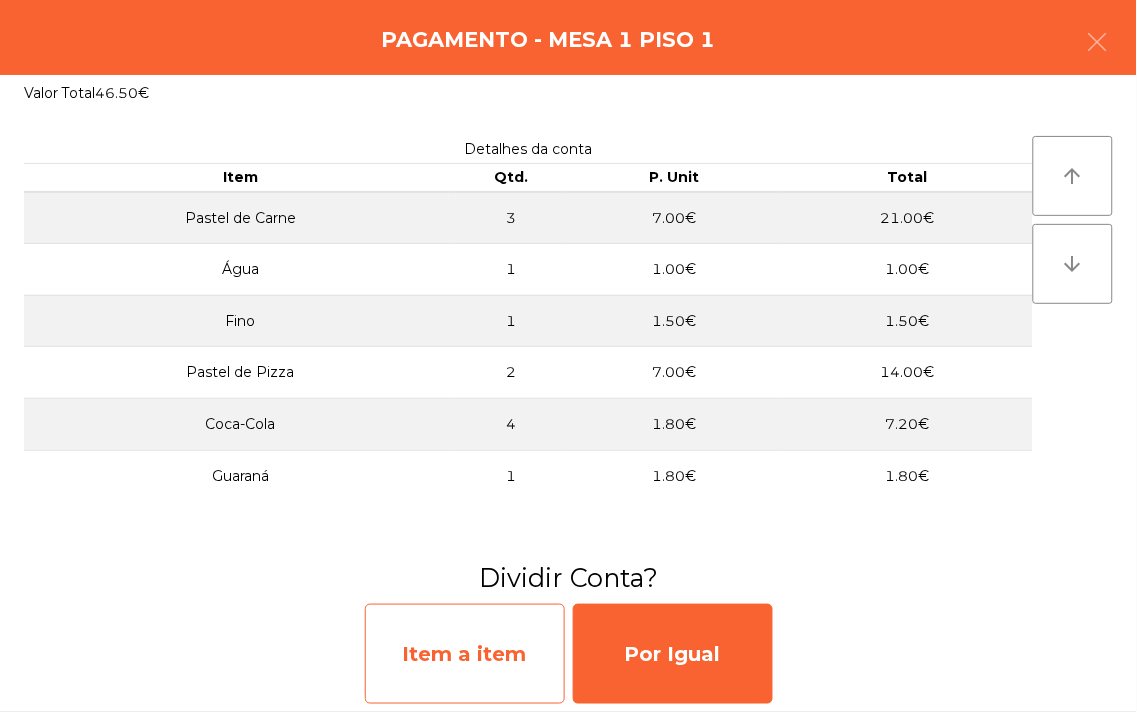 click on "Item a item" 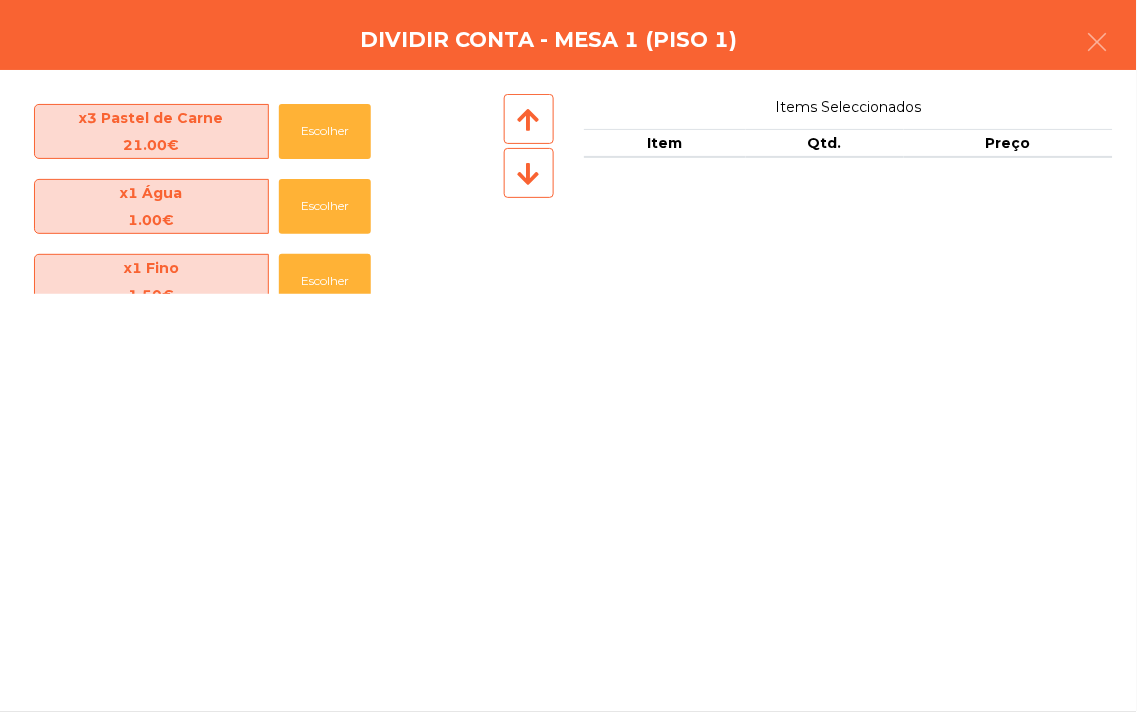 scroll, scrollTop: 1, scrollLeft: 0, axis: vertical 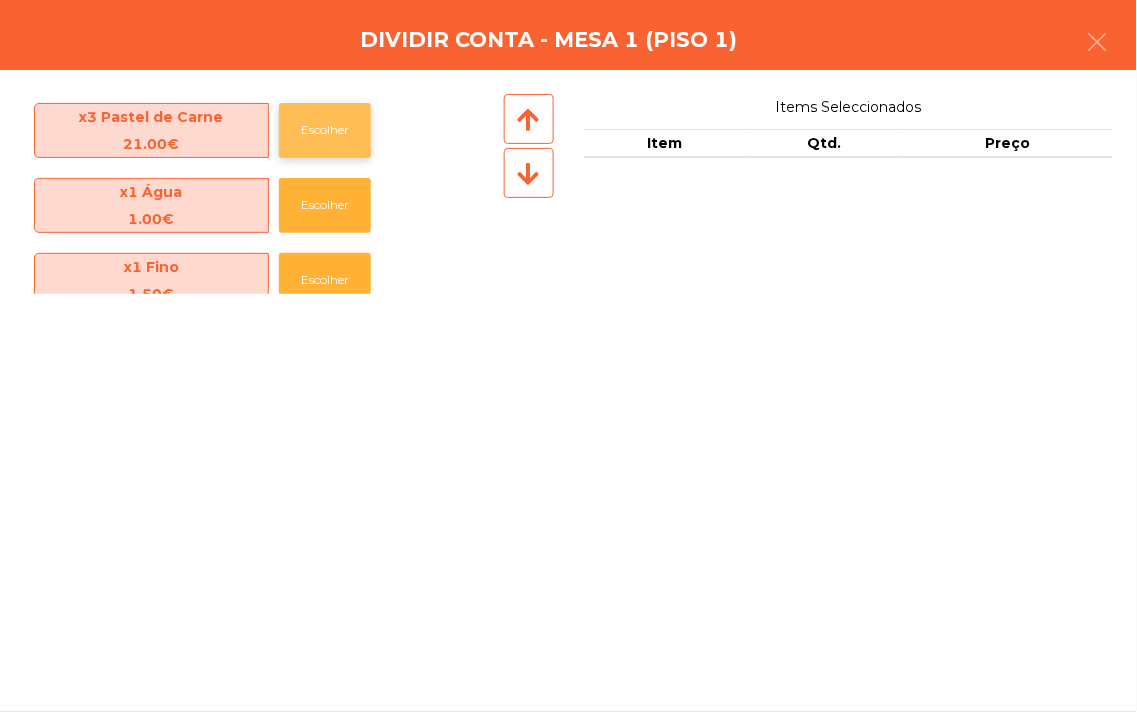 click on "Escolher" 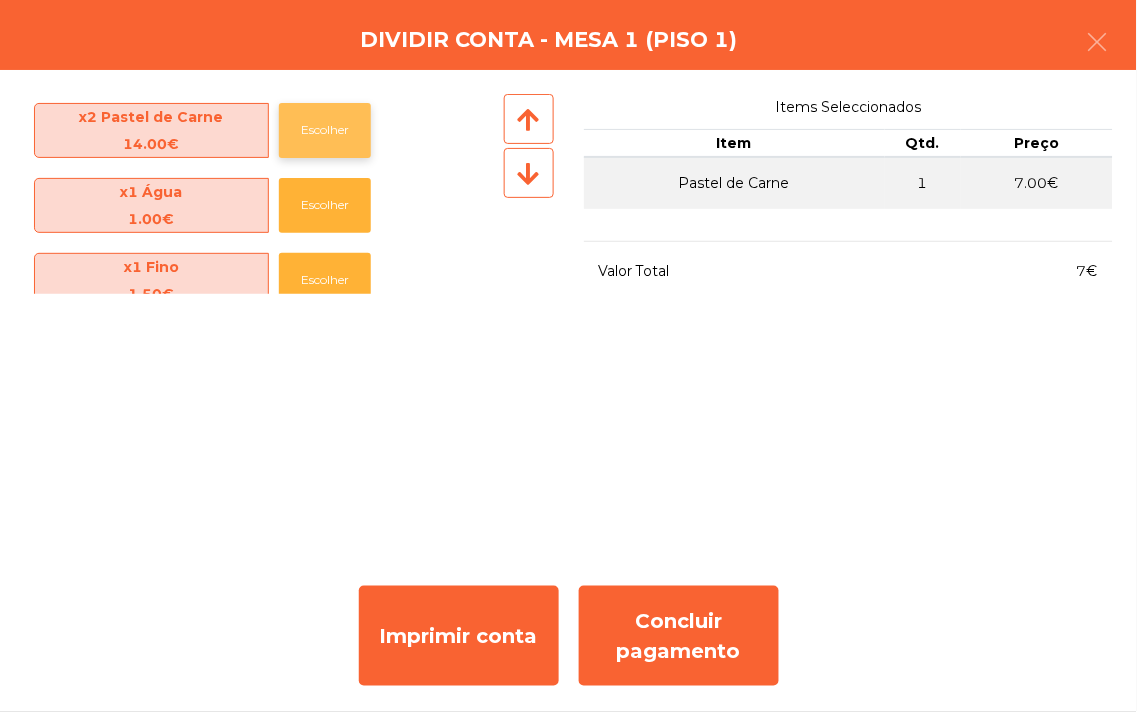 click on "Escolher" 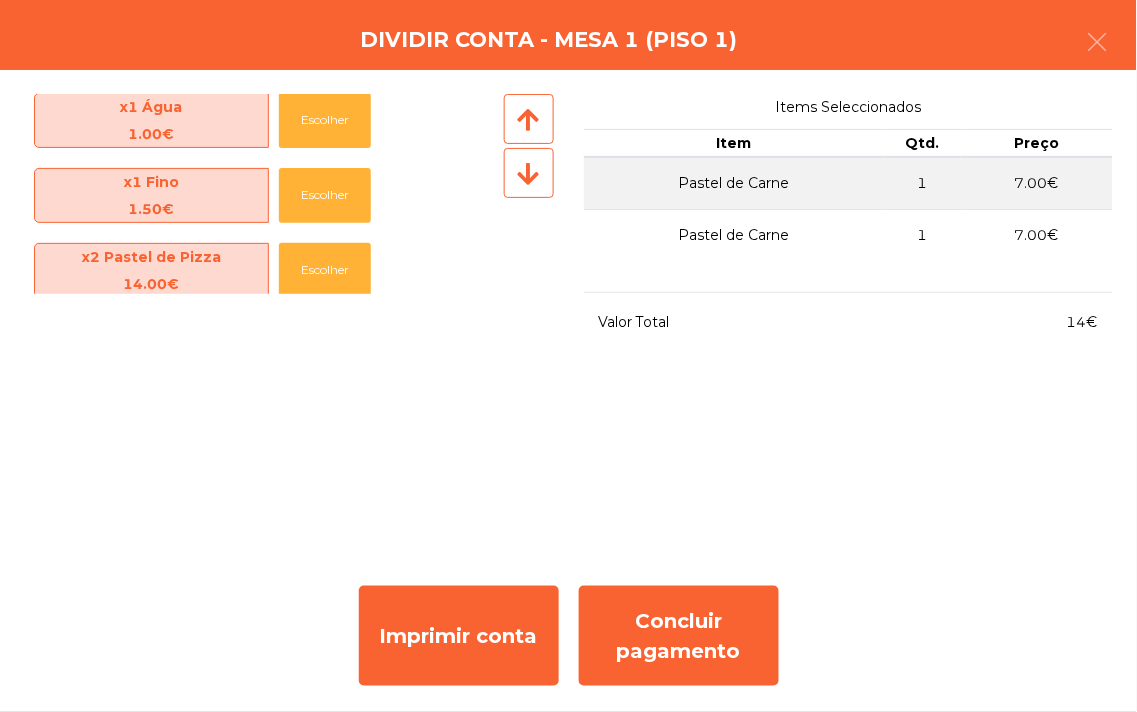 scroll, scrollTop: 83, scrollLeft: 0, axis: vertical 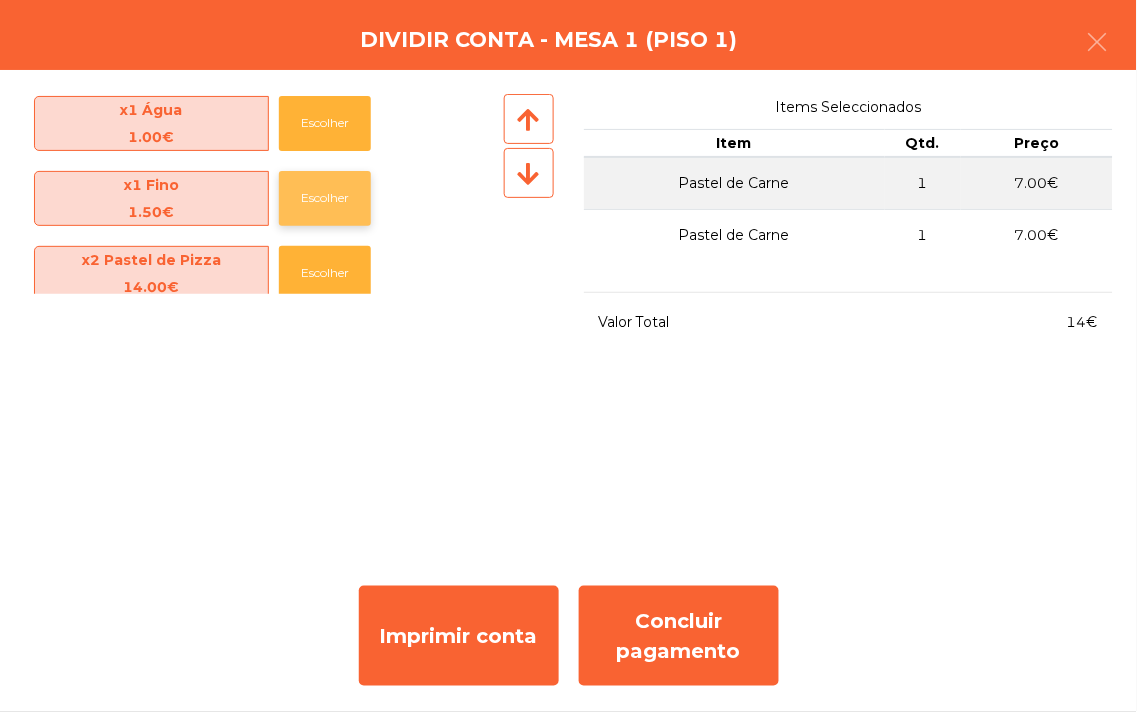 click on "Escolher" 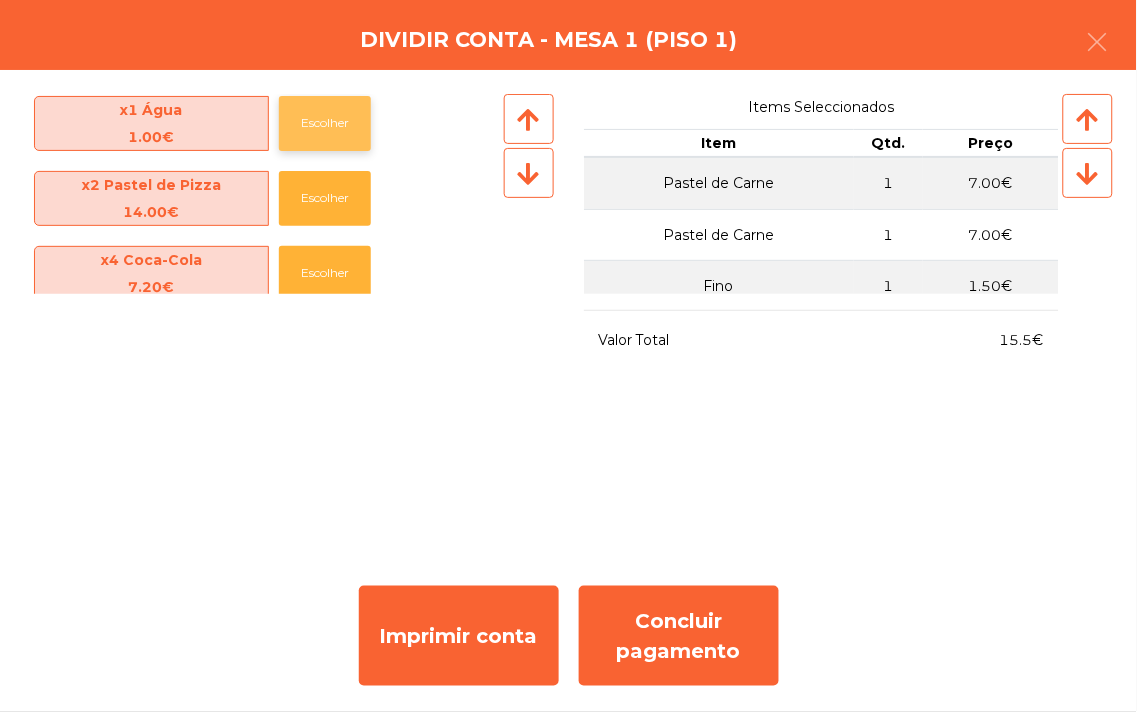click on "Escolher" 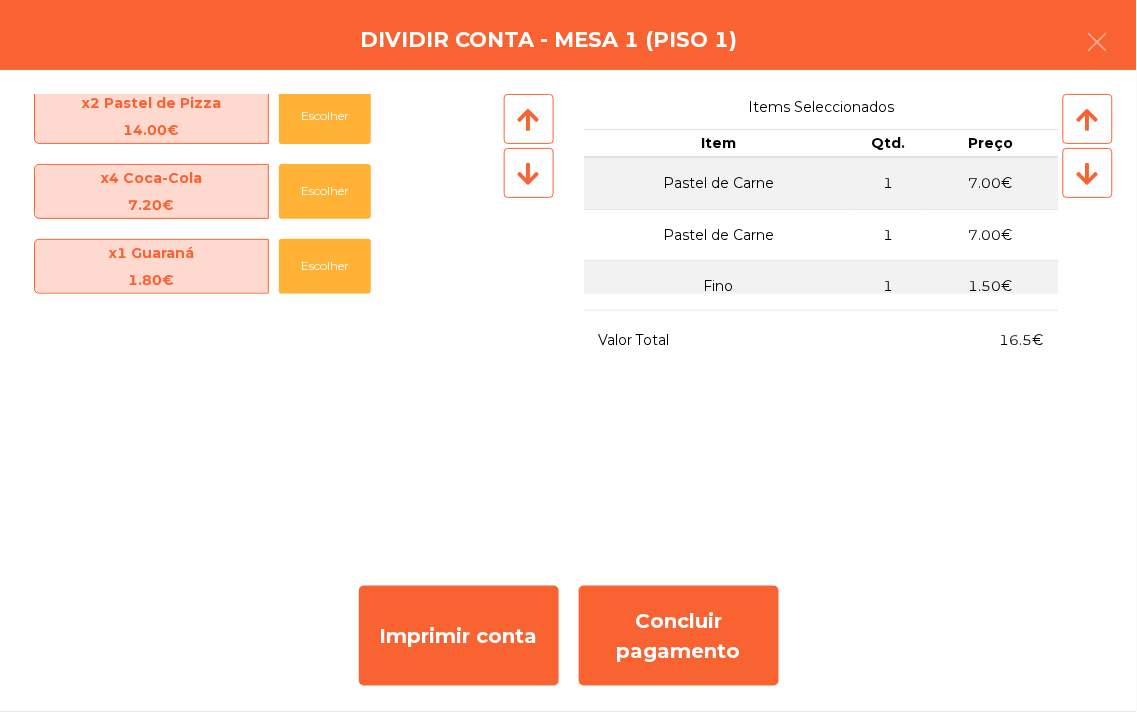 scroll, scrollTop: 88, scrollLeft: 0, axis: vertical 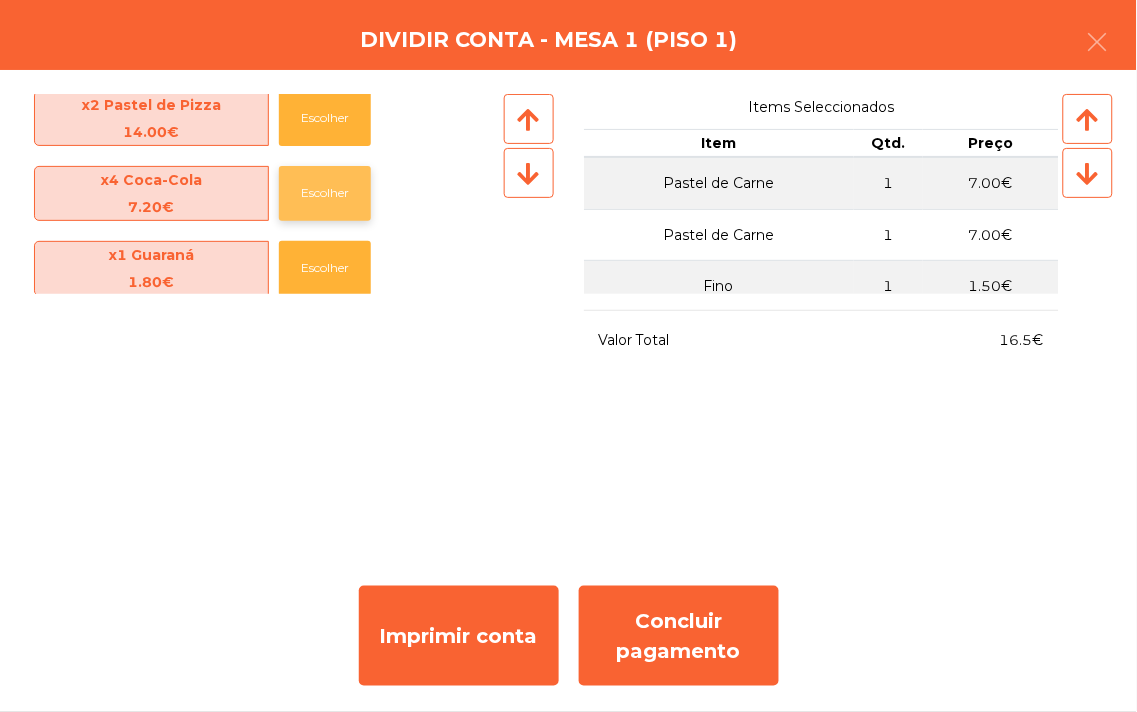 click on "Escolher" 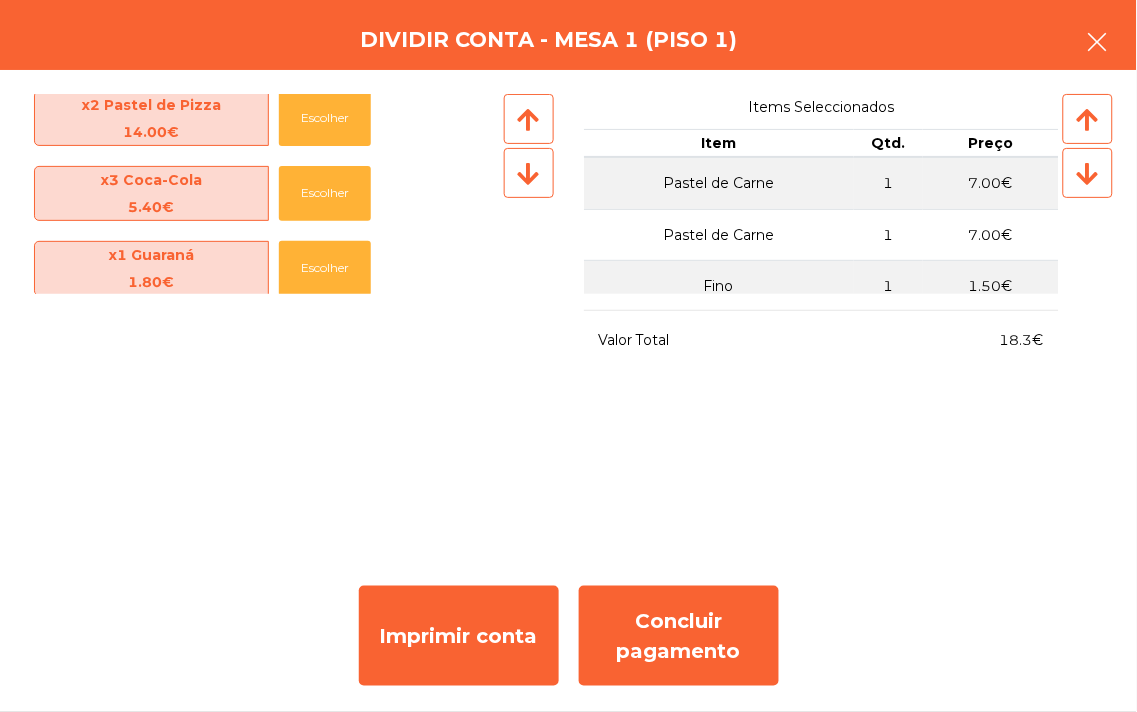 click 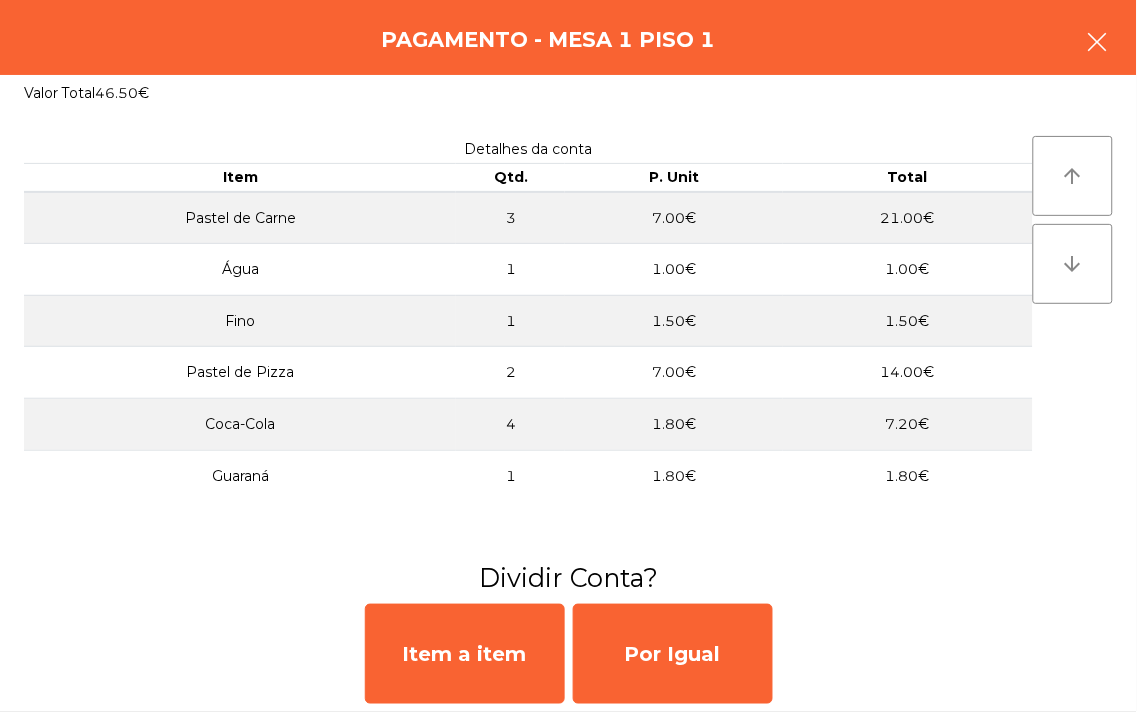 click 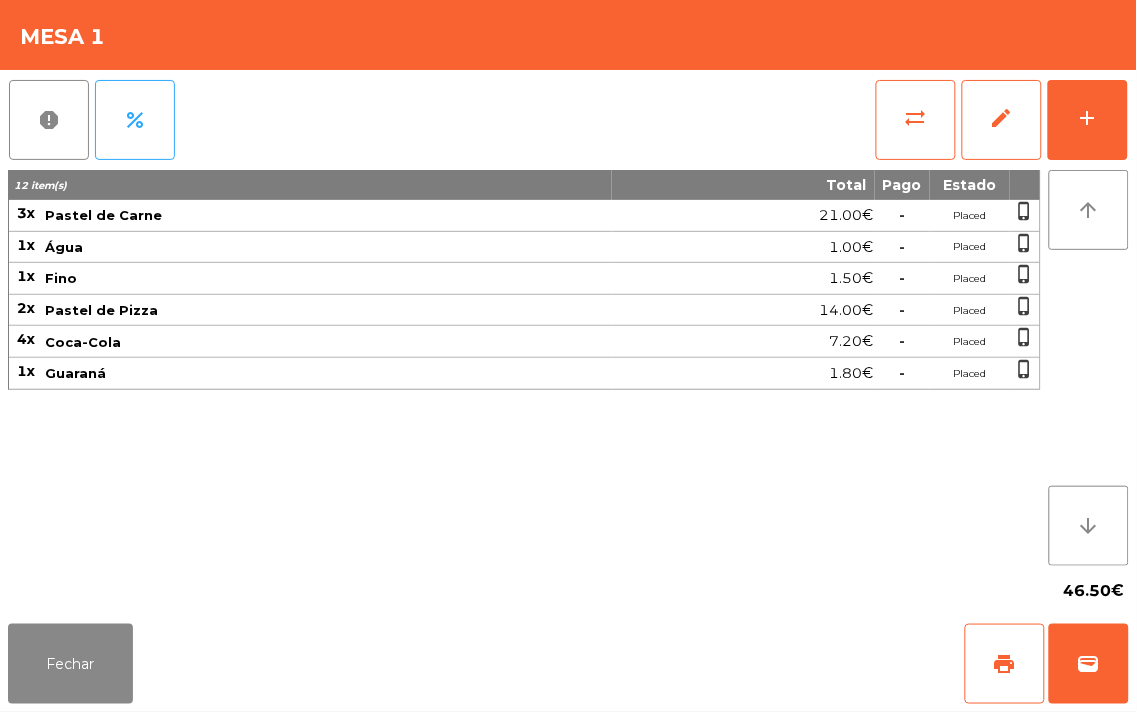 click on "12 item(s) Total Pago Estado 3x Pastel de Carne 21.00€  -  Placed  phone_iphone  1x Água 1.00€  -  Placed  phone_iphone  1x Fino 1.50€  -  Placed  phone_iphone  2x Pastel de Pizza 14.00€  -  Placed  phone_iphone  4x Coca-Cola 7.20€  -  Placed  phone_iphone  1x Guaraná 1.80€  -  Placed  phone_iphone" 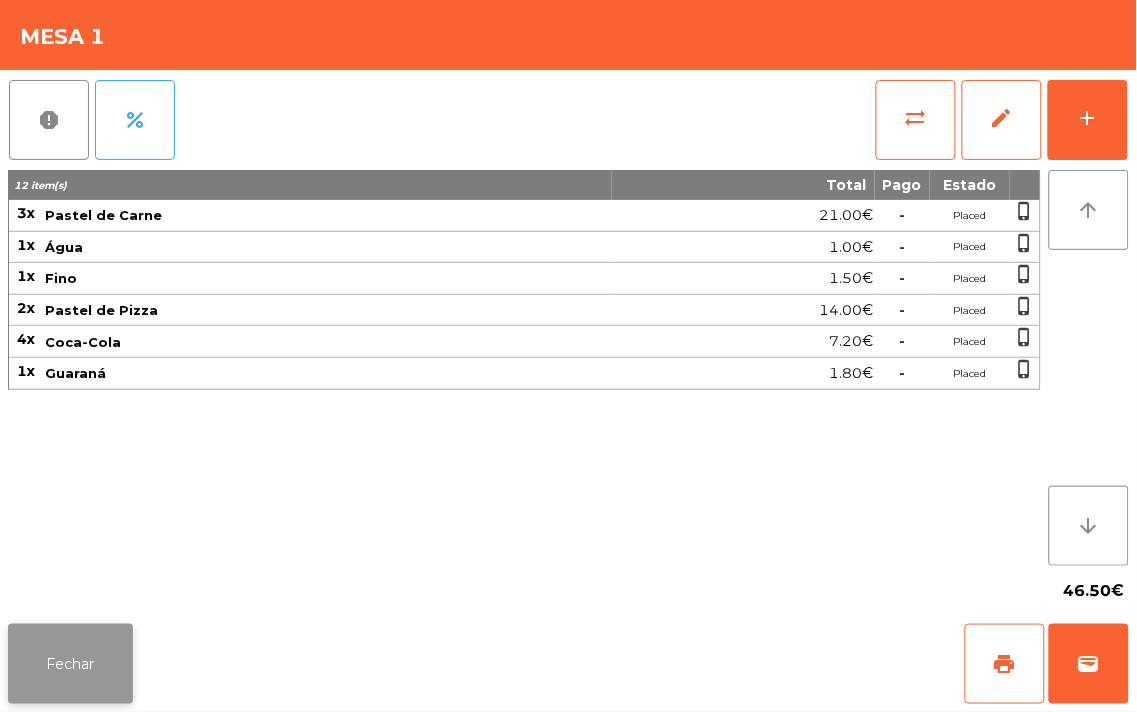 click on "Fechar" 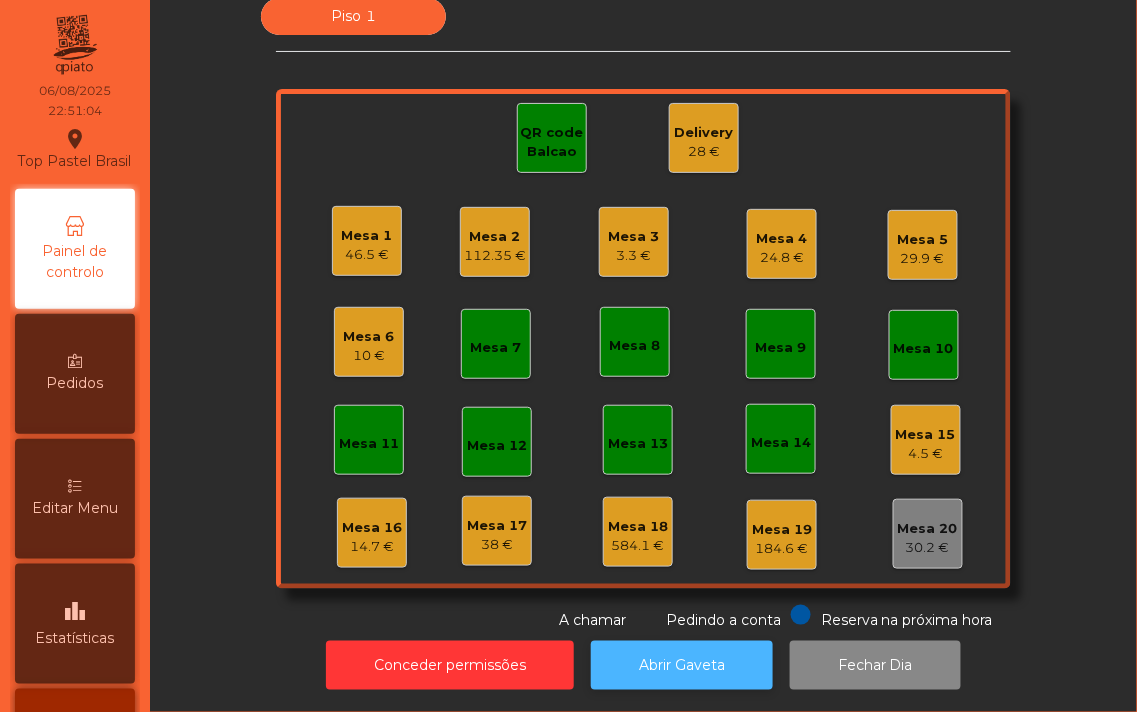 click on "Abrir Gaveta" 